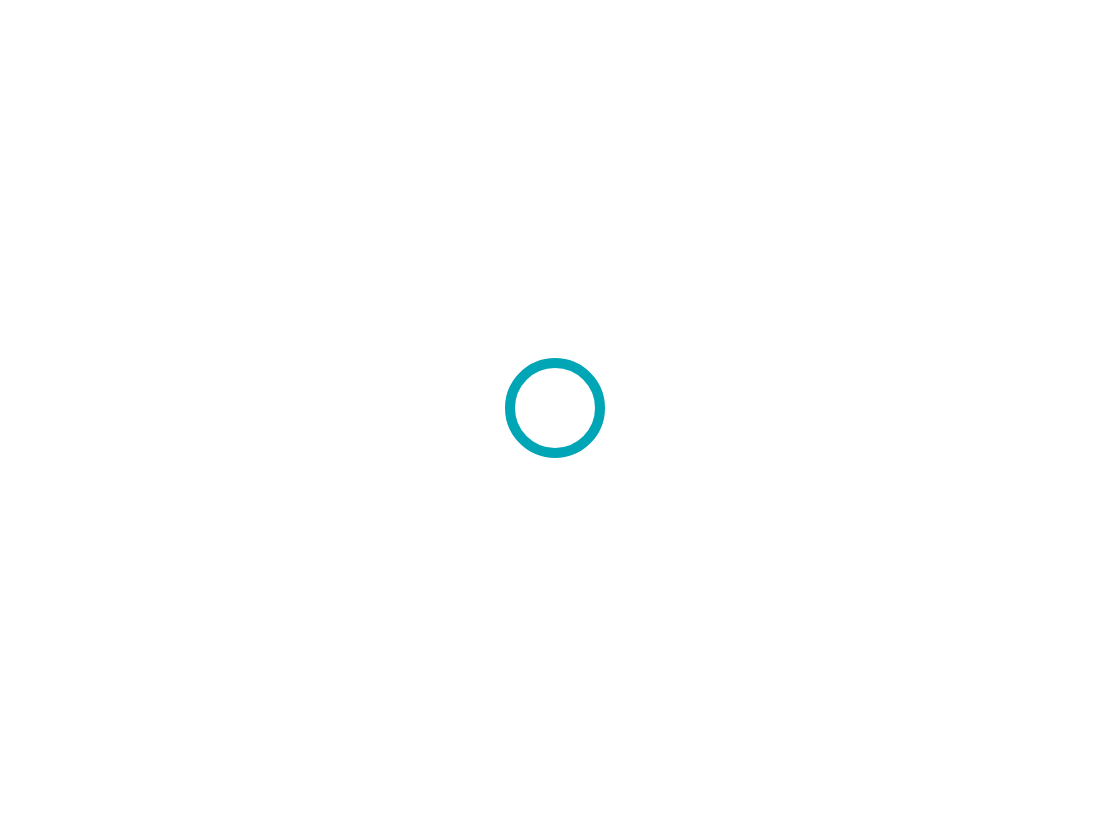 scroll, scrollTop: 0, scrollLeft: 0, axis: both 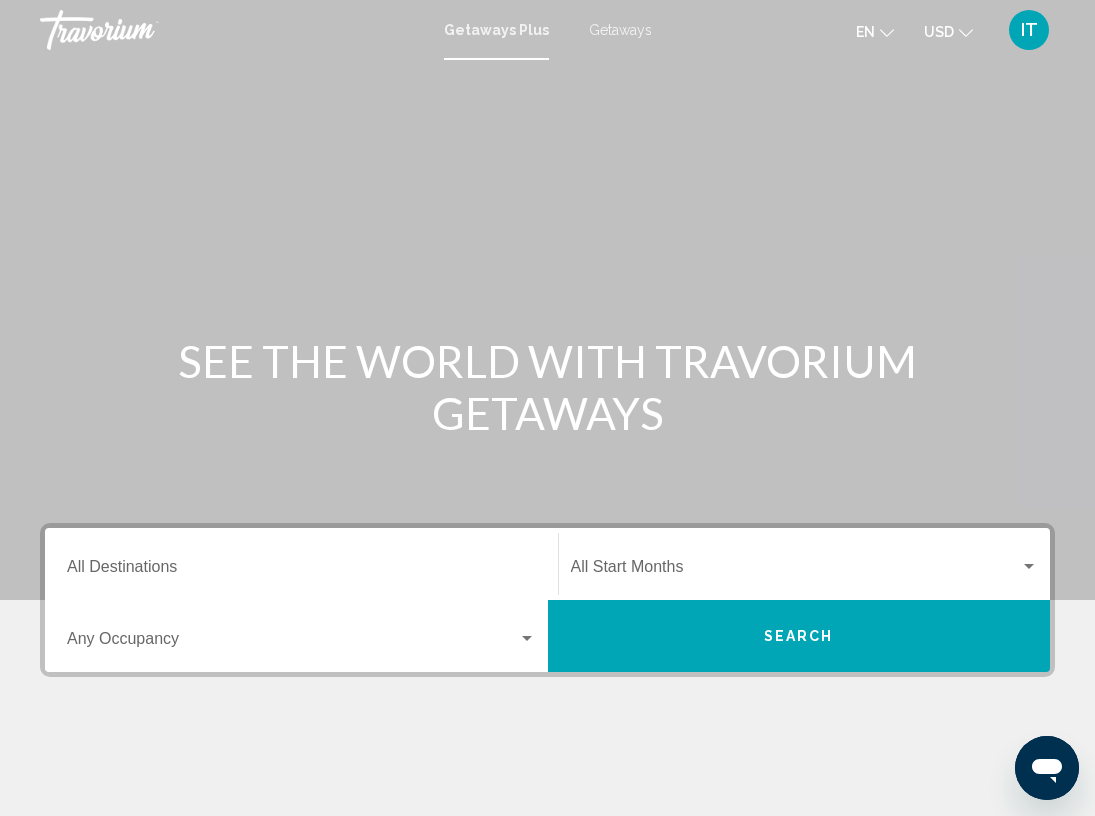click on "Destination All Destinations" at bounding box center [301, 571] 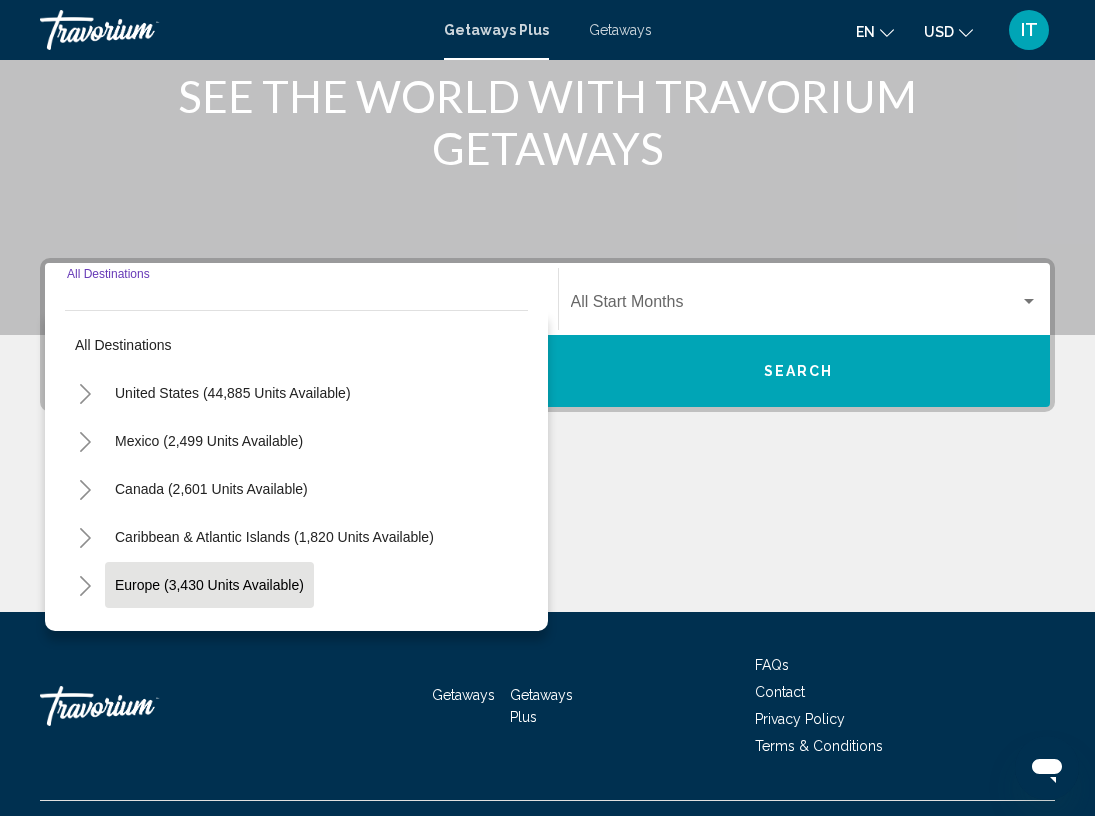scroll, scrollTop: 306, scrollLeft: 0, axis: vertical 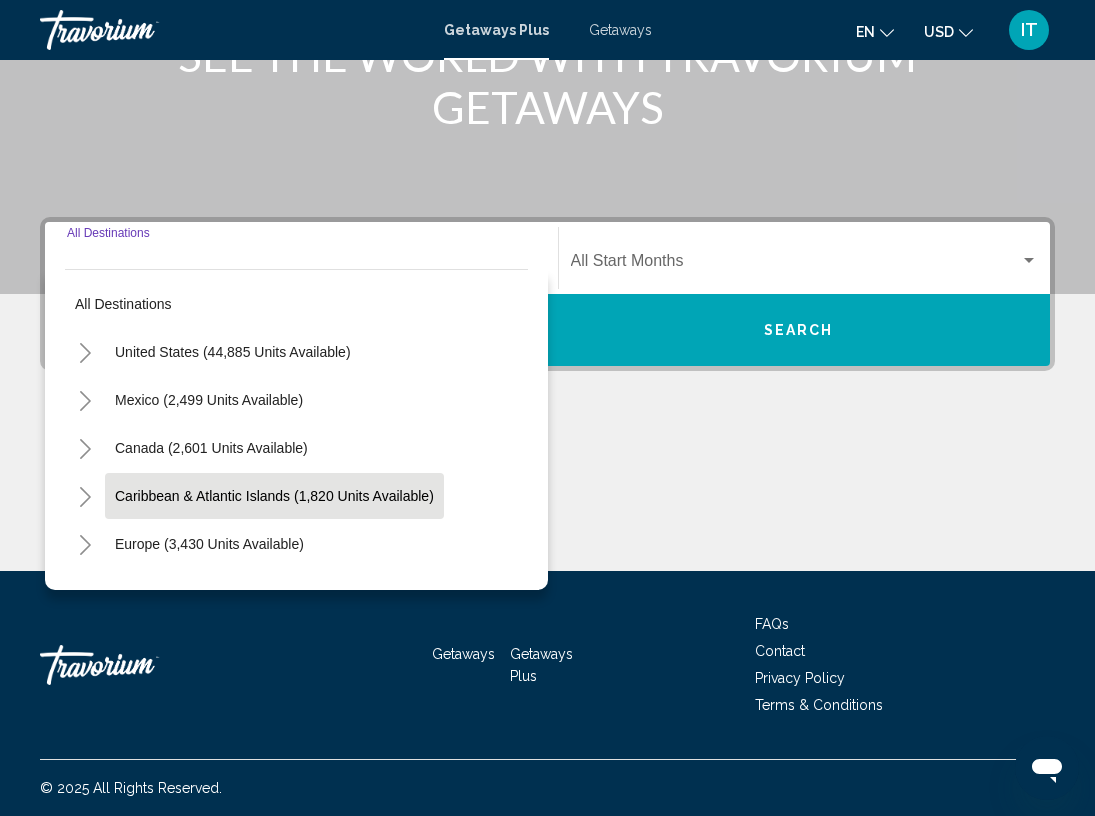 click on "Caribbean & Atlantic Islands (1,820 units available)" at bounding box center (209, 544) 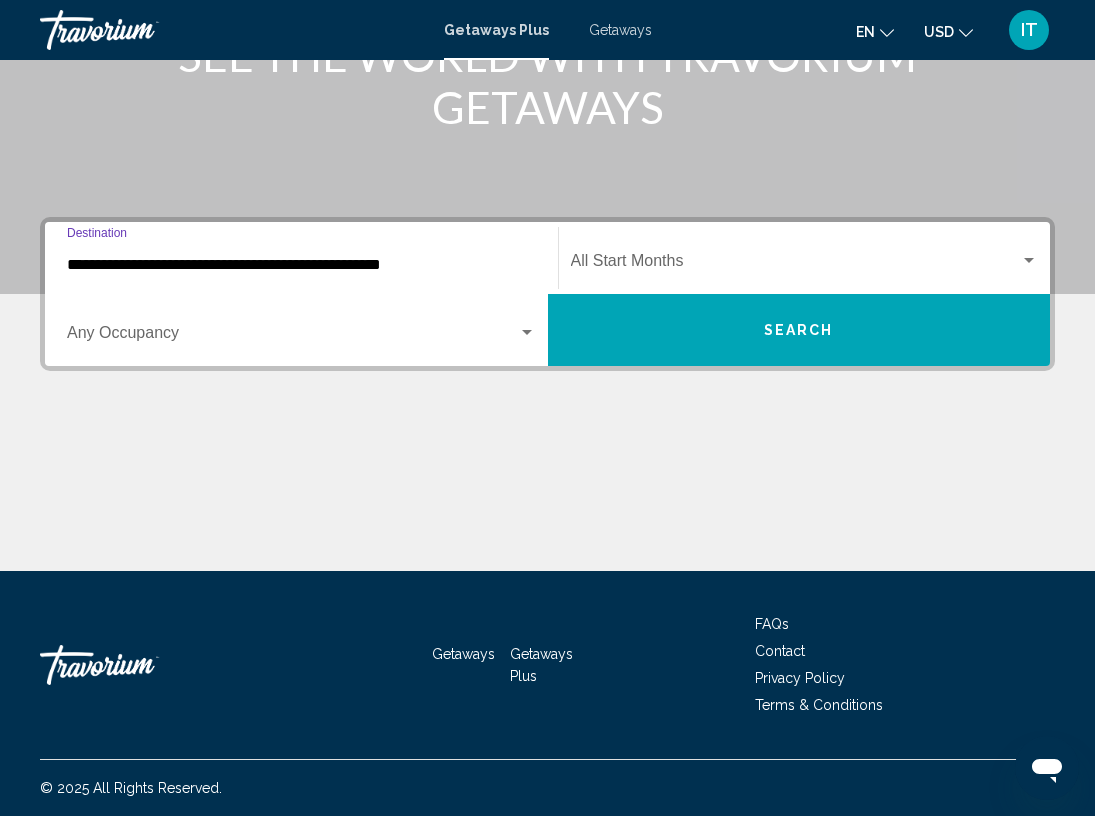 click at bounding box center (796, 265) 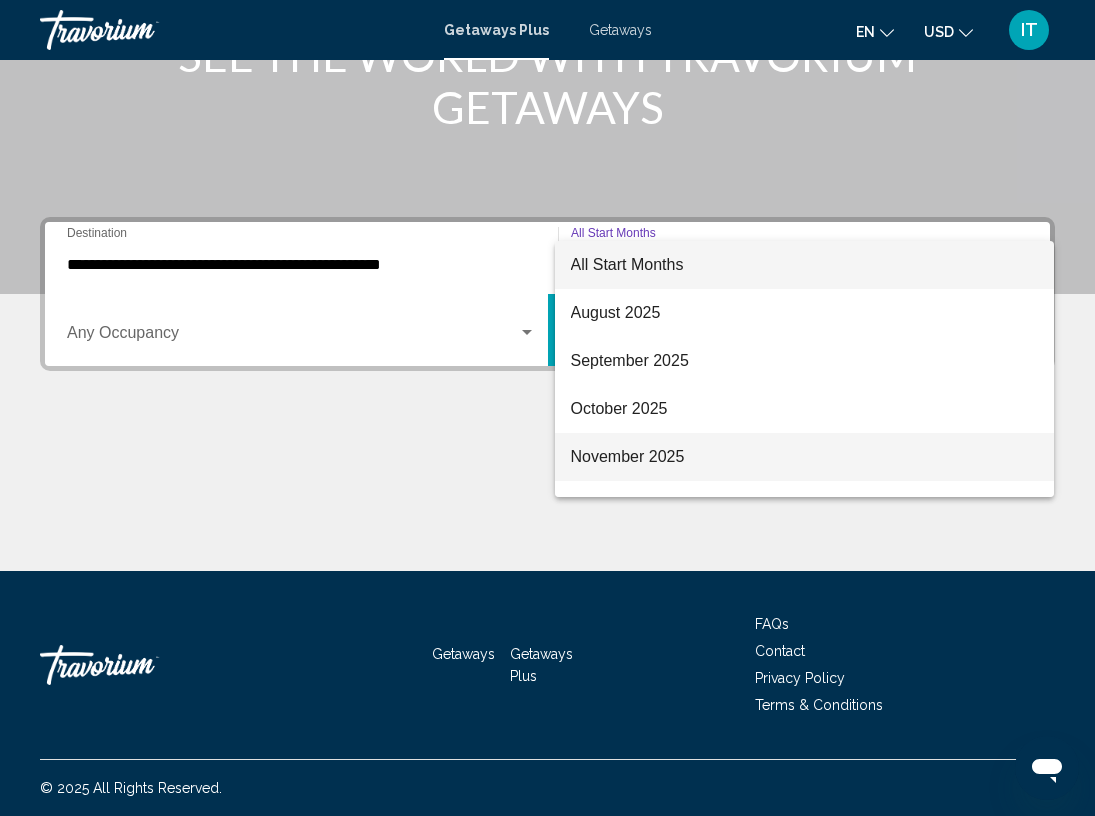 click on "November 2025" at bounding box center [805, 457] 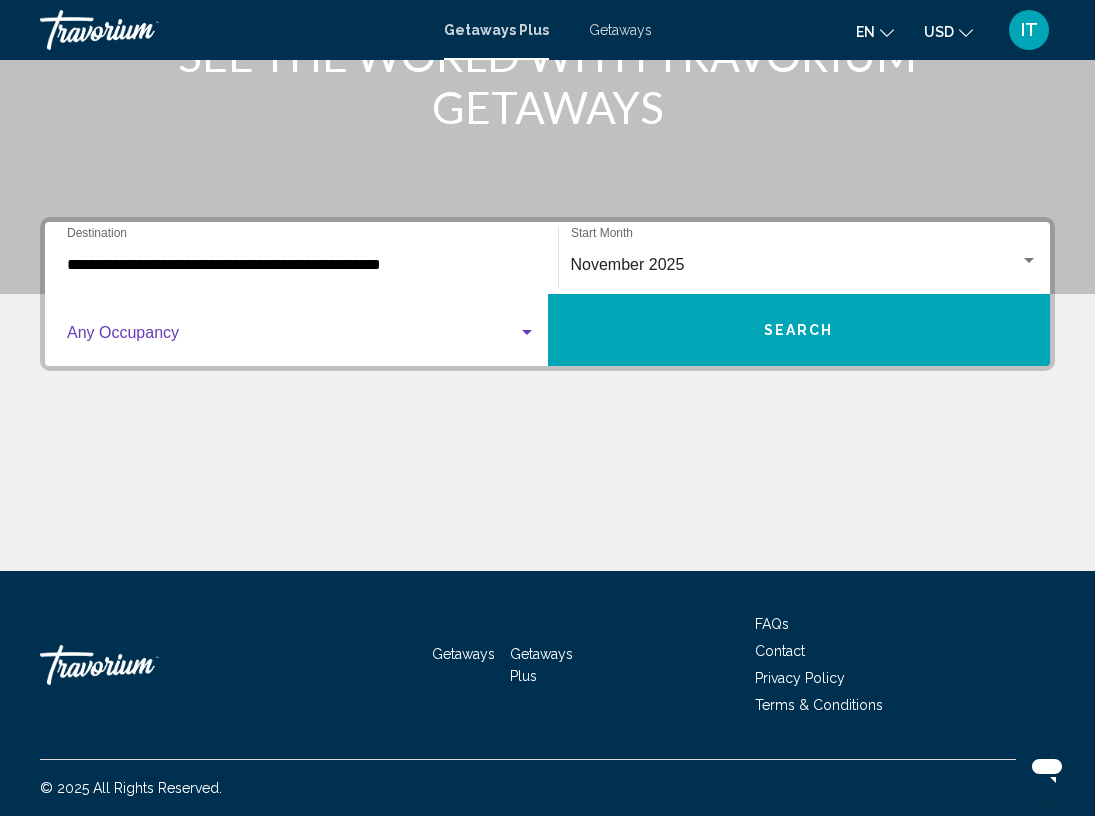 click at bounding box center (527, 332) 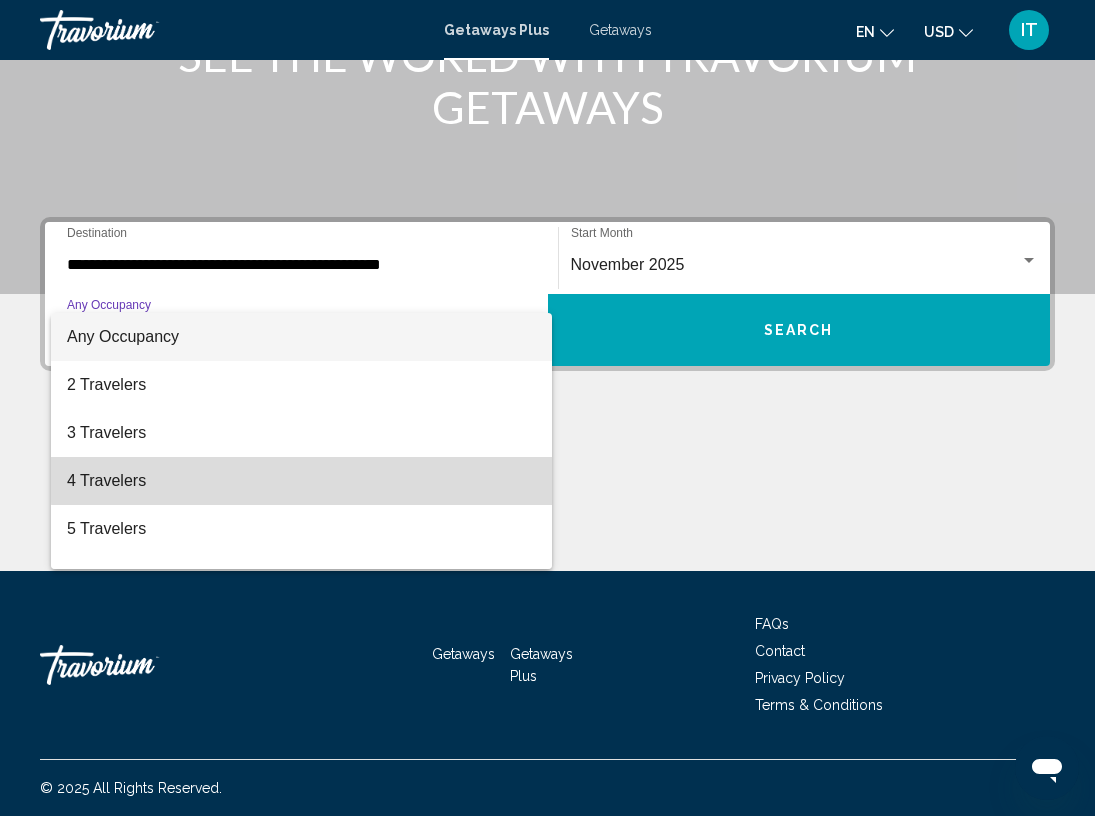 click on "4 Travelers" at bounding box center [301, 481] 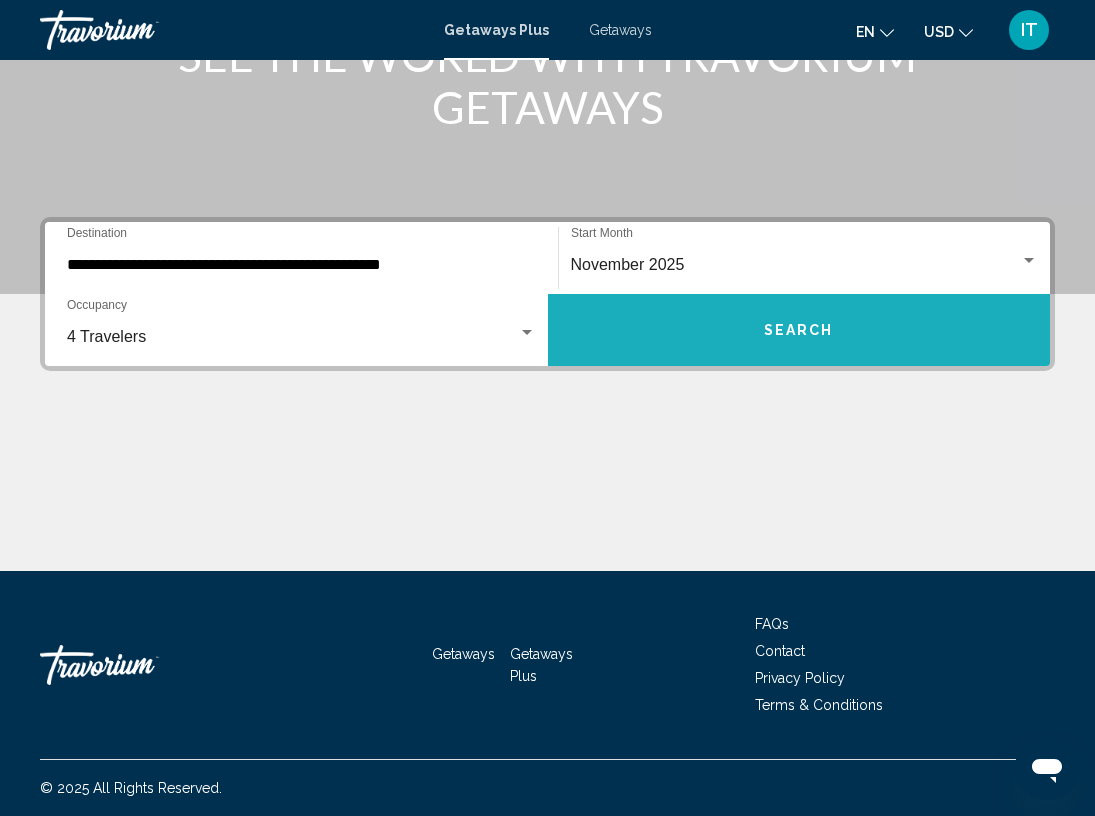click on "Search" at bounding box center (799, 331) 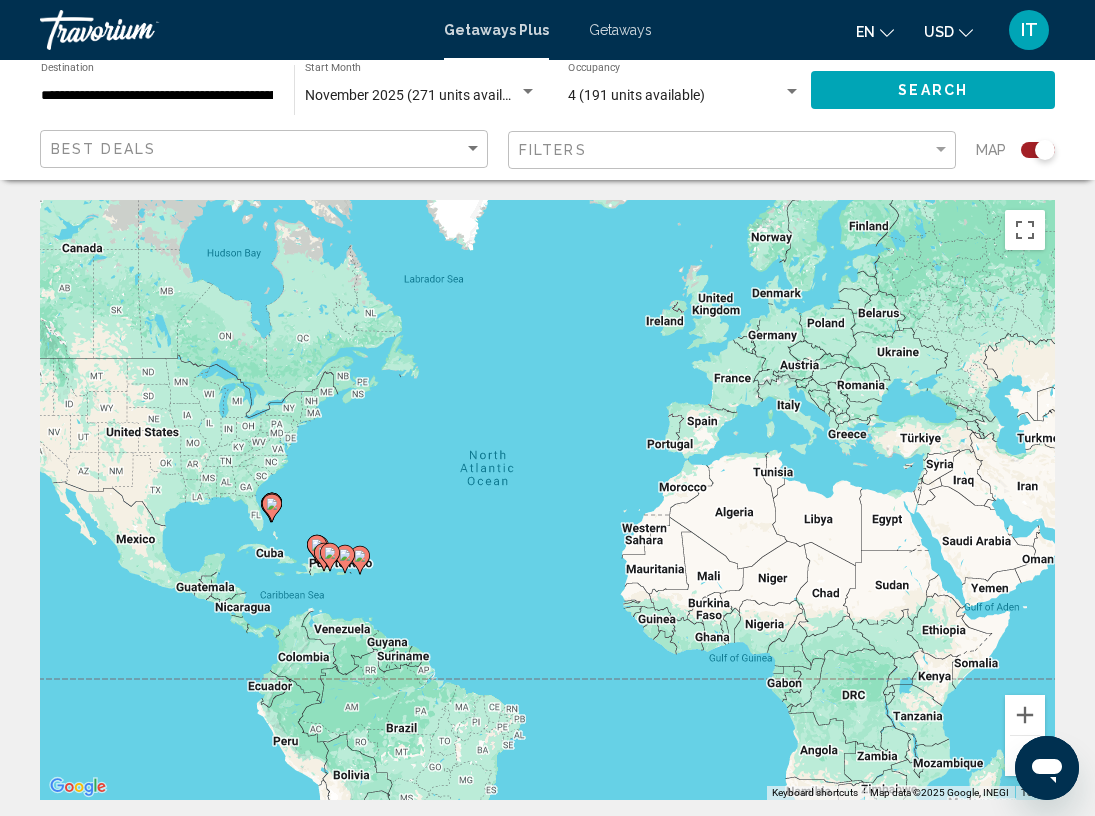 click 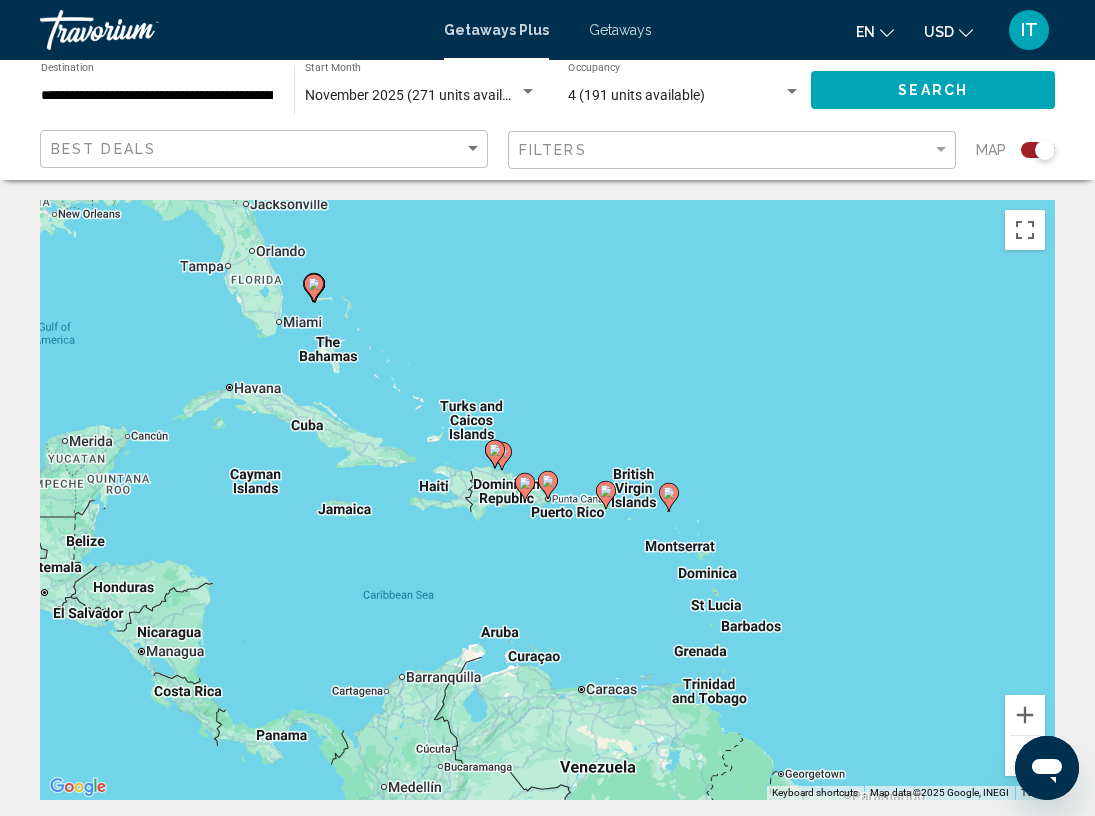 click on "To activate drag with keyboard, press Alt + Enter. Once in keyboard drag state, use the arrow keys to move the marker. To complete the drag, press the Enter key. To cancel, press Escape." at bounding box center (547, 500) 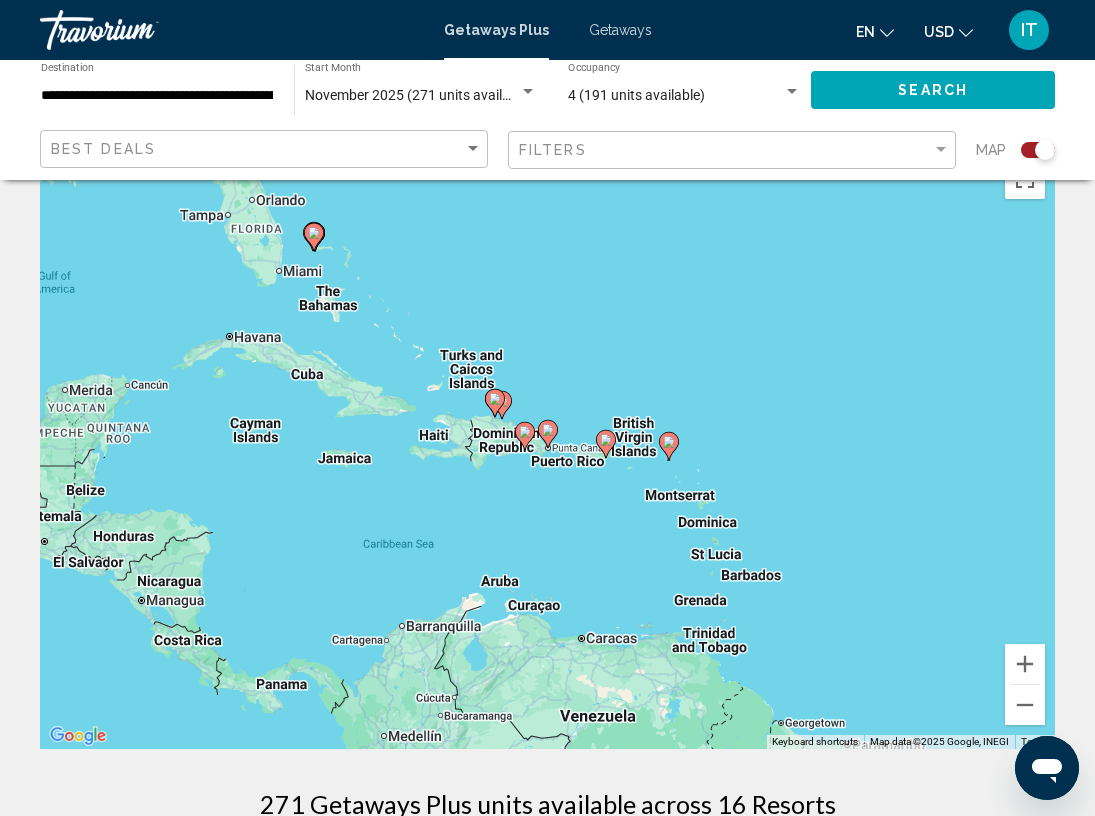 scroll, scrollTop: 100, scrollLeft: 0, axis: vertical 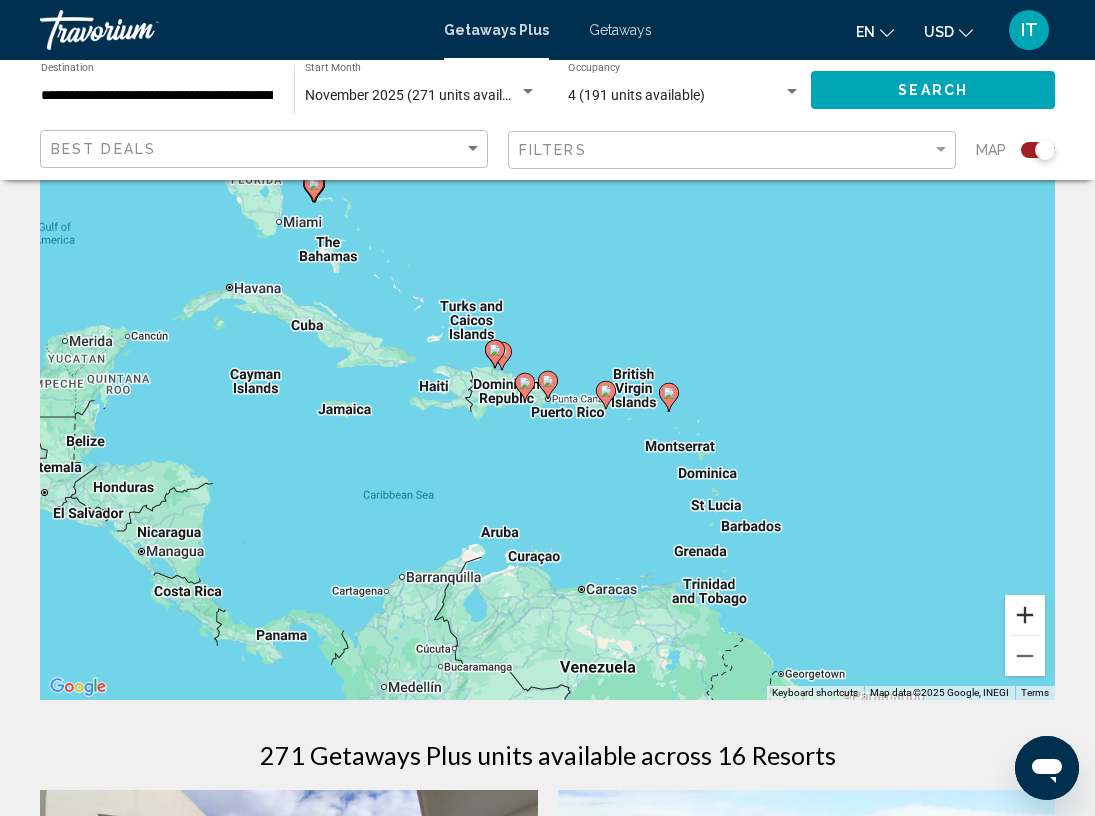 click at bounding box center (1025, 615) 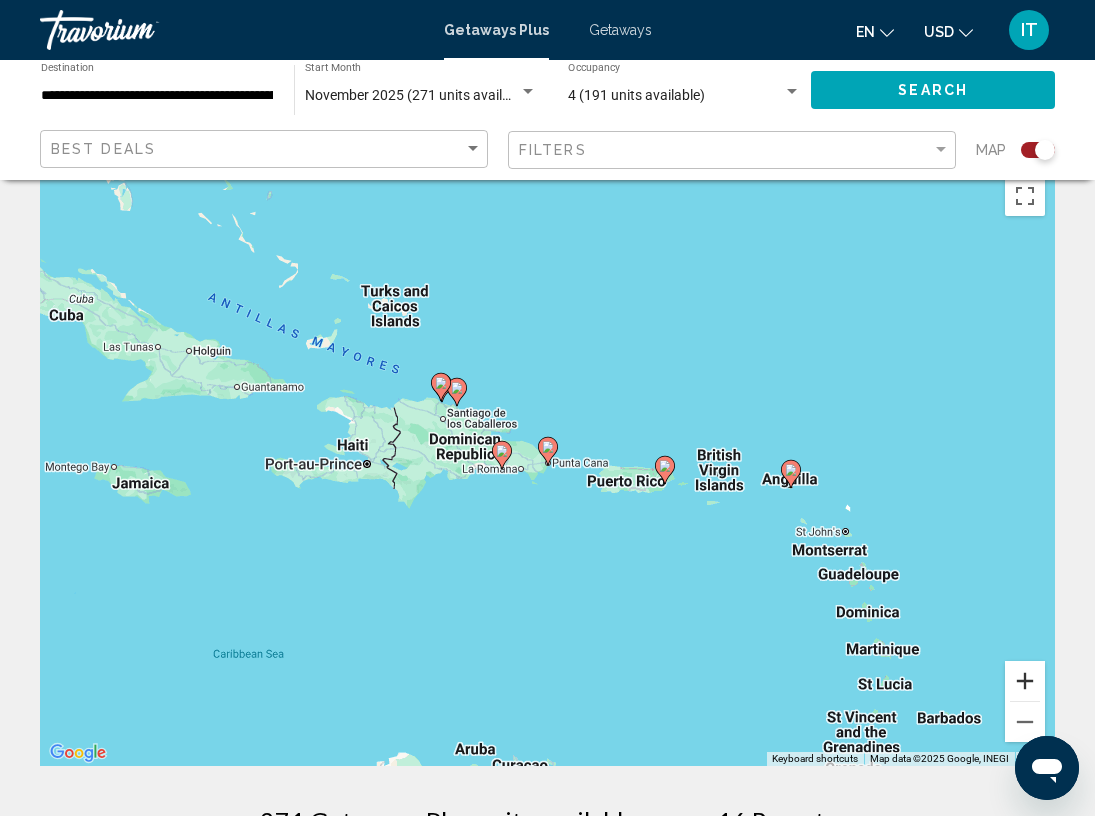 scroll, scrollTop: 0, scrollLeft: 0, axis: both 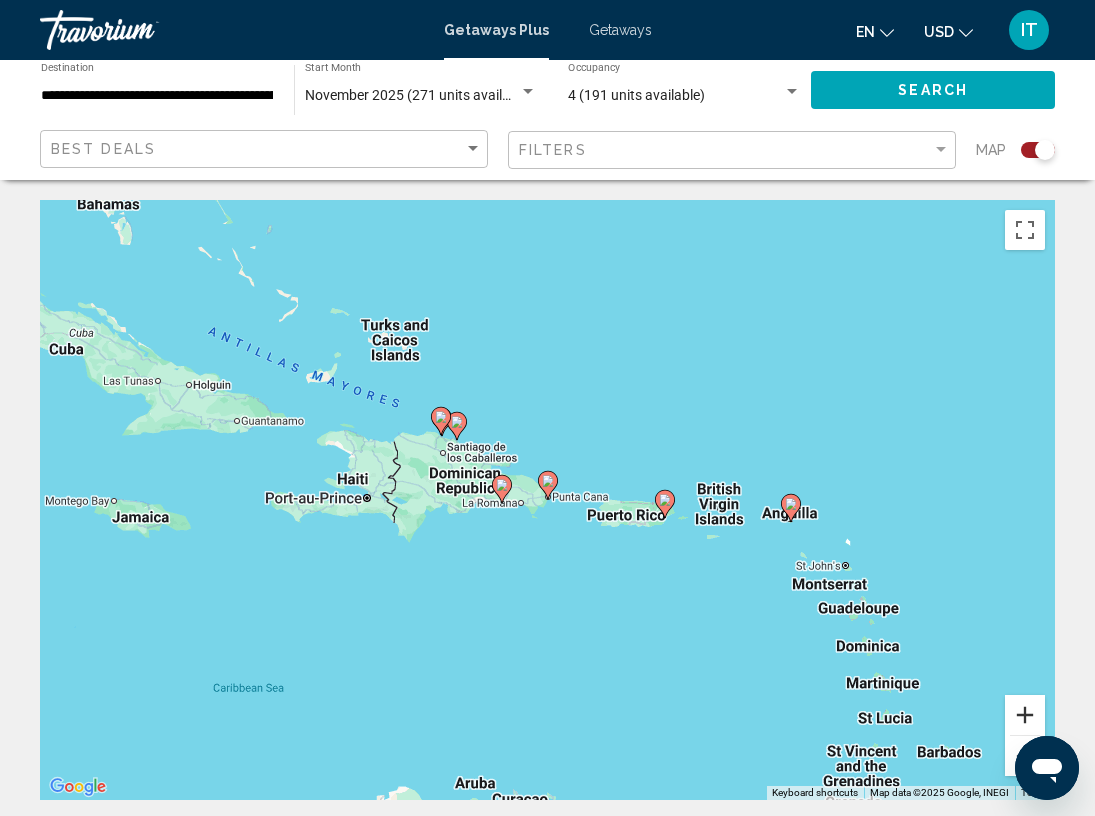 click at bounding box center (1025, 715) 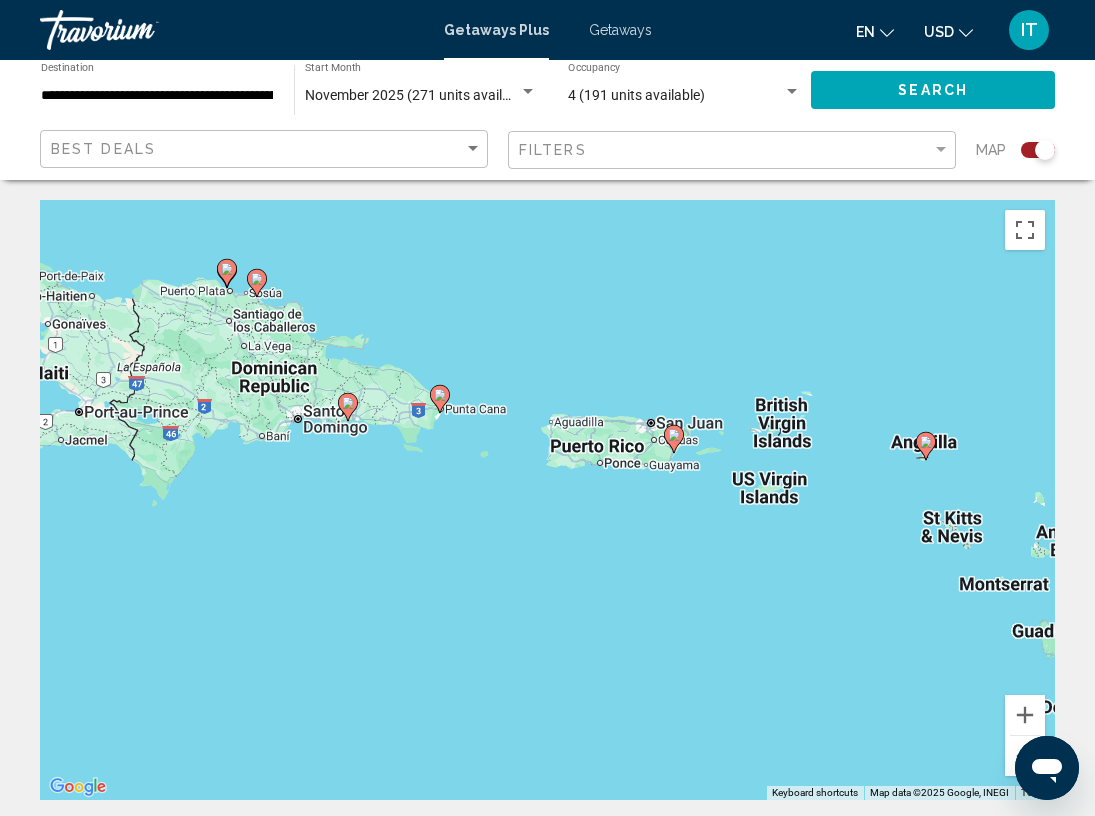 drag, startPoint x: 917, startPoint y: 641, endPoint x: 845, endPoint y: 562, distance: 106.887794 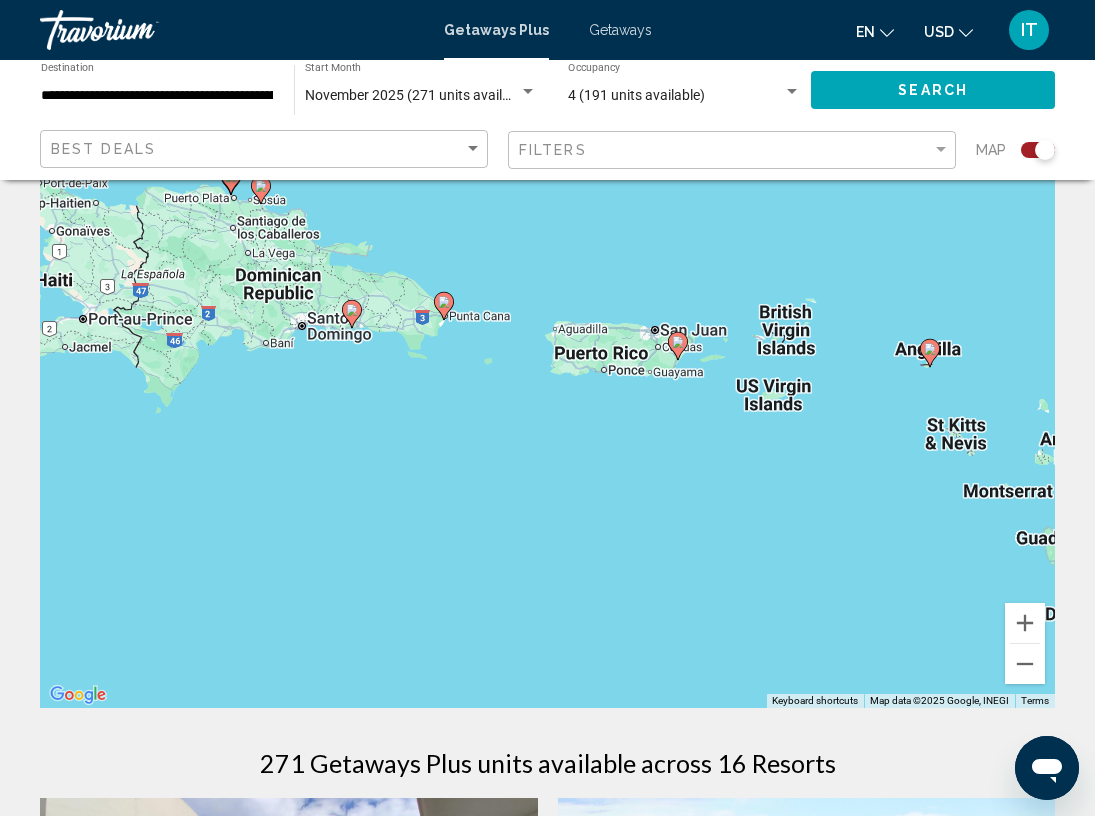 scroll, scrollTop: 0, scrollLeft: 0, axis: both 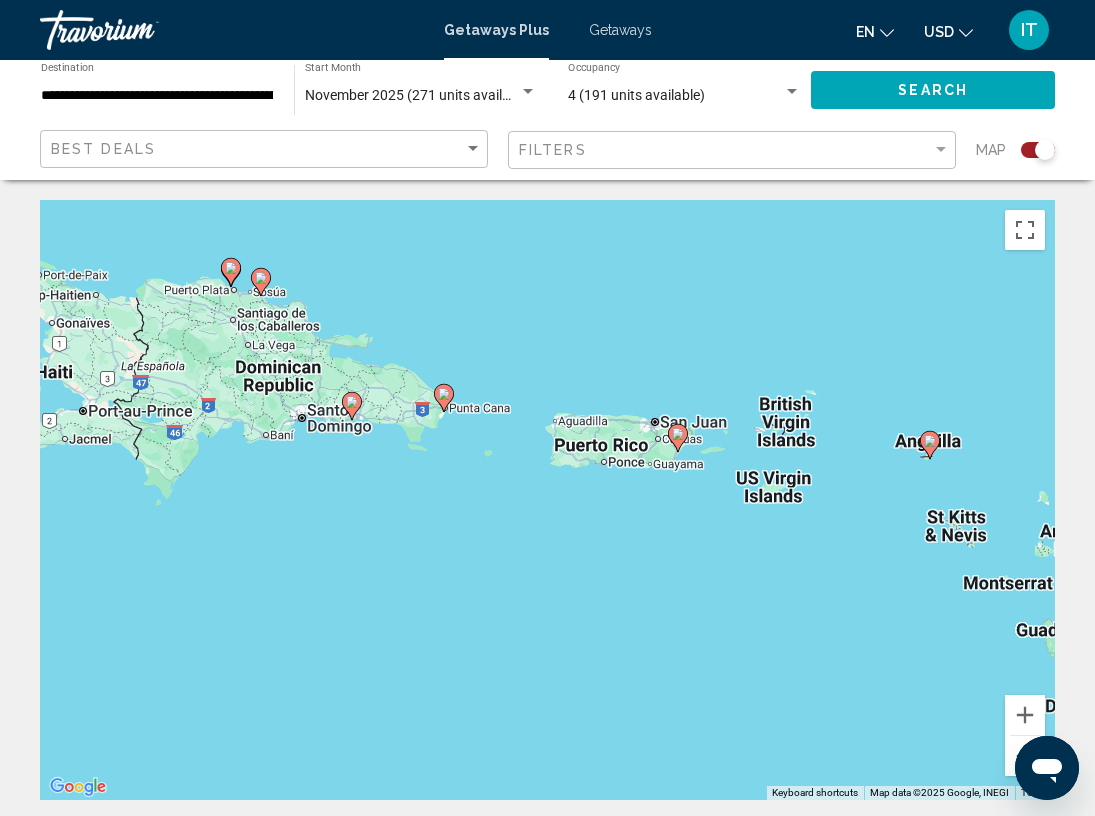 click at bounding box center (1025, 756) 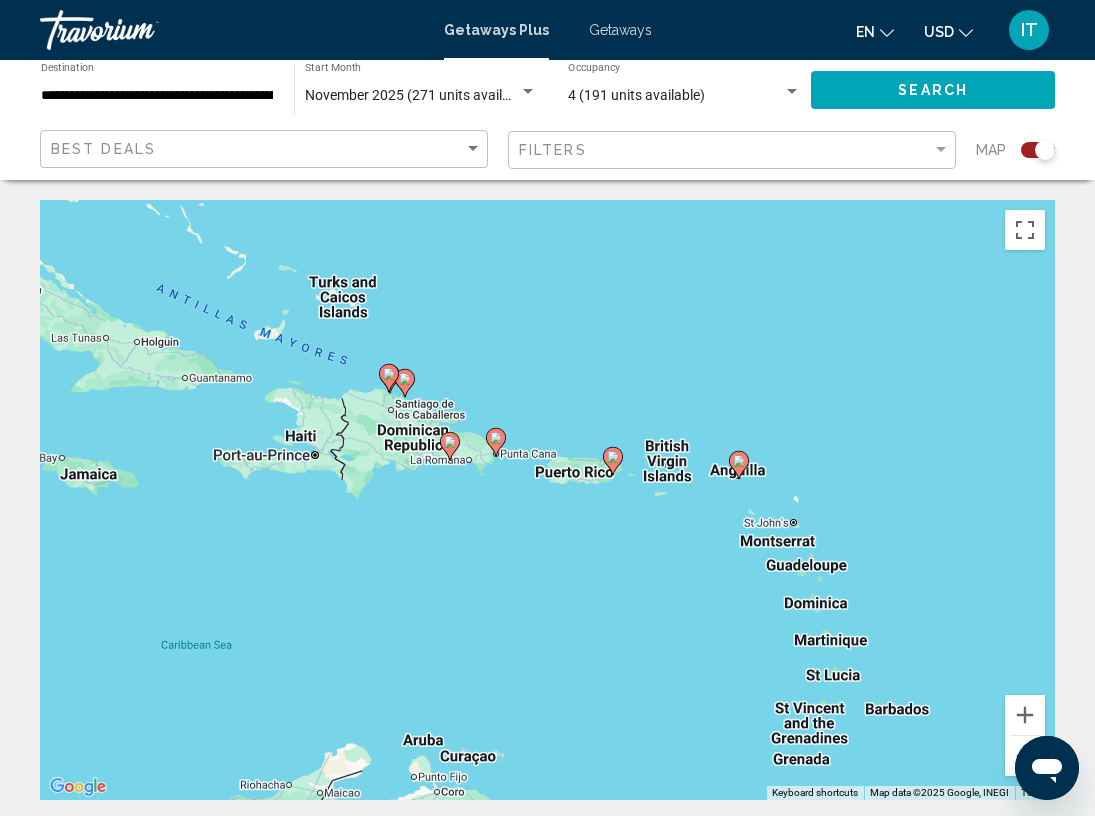 click at bounding box center [1025, 756] 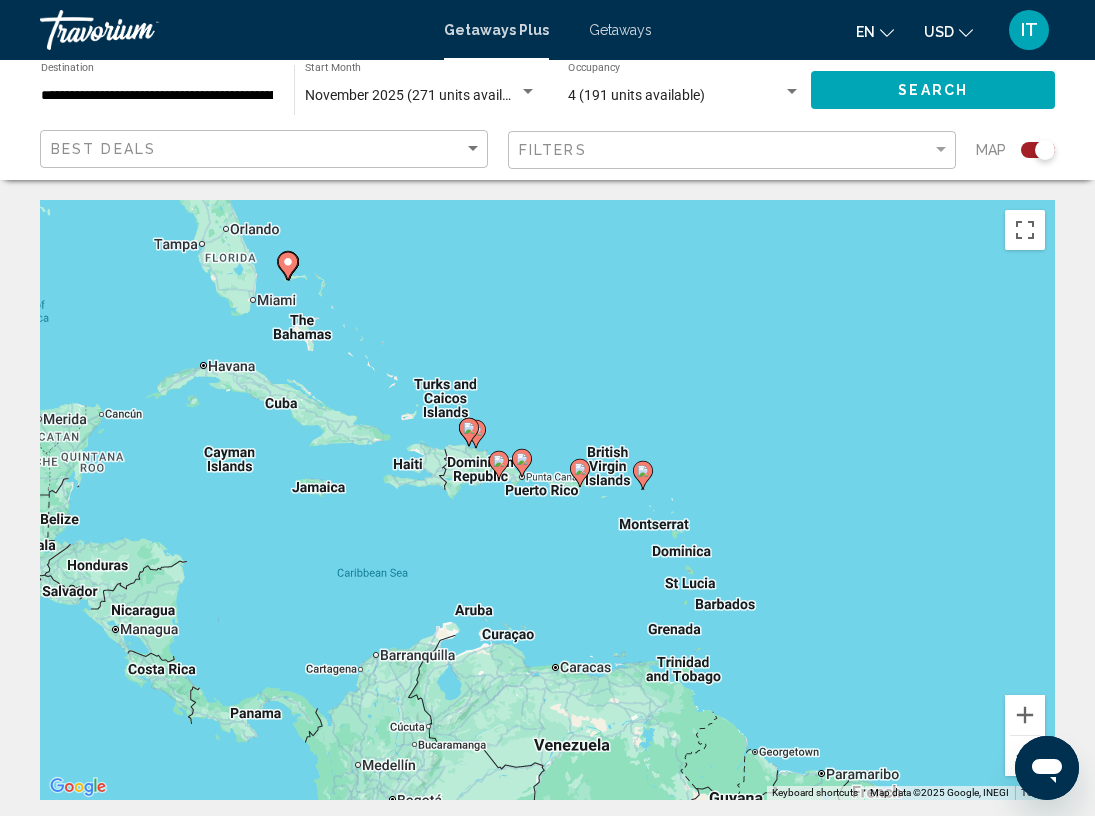 click at bounding box center [1025, 756] 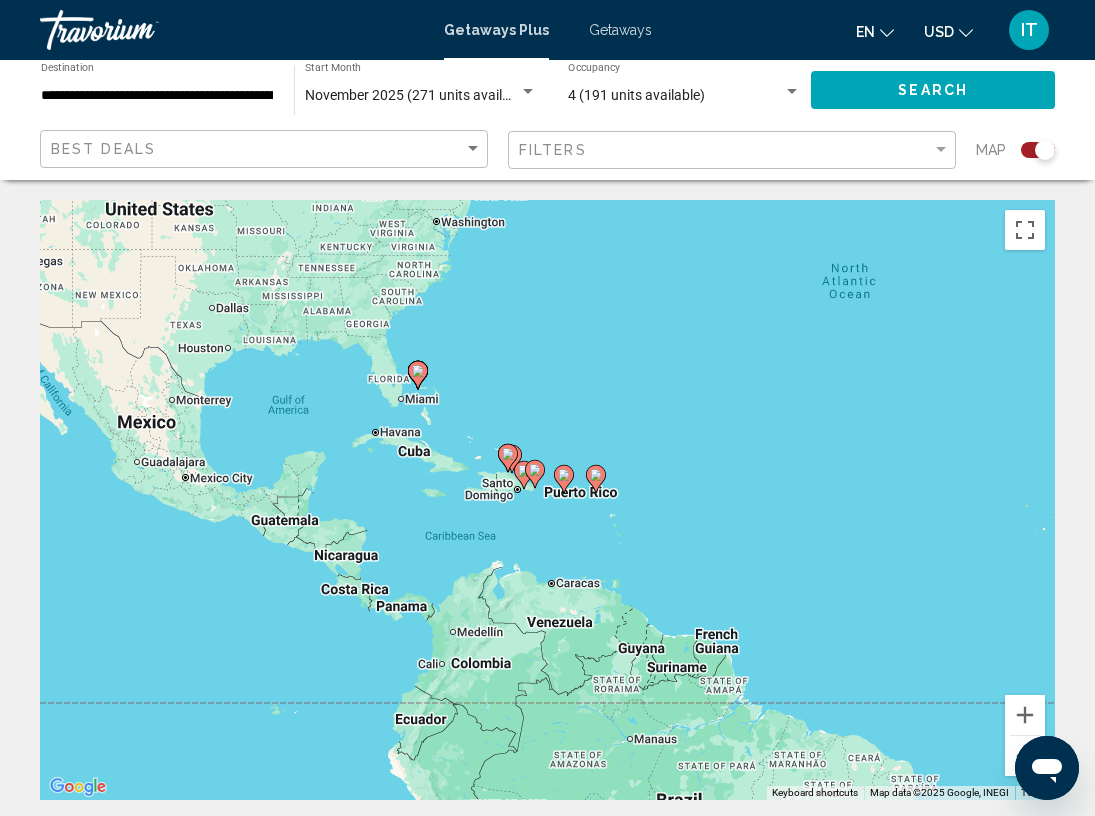 click at bounding box center [1025, 756] 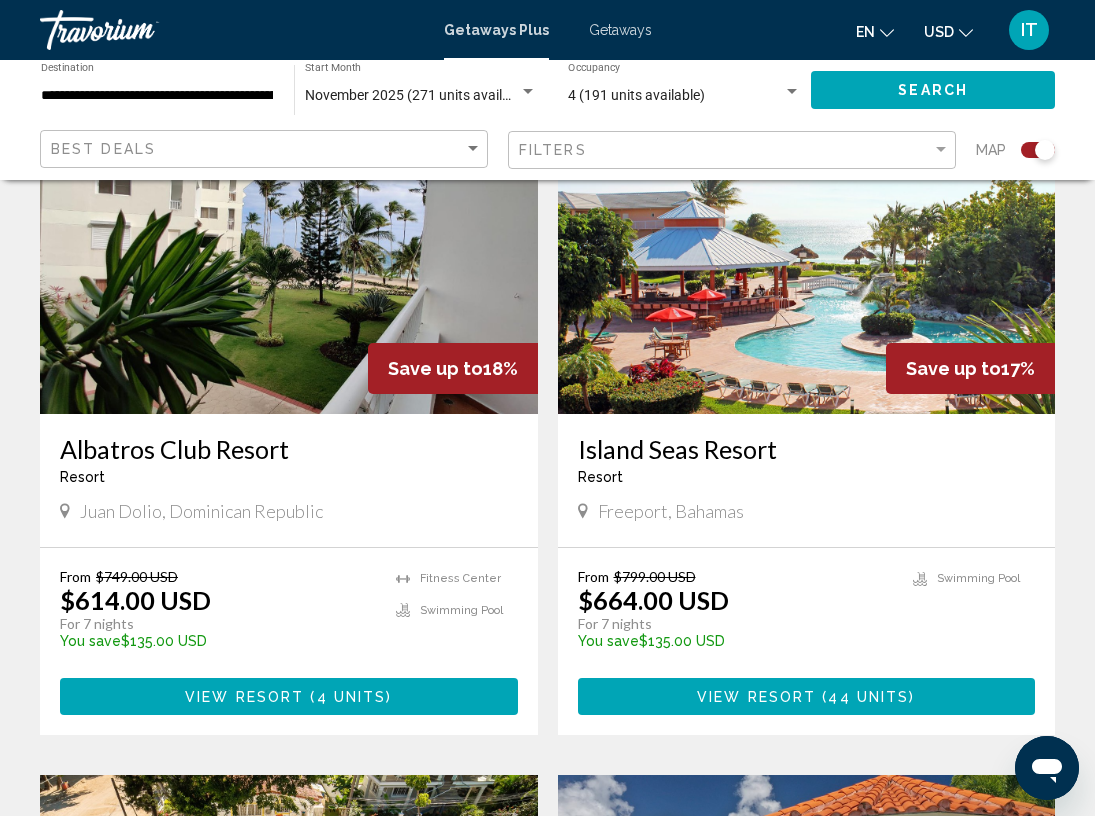 scroll, scrollTop: 800, scrollLeft: 0, axis: vertical 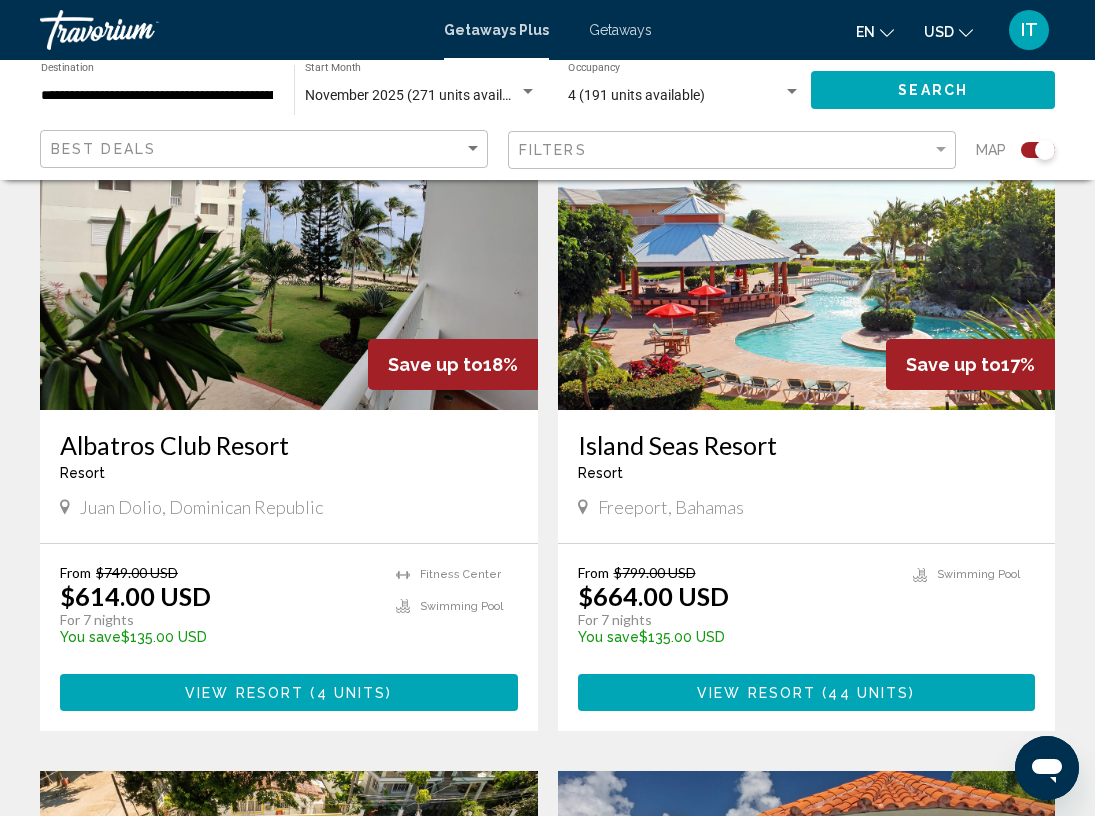 click on "USD
USD ($) MXN (Mex$) CAD (Can$) GBP (£) EUR (€) AUD (A$) NZD (NZ$) CNY (CN¥)" 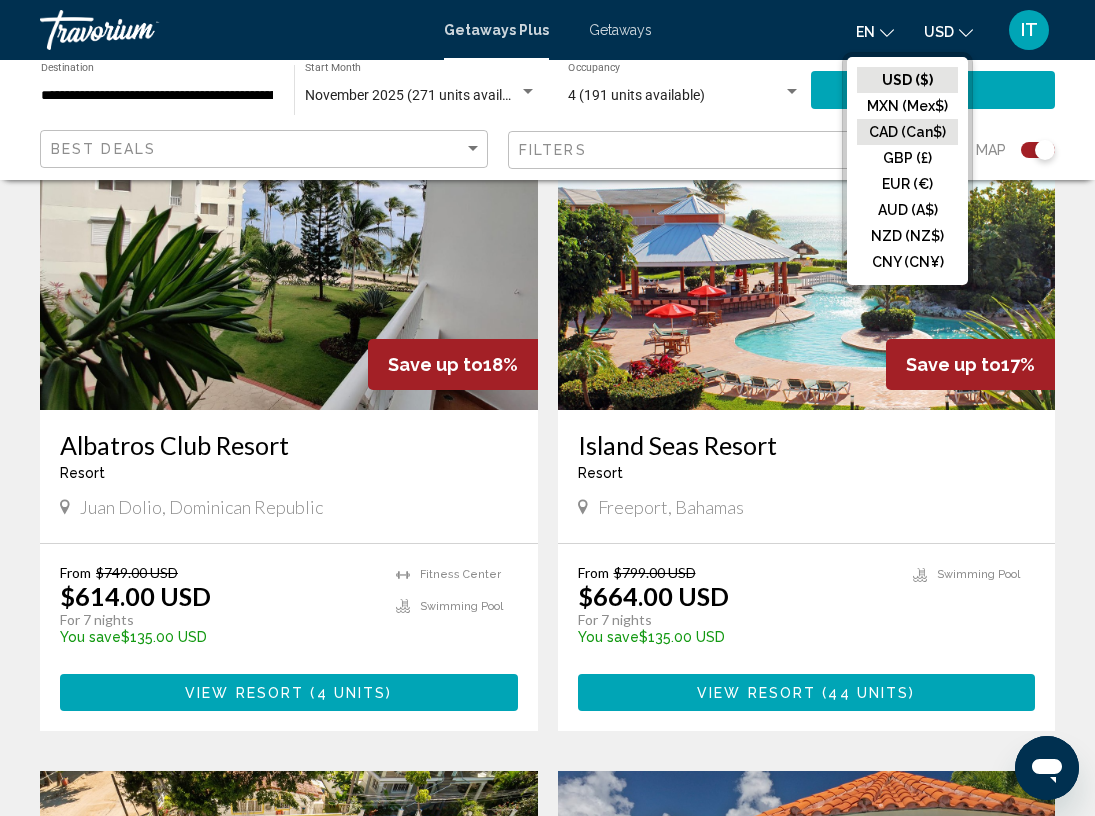 click on "CAD (Can$)" 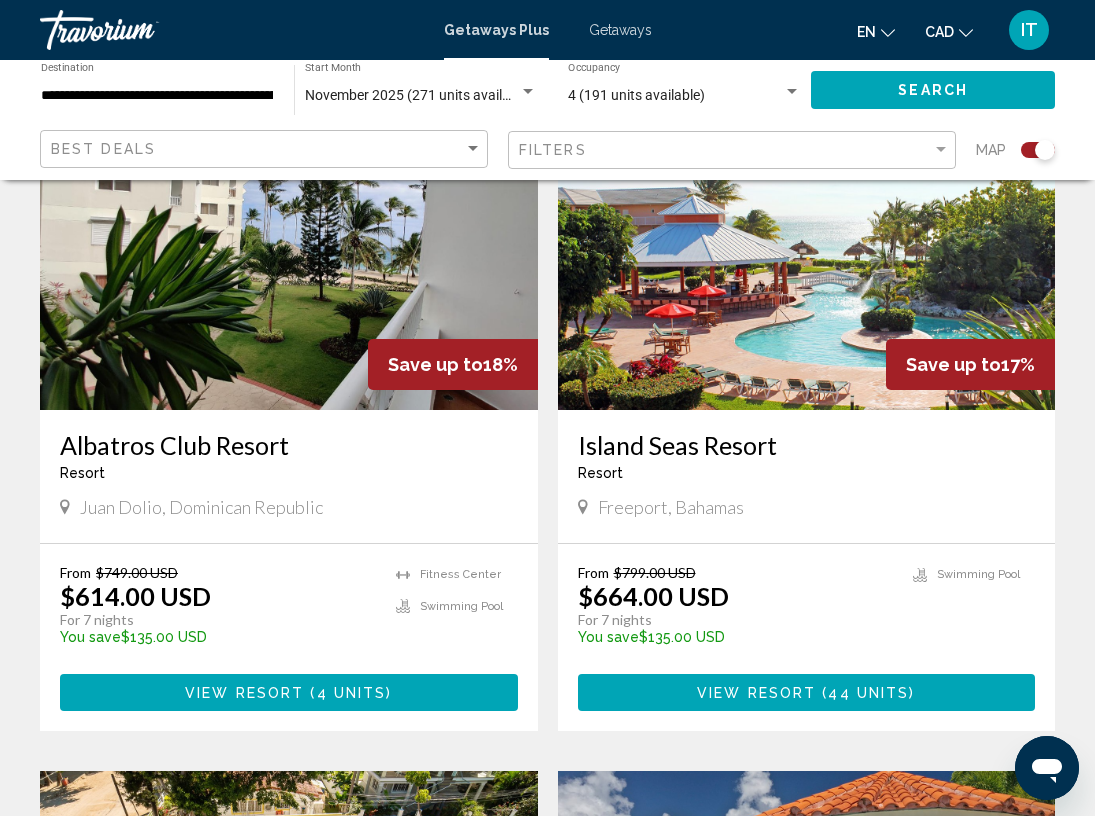 click on "en
English Español Français Italiano Português русский CAD
USD ($) MXN (Mex$) CAD (Can$) GBP (£) EUR (€) AUD (A$) NZD (NZ$) CNY (CN¥) IT Login" at bounding box center [864, 30] 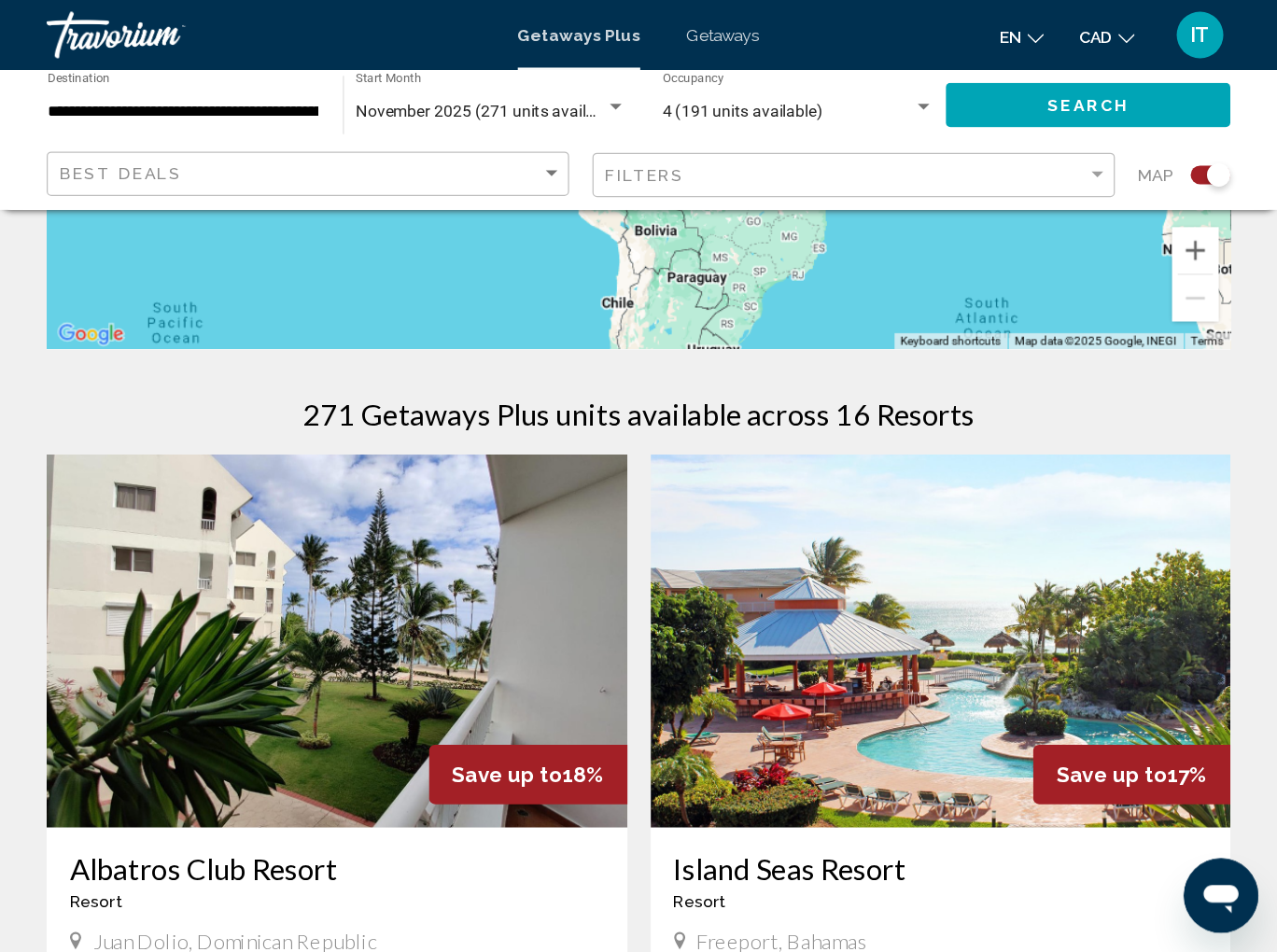 scroll, scrollTop: 0, scrollLeft: 0, axis: both 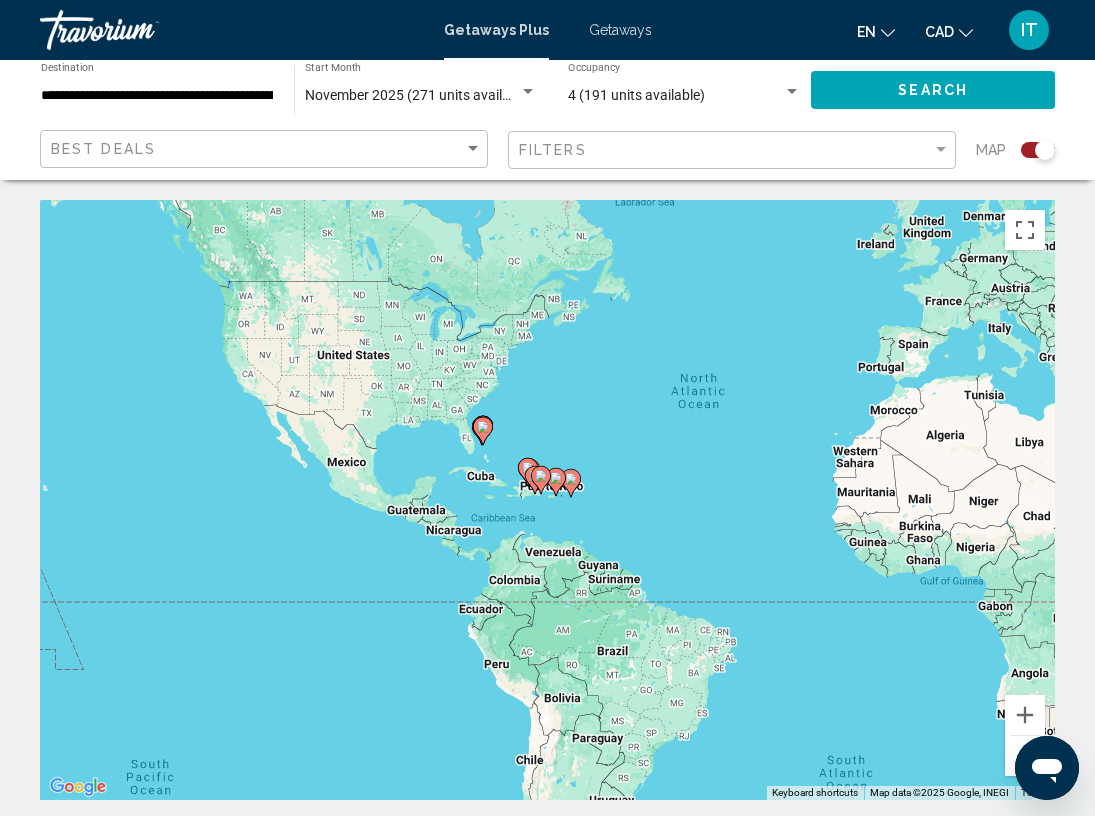 click 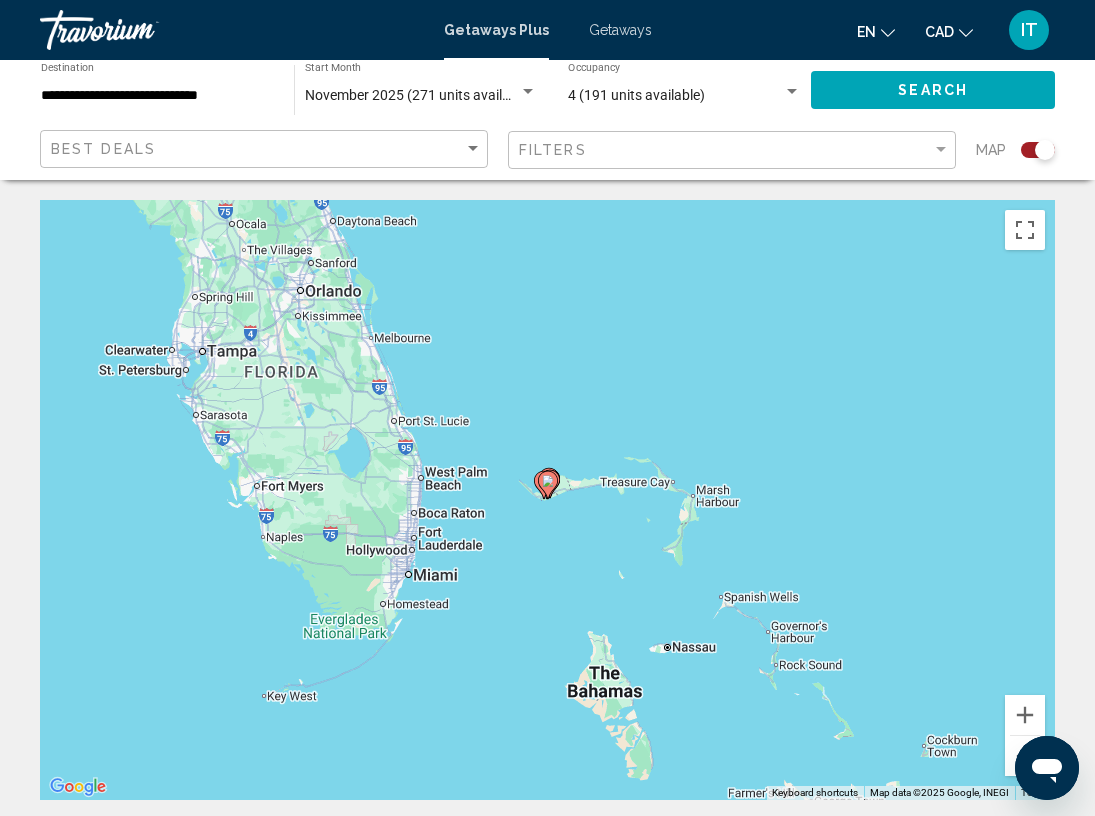 click 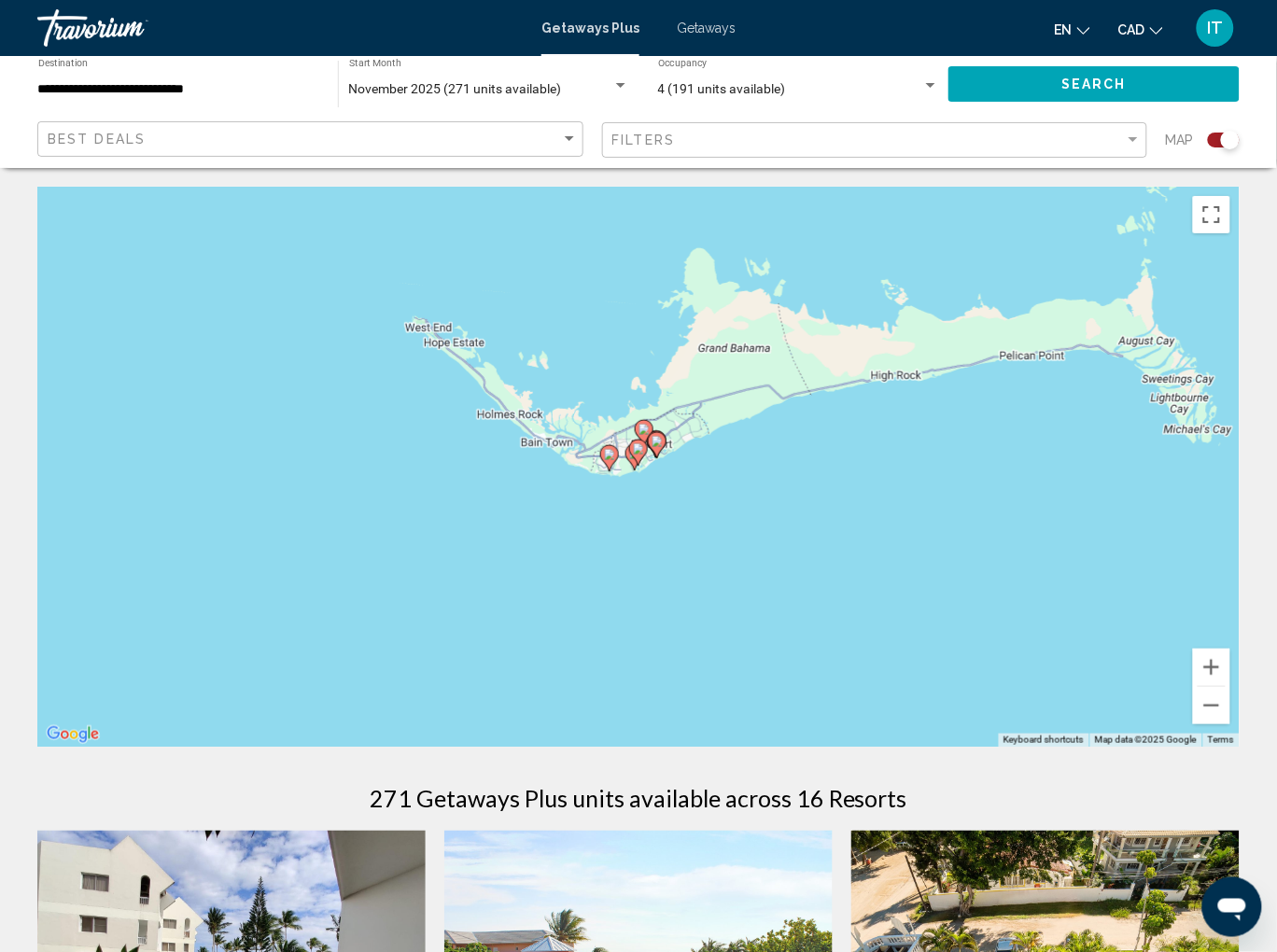 click on "To navigate, press the arrow keys.  To activate drag with keyboard, press Alt + Enter. Once in keyboard drag state, use the arrow keys to move the marker. To complete the drag, press the Enter key. To cancel, press Escape." at bounding box center (638, 467) 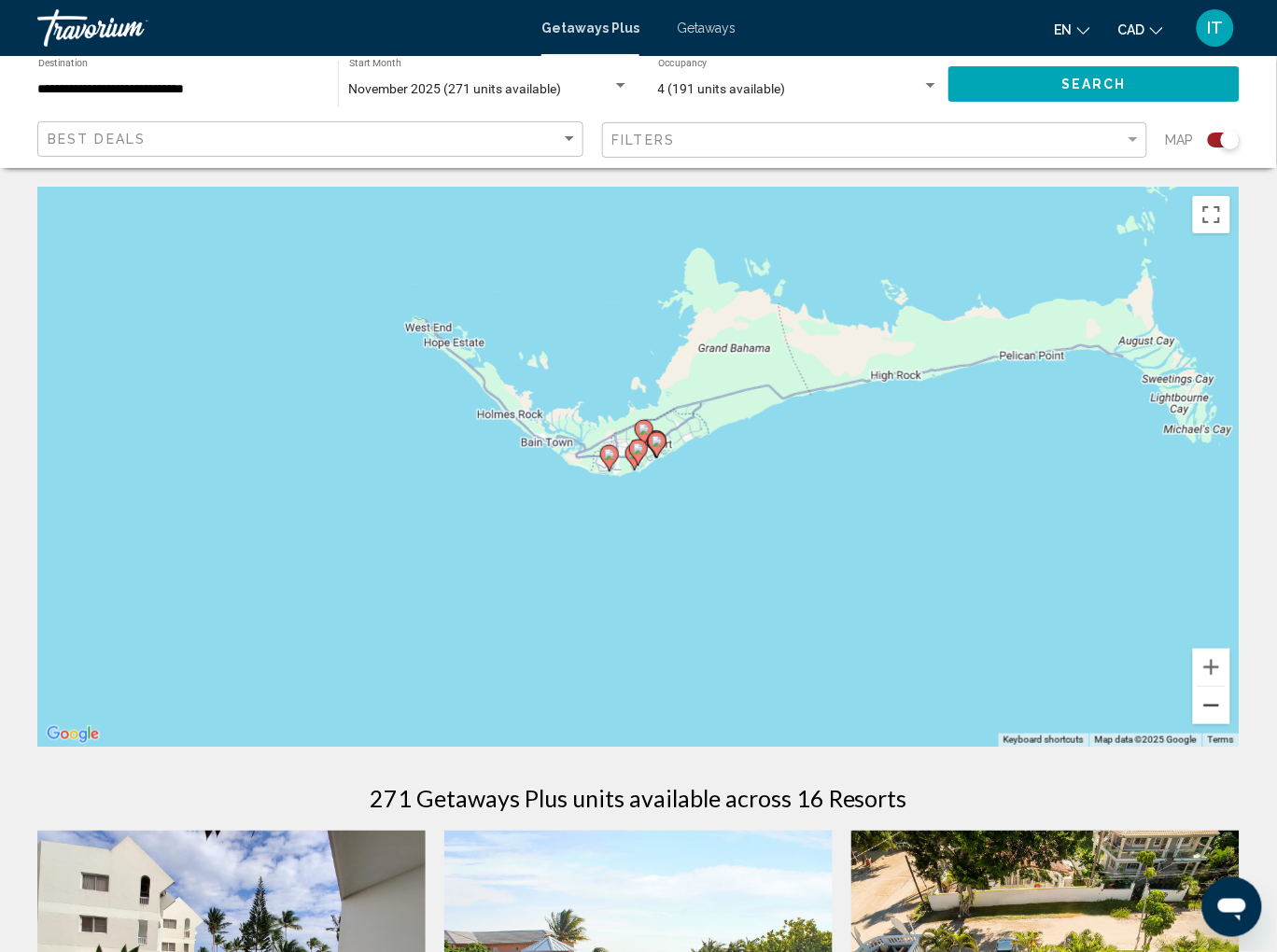 click at bounding box center (1212, 706) 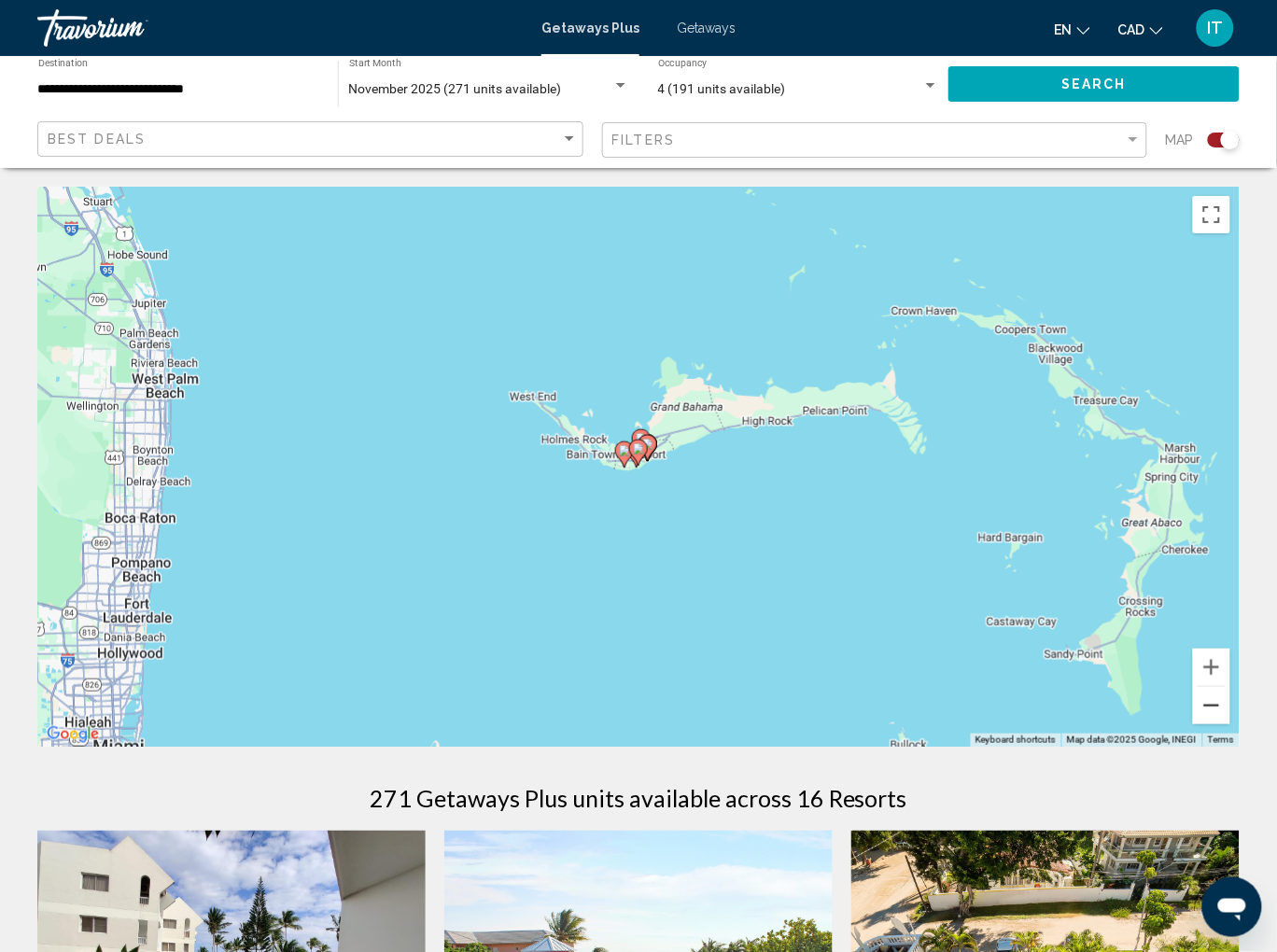 click at bounding box center [1212, 706] 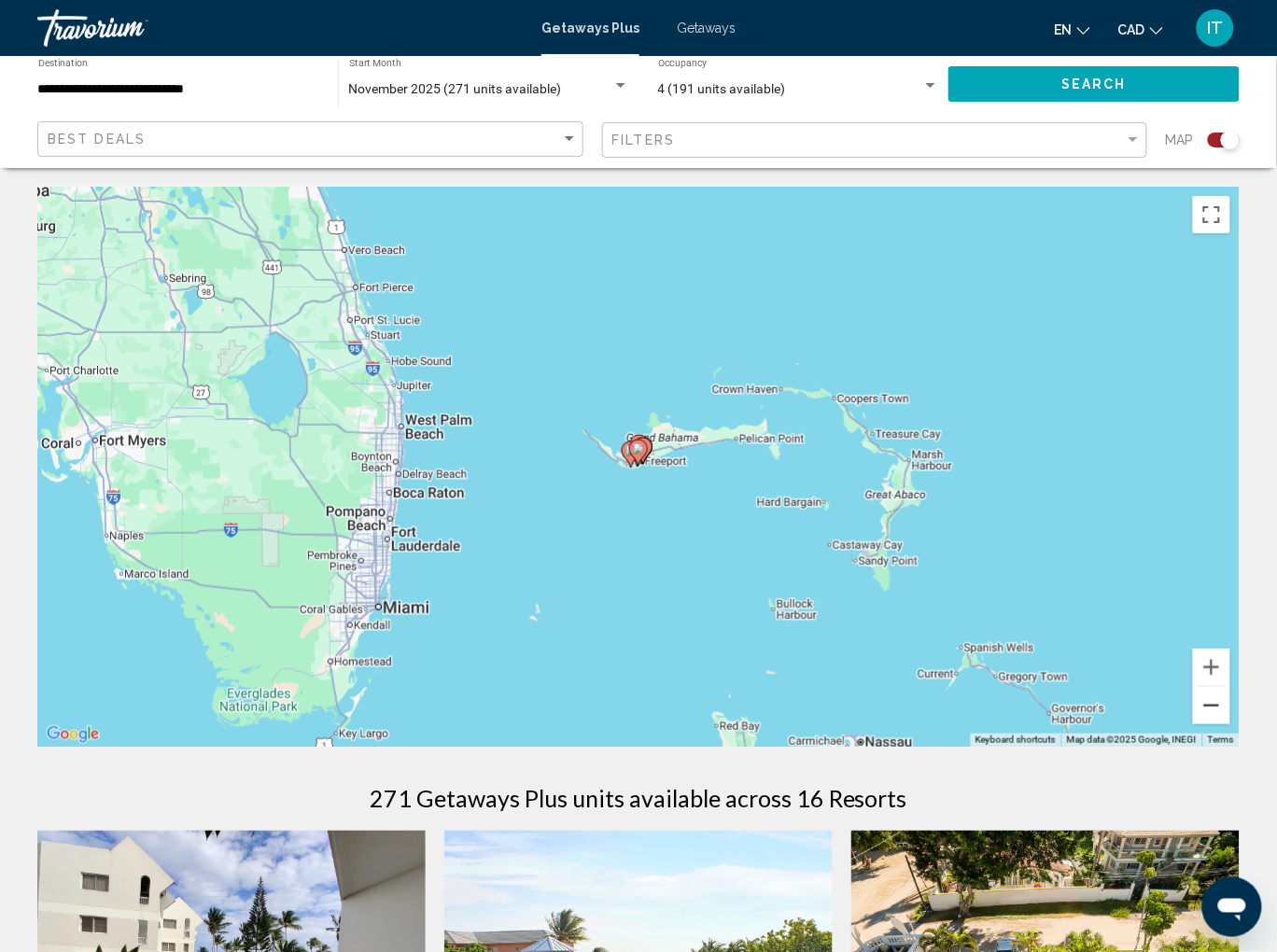 click at bounding box center [1212, 706] 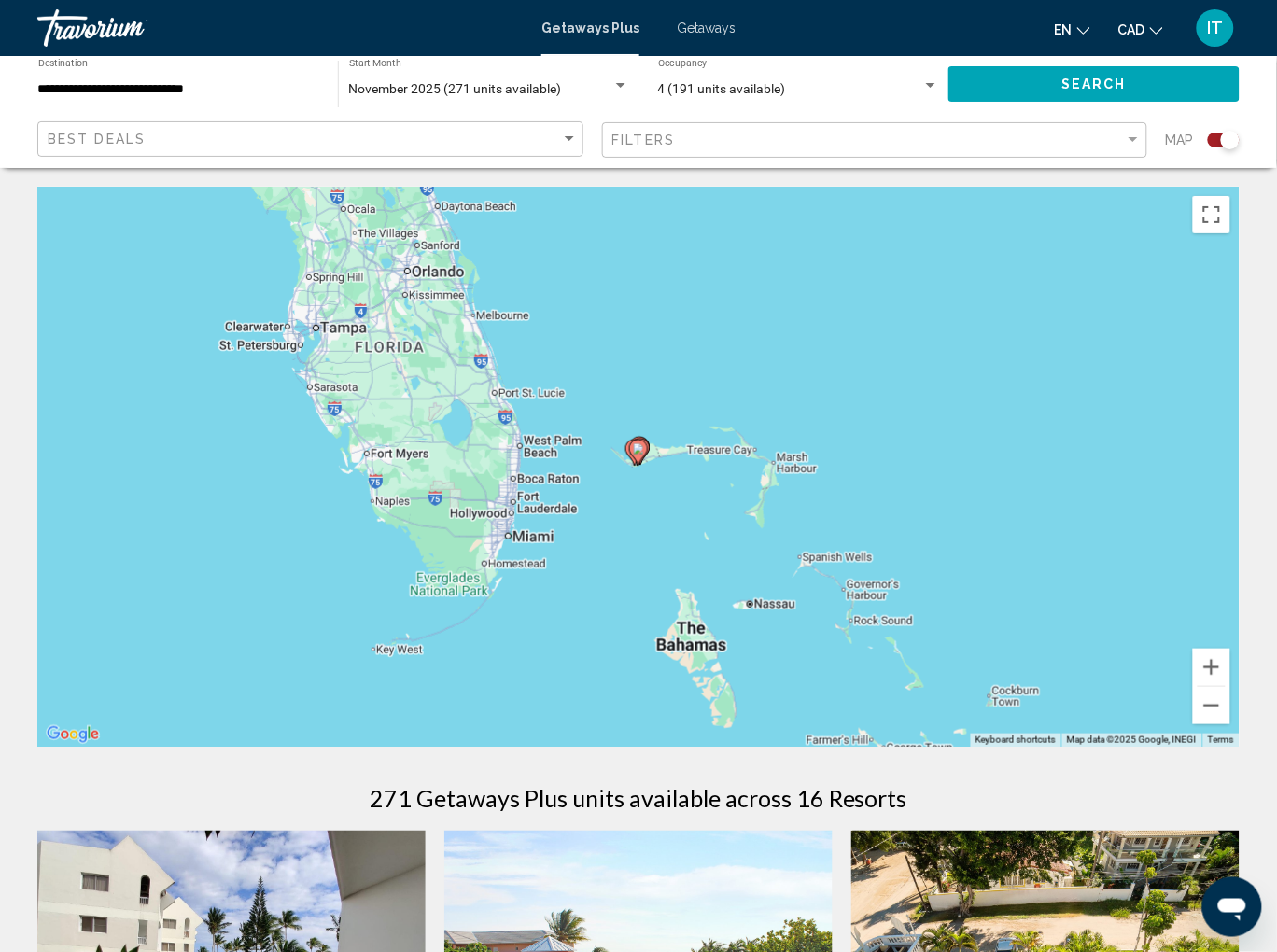 click on "To activate drag with keyboard, press Alt + Enter. Once in keyboard drag state, use the arrow keys to move the marker. To complete the drag, press the Enter key. To cancel, press Escape." at bounding box center [638, 467] 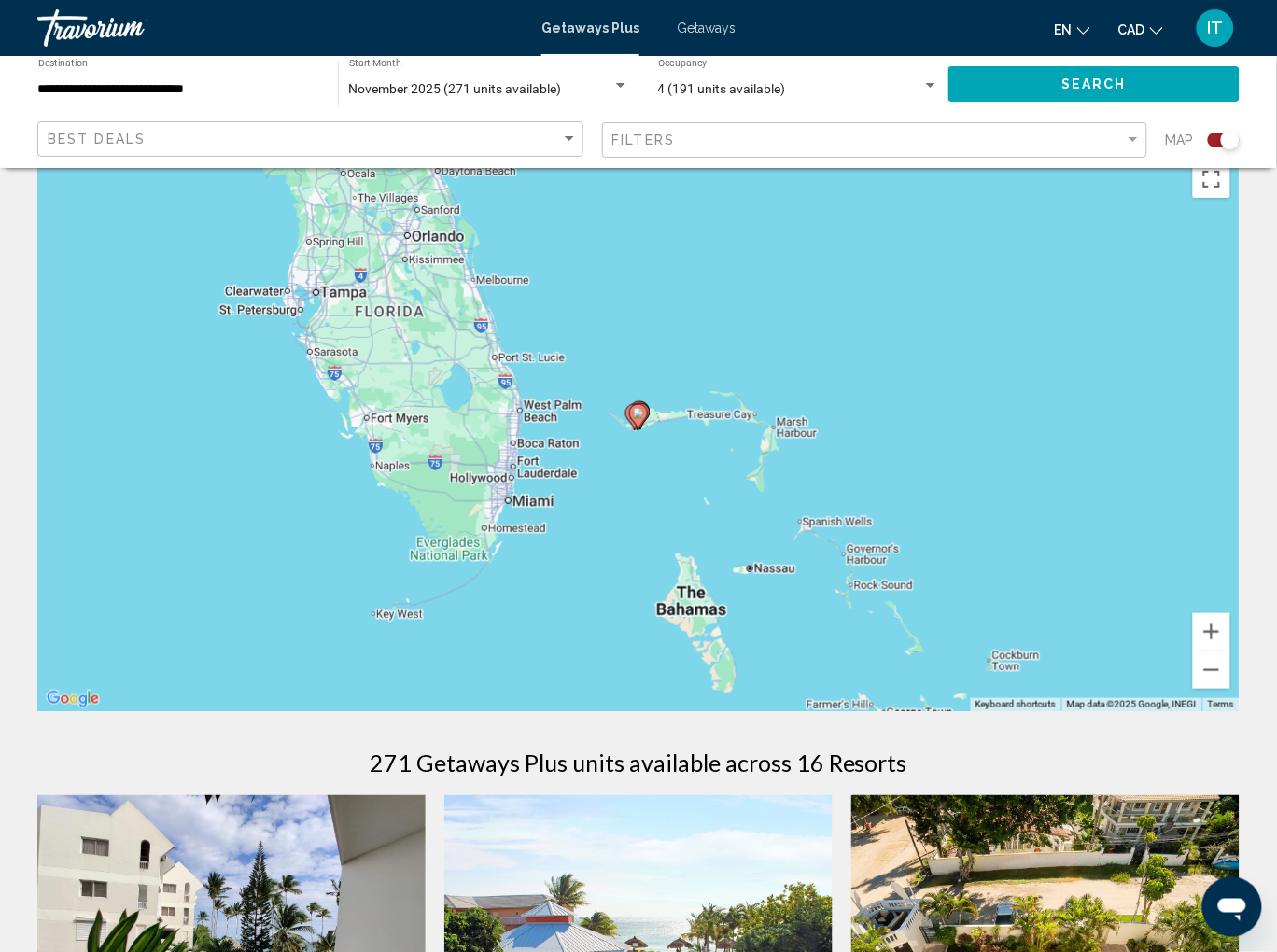 scroll, scrollTop: 0, scrollLeft: 0, axis: both 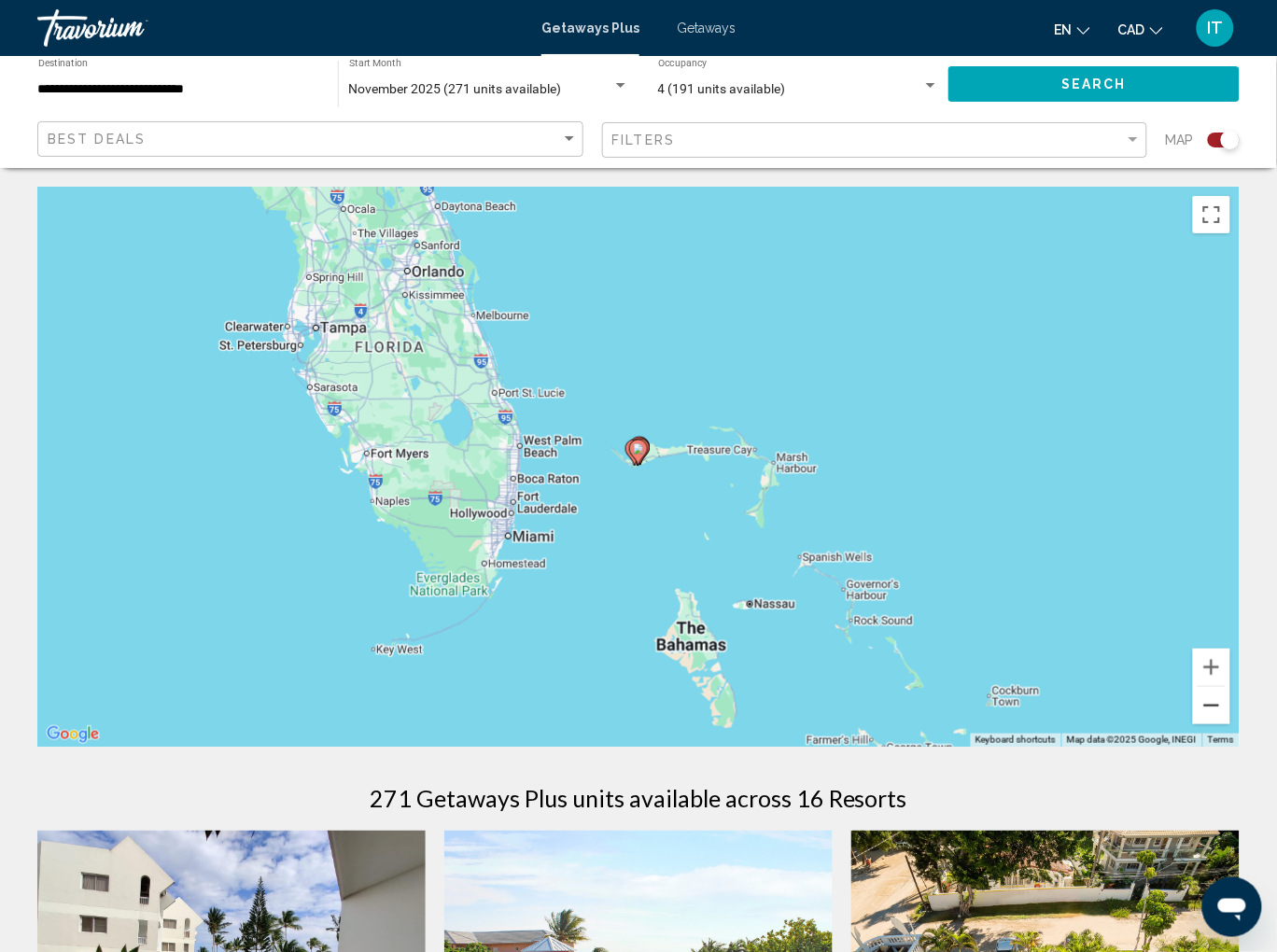 click at bounding box center [1212, 706] 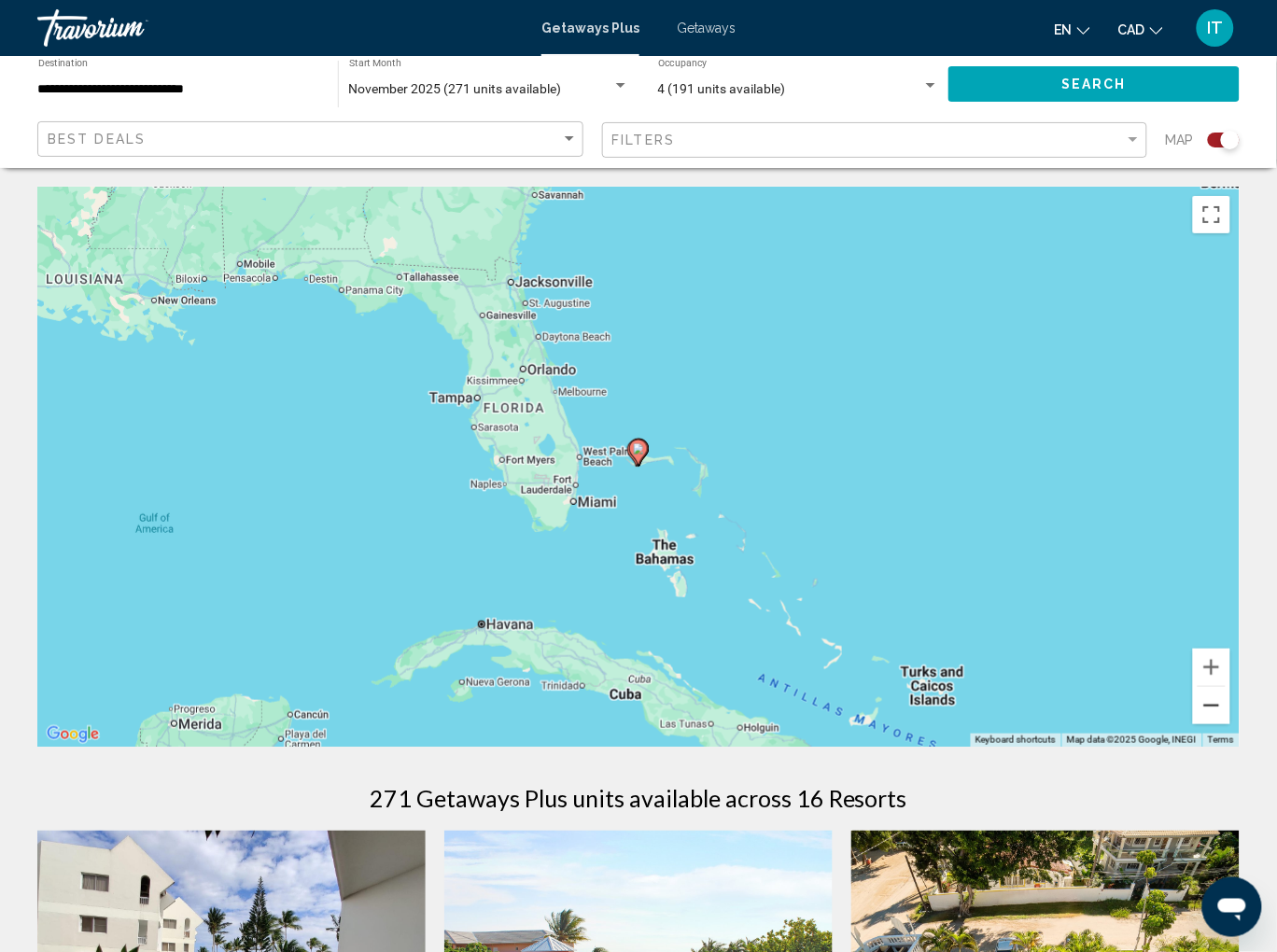 click at bounding box center (1212, 706) 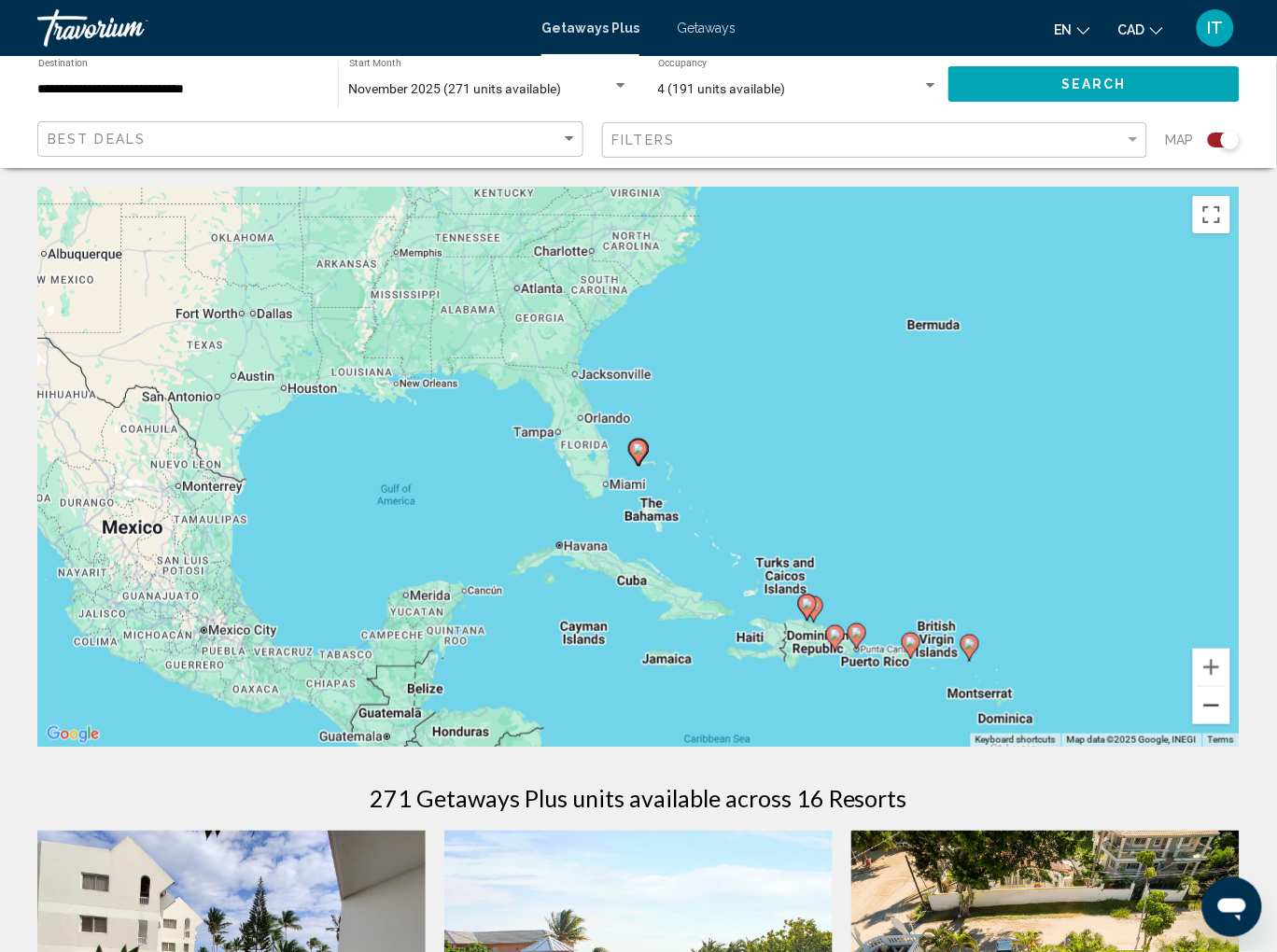 click at bounding box center [1212, 706] 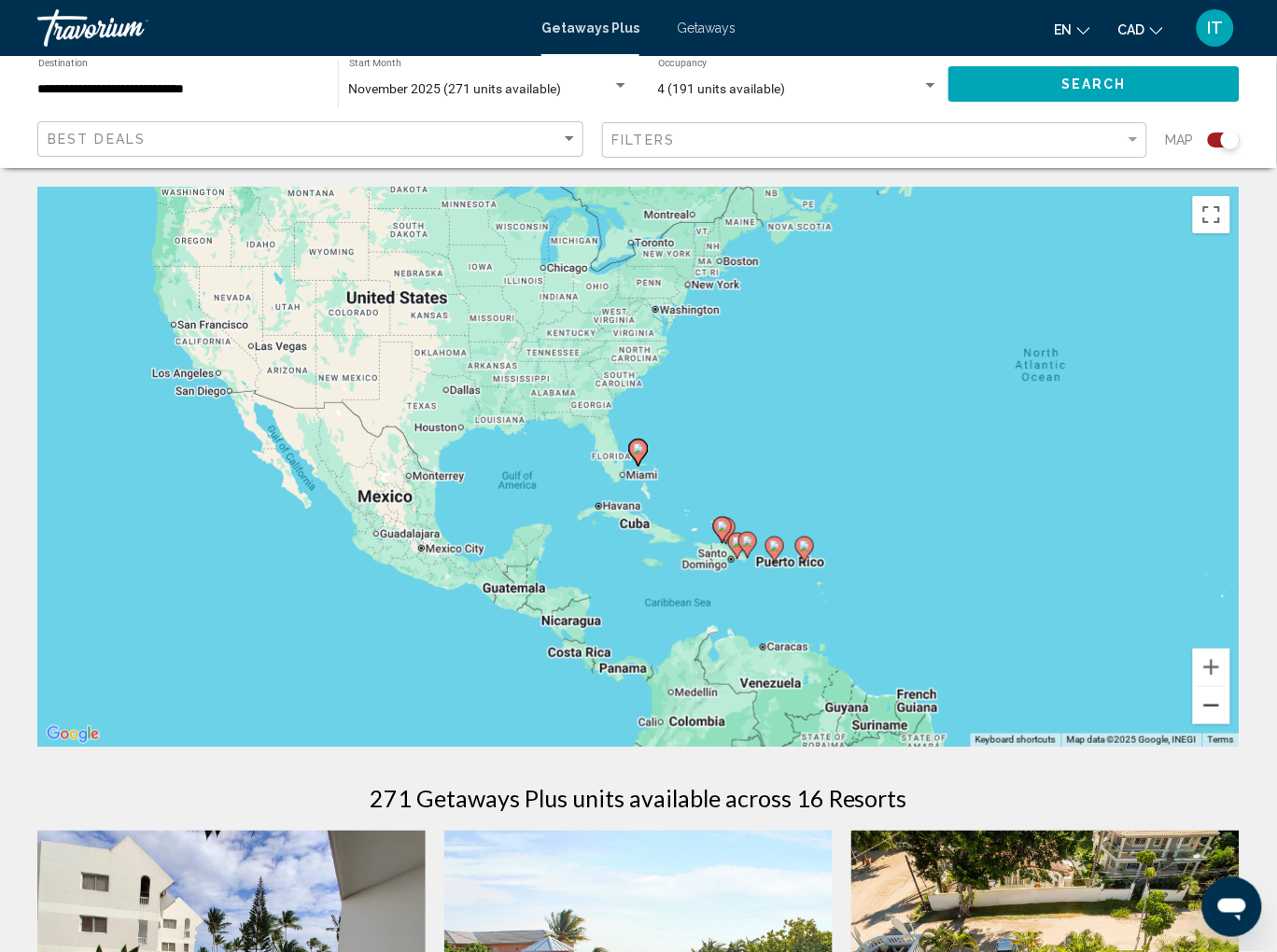 click at bounding box center [1212, 706] 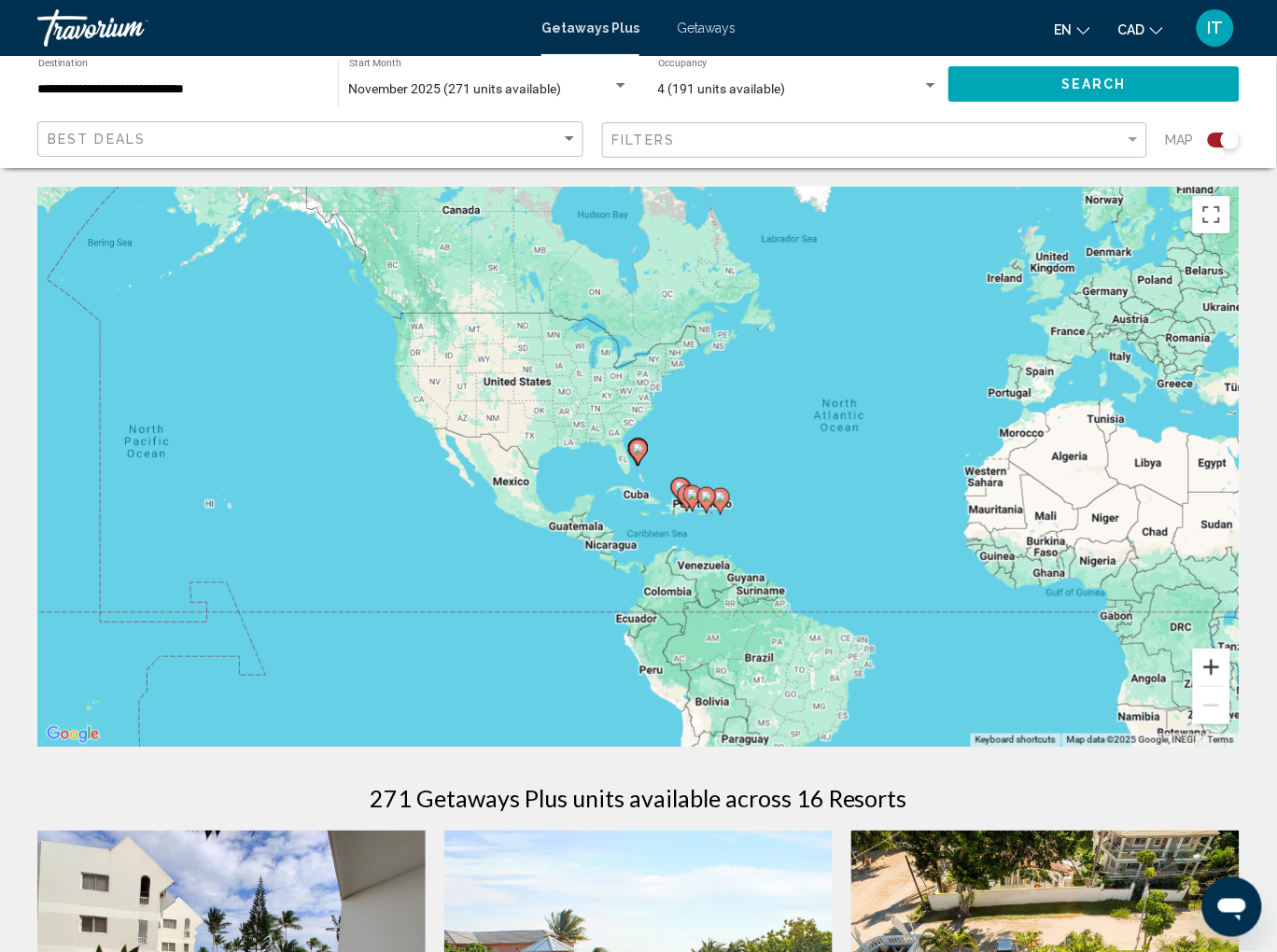 click at bounding box center (1212, 667) 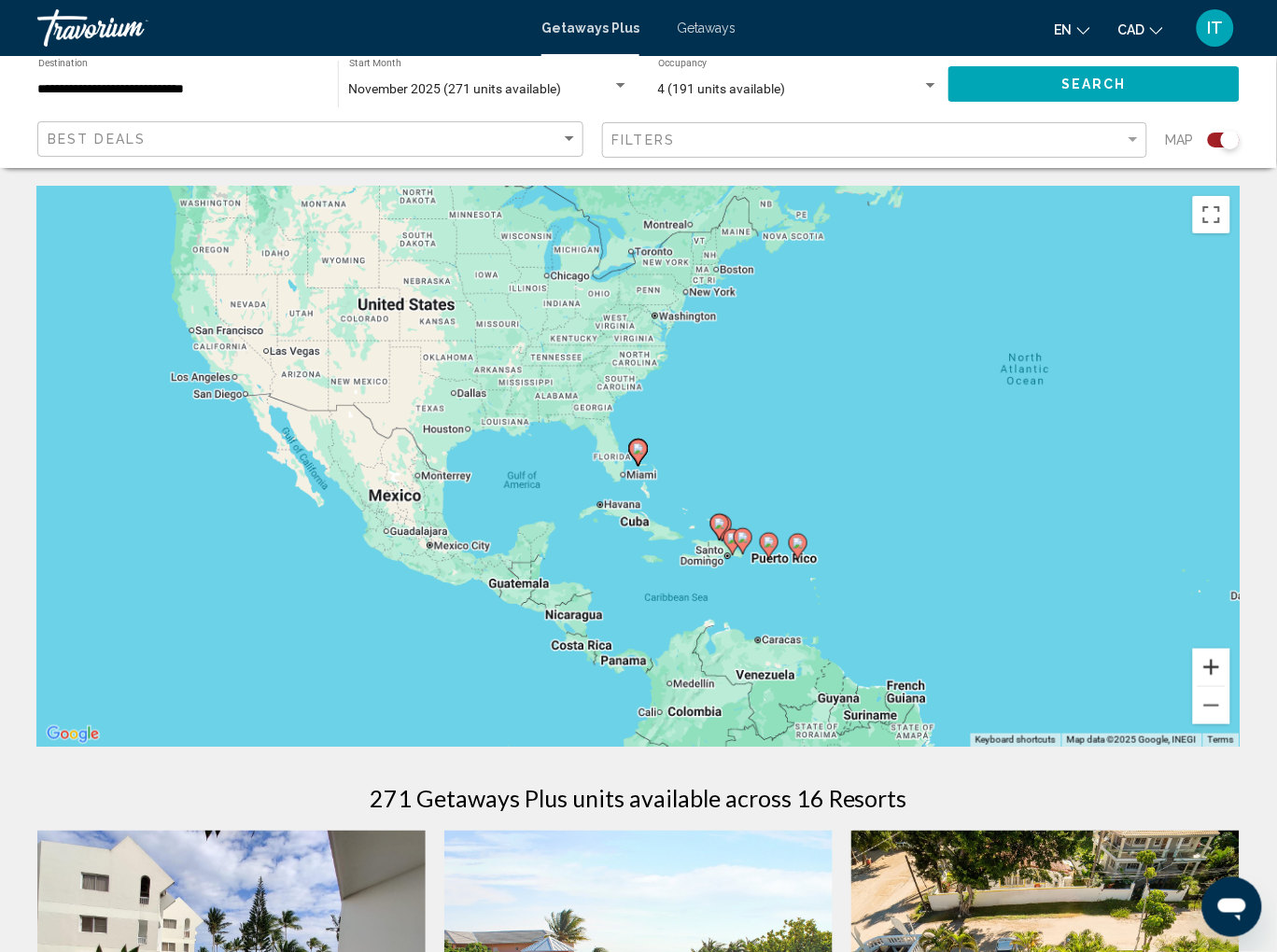 click at bounding box center [1212, 667] 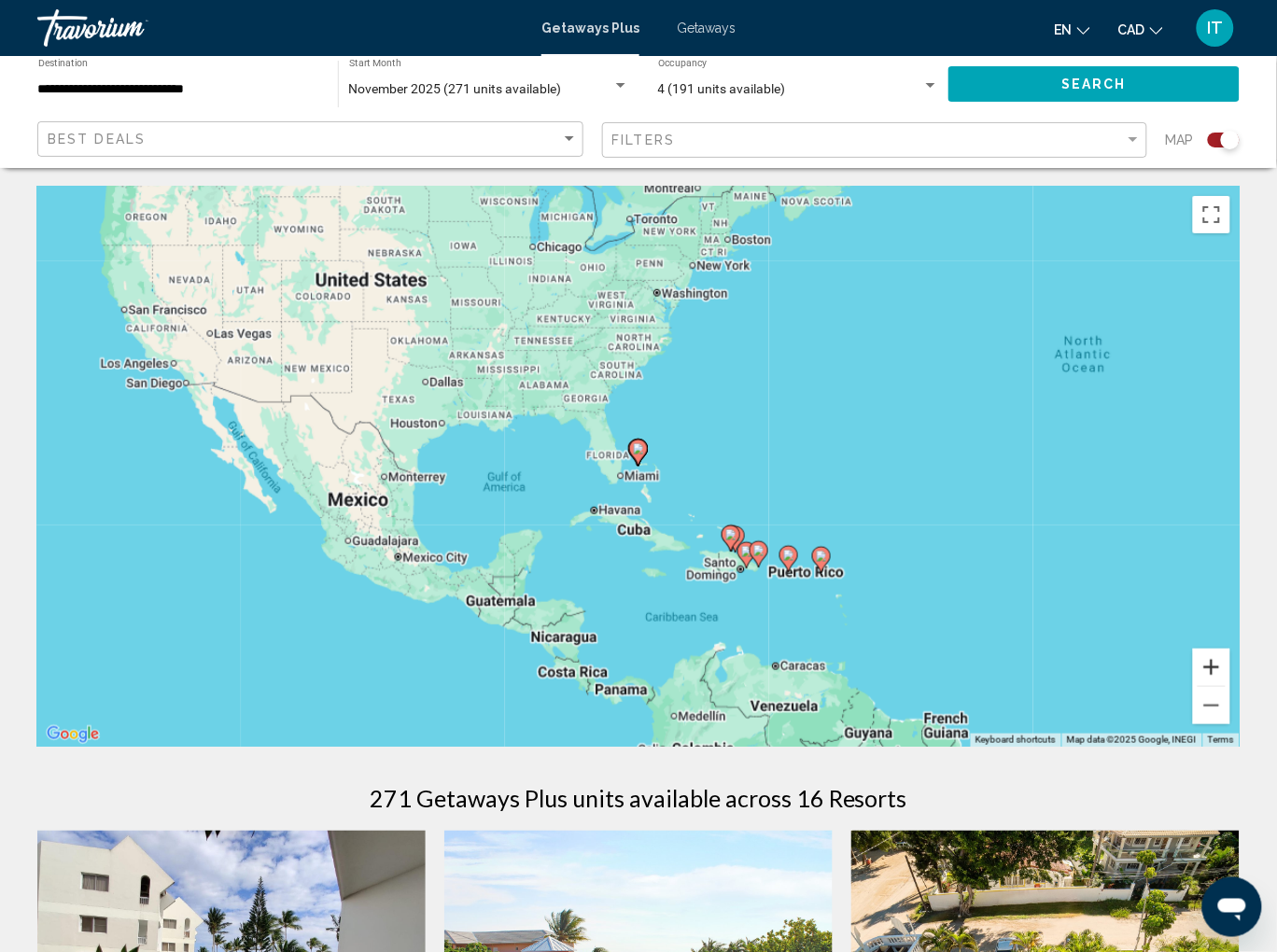 click at bounding box center (1212, 667) 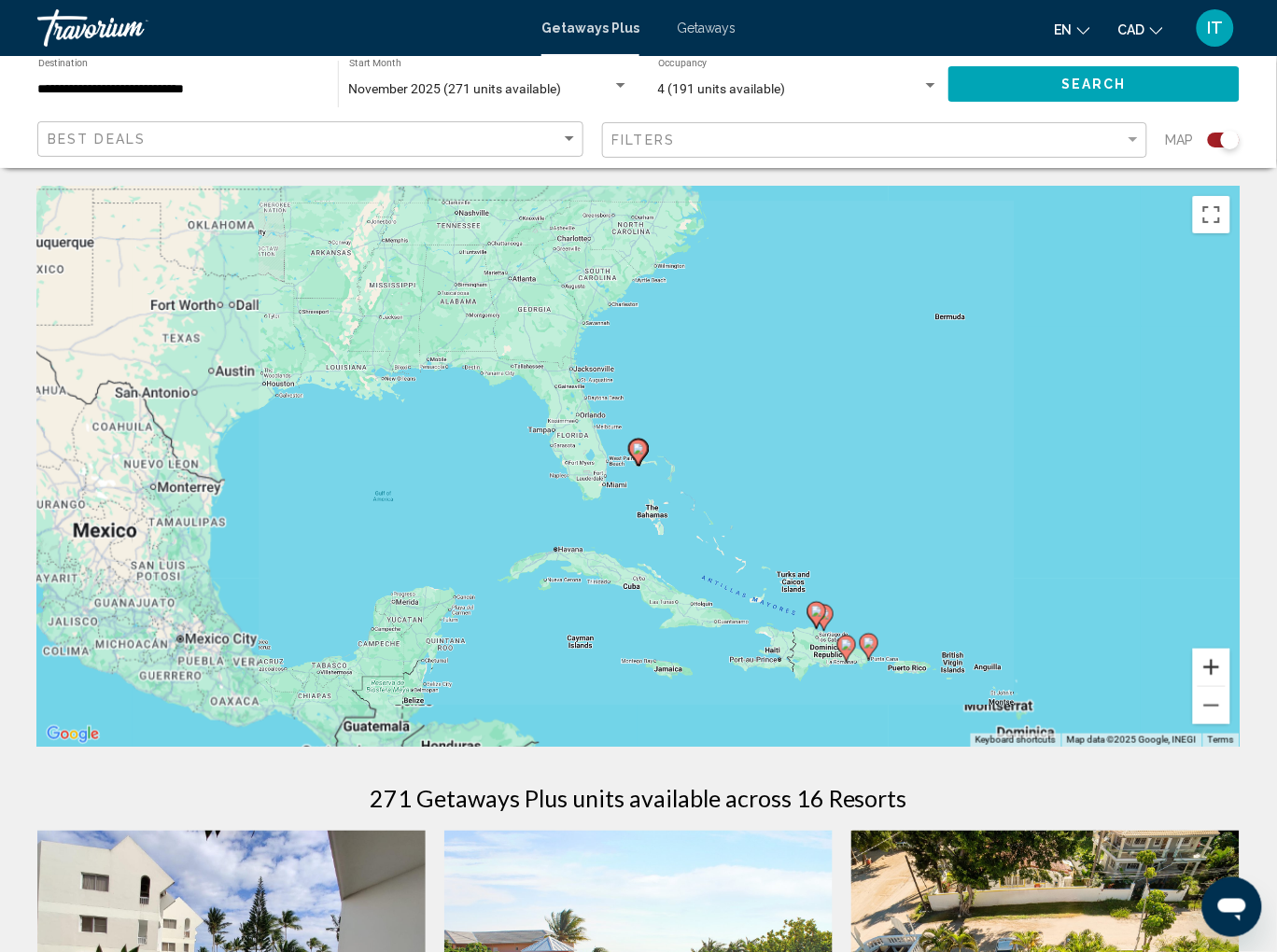click at bounding box center [1212, 667] 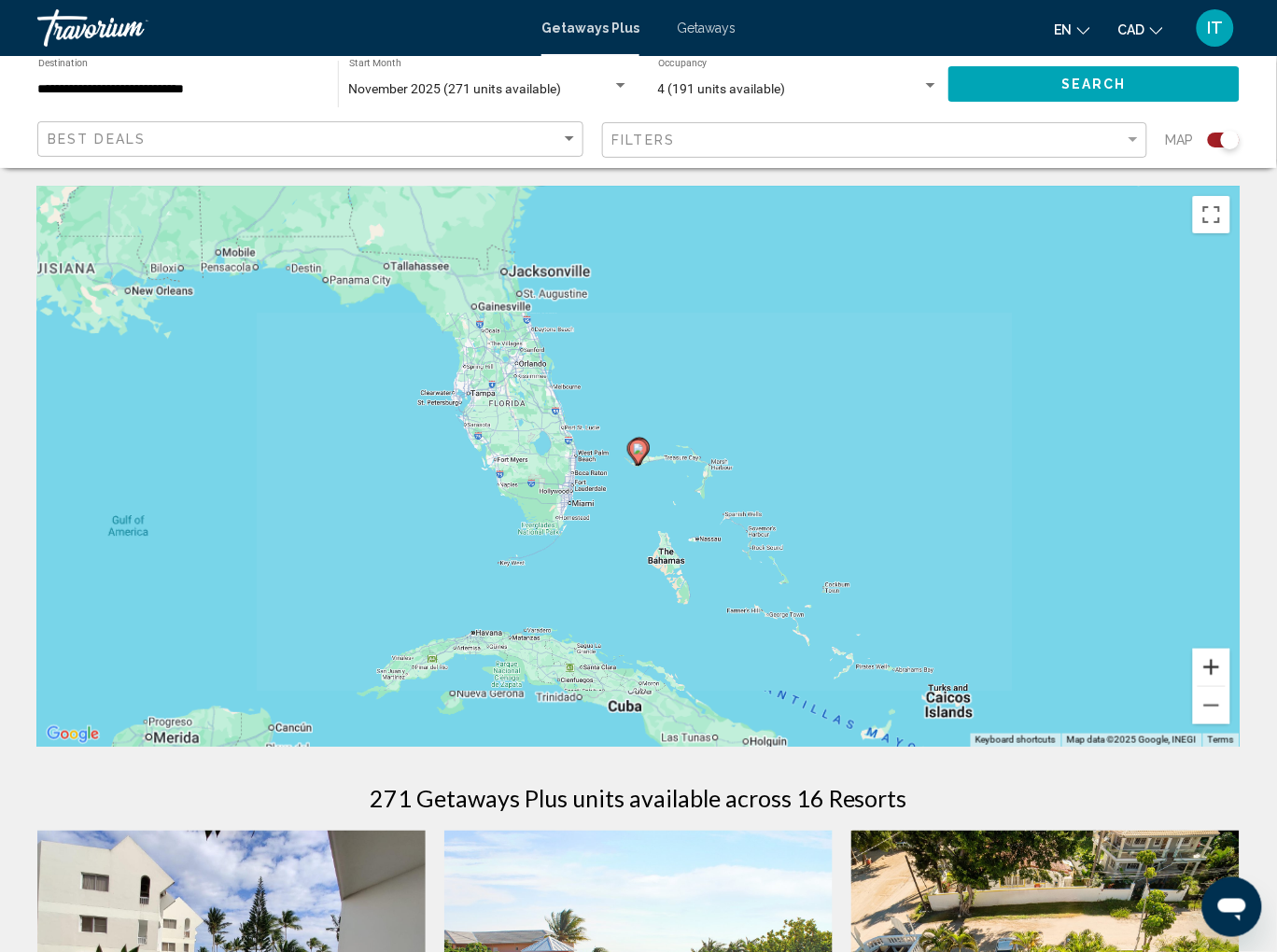 click at bounding box center (1212, 667) 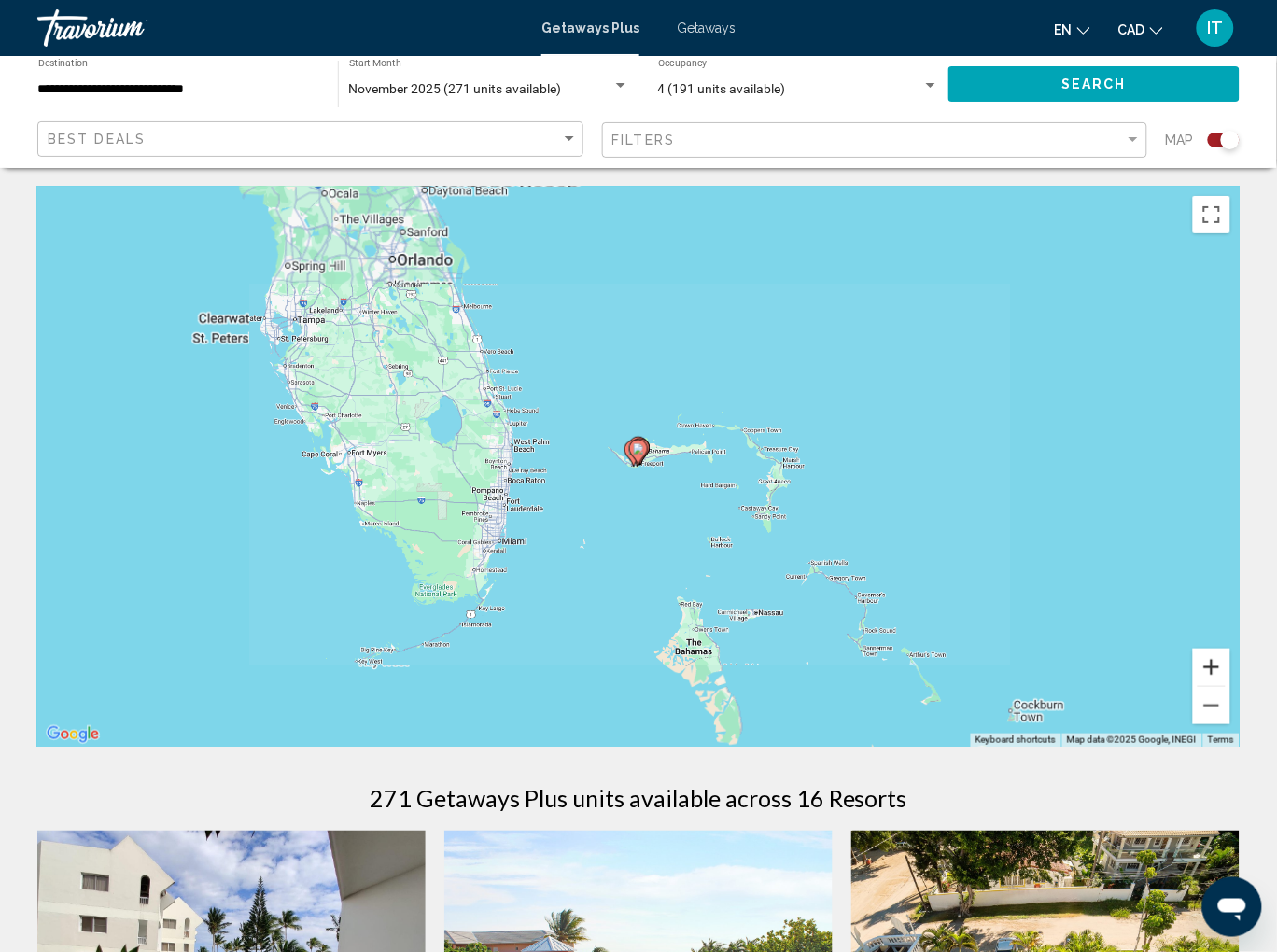 click at bounding box center [1212, 667] 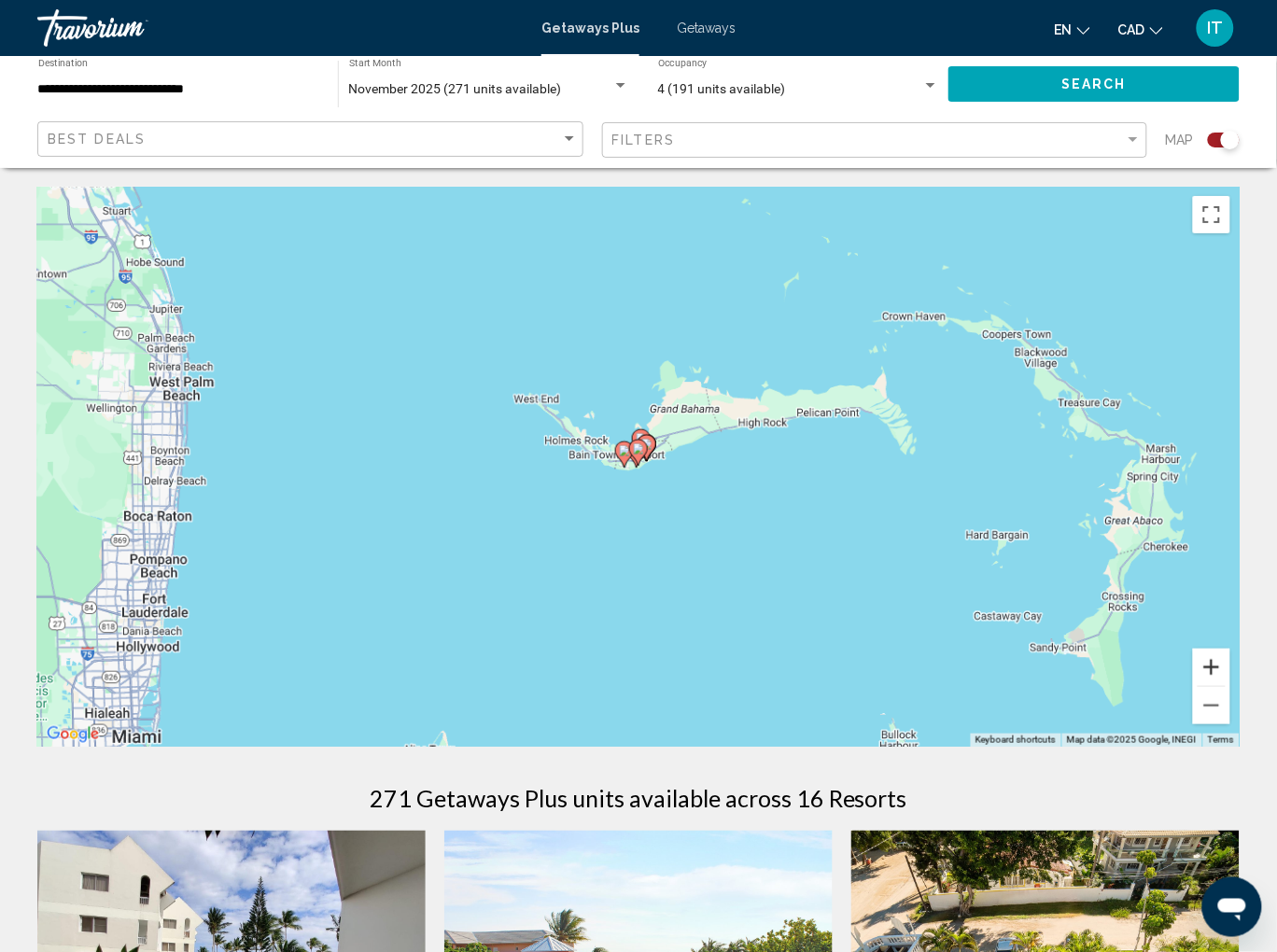 click at bounding box center (1212, 667) 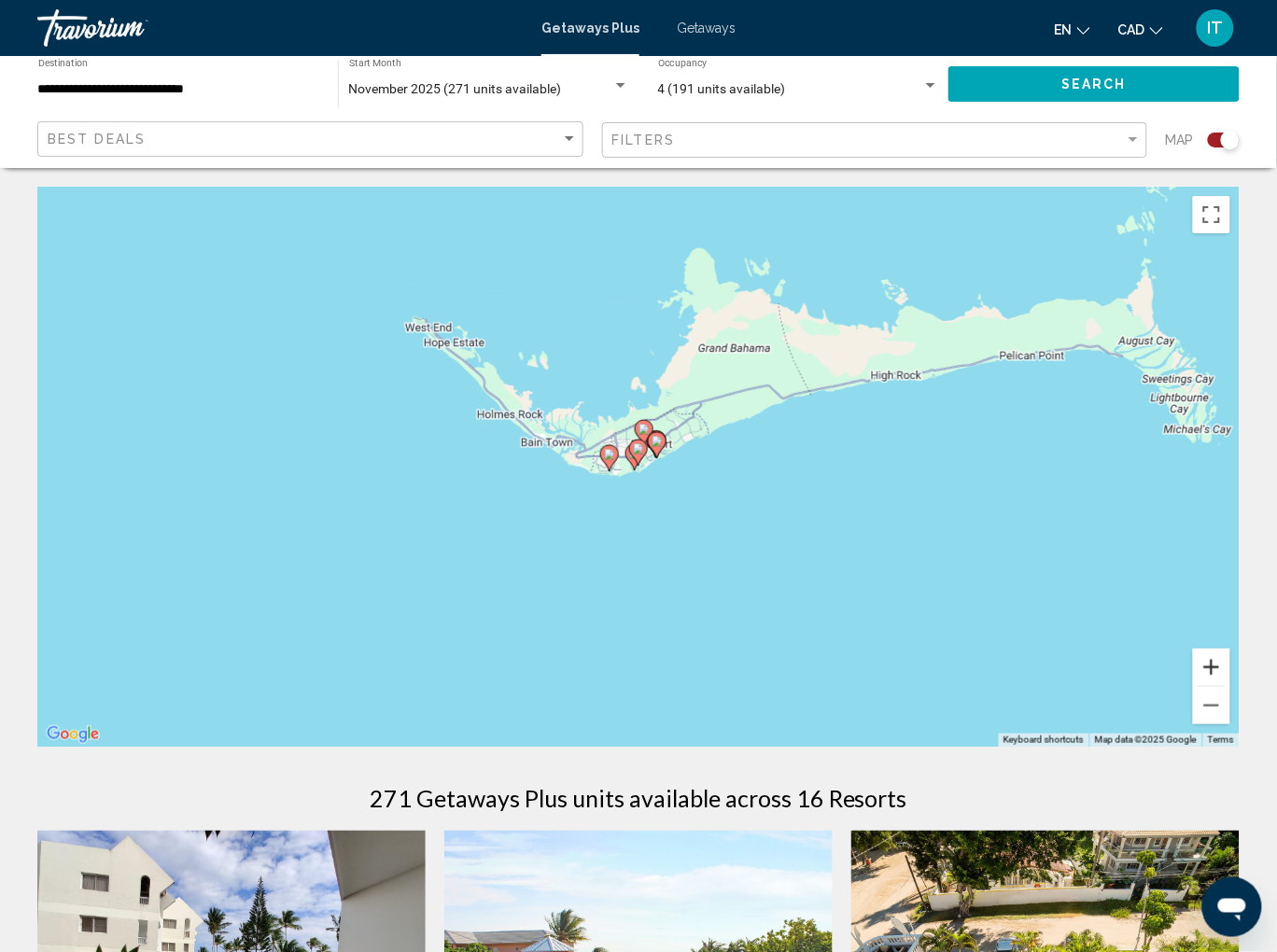 click at bounding box center (1212, 667) 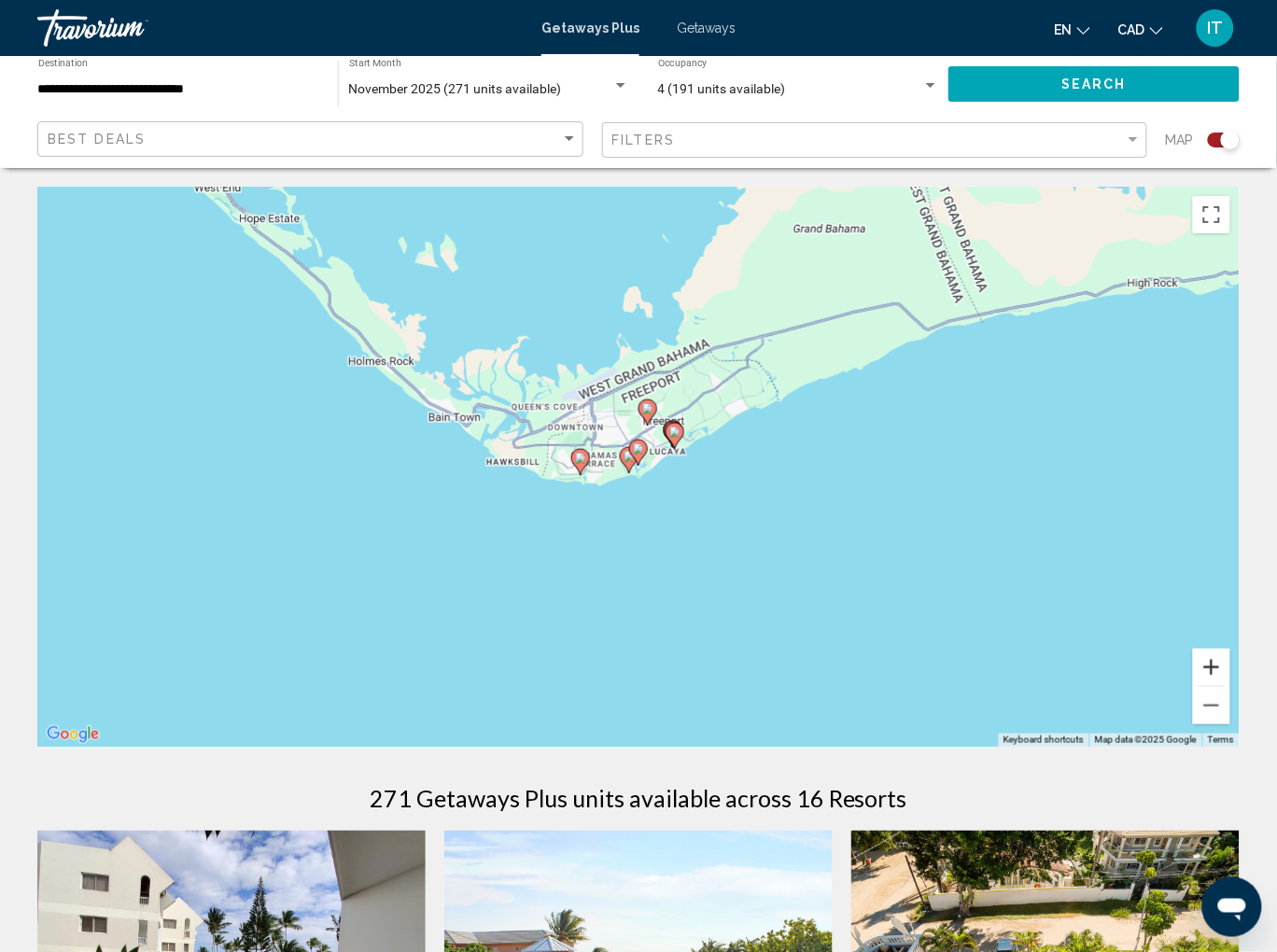 click at bounding box center [1212, 667] 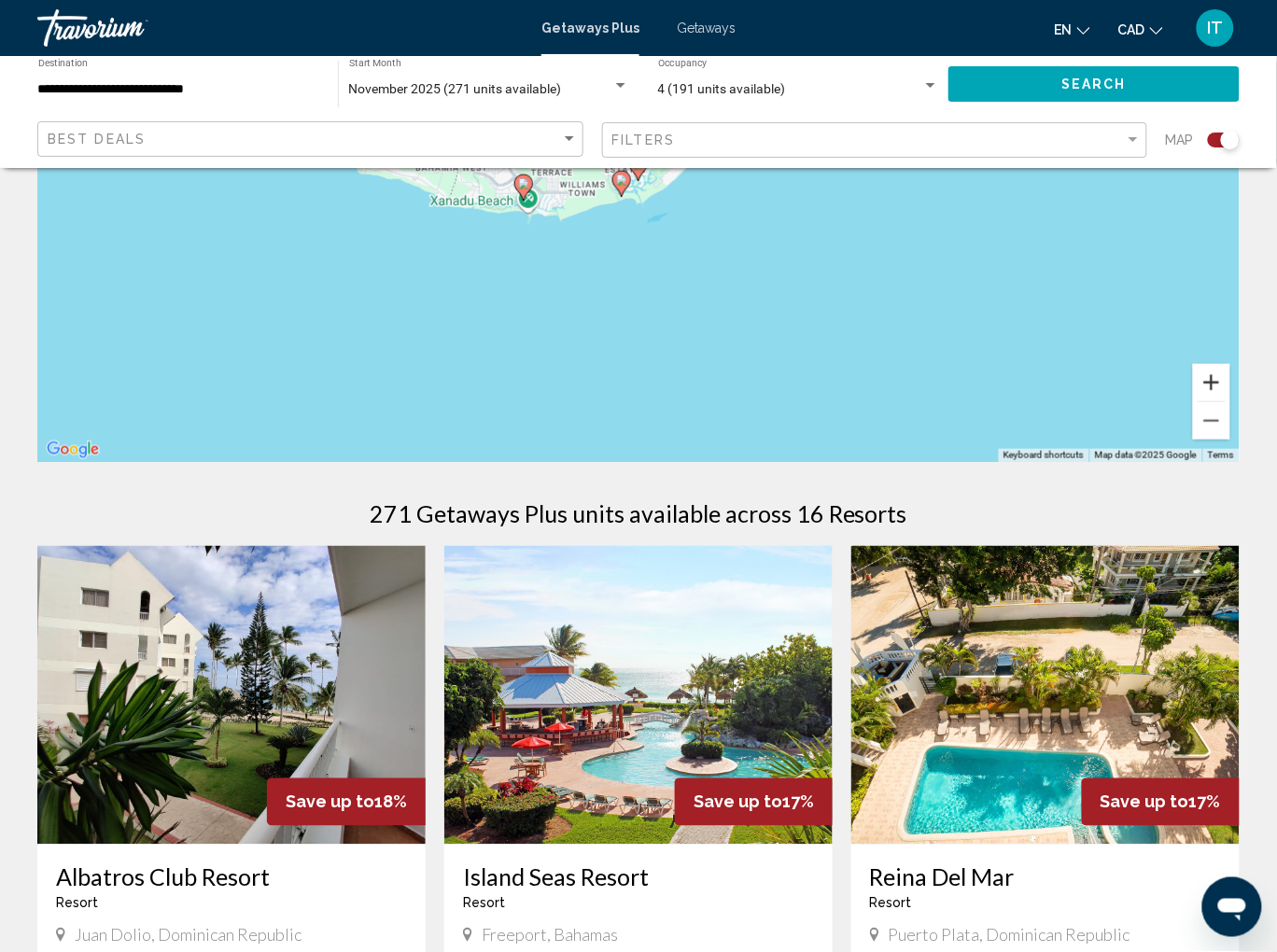 scroll, scrollTop: 583, scrollLeft: 0, axis: vertical 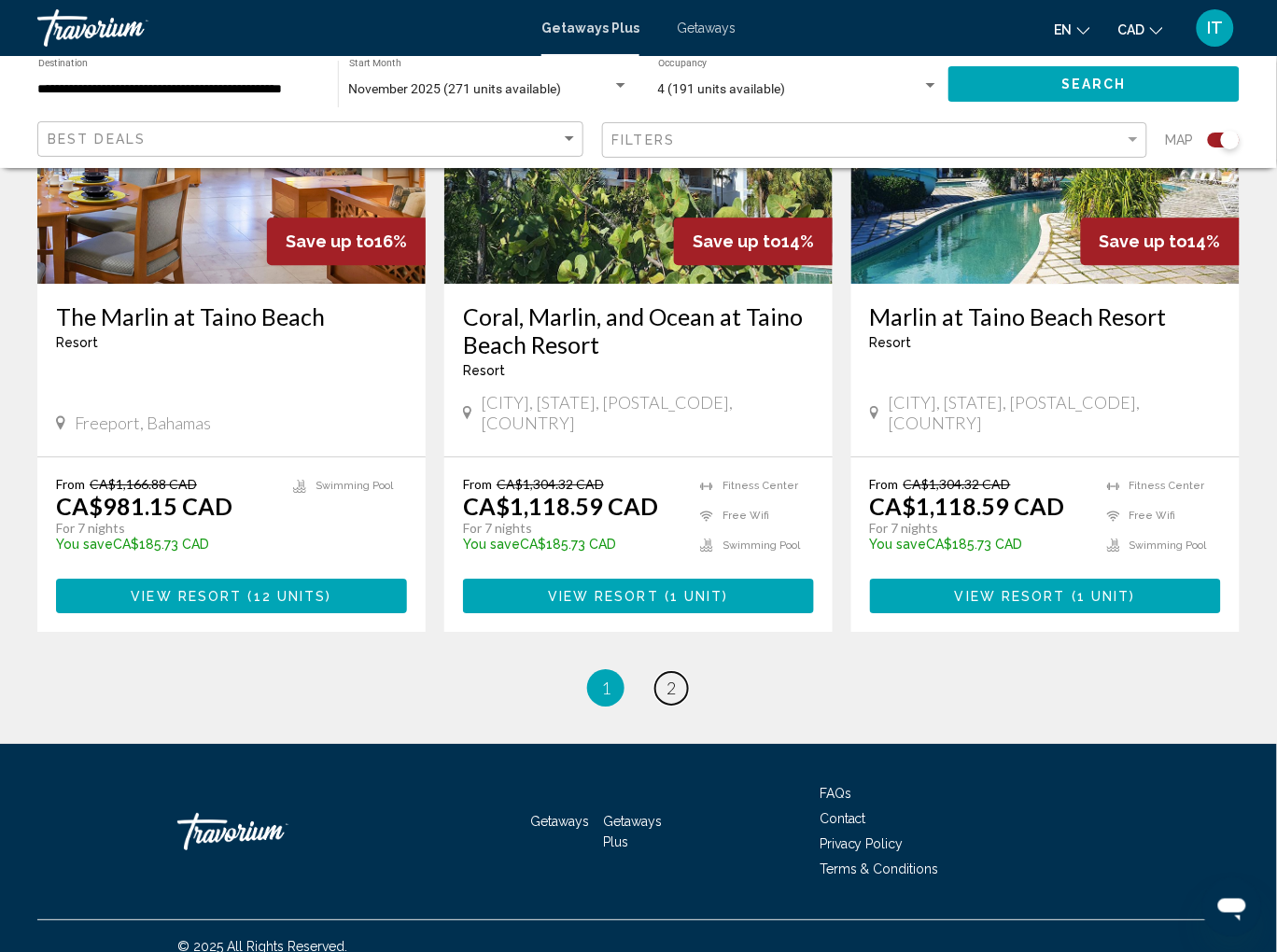 click on "page  2" at bounding box center [671, 688] 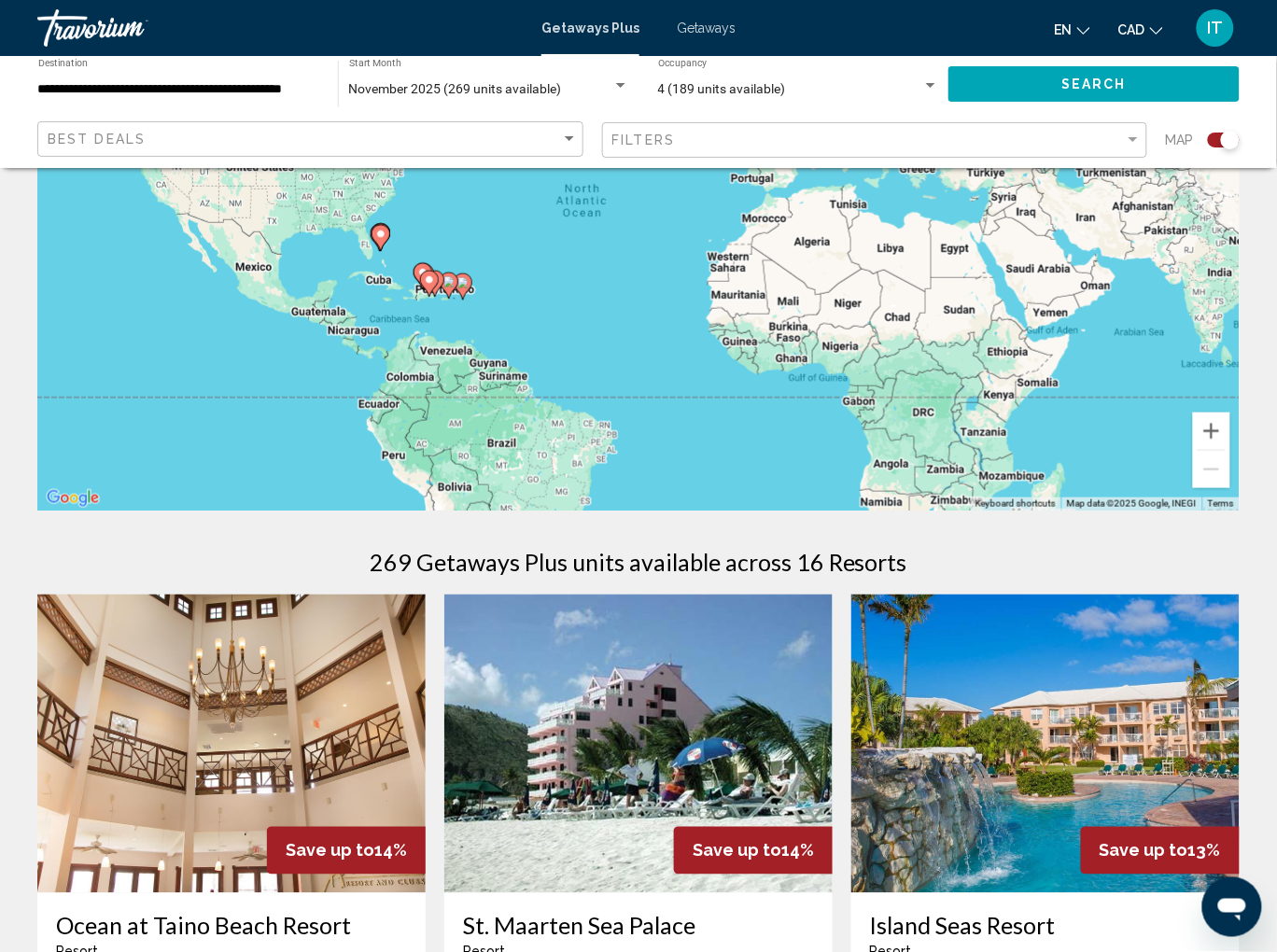 scroll, scrollTop: 0, scrollLeft: 0, axis: both 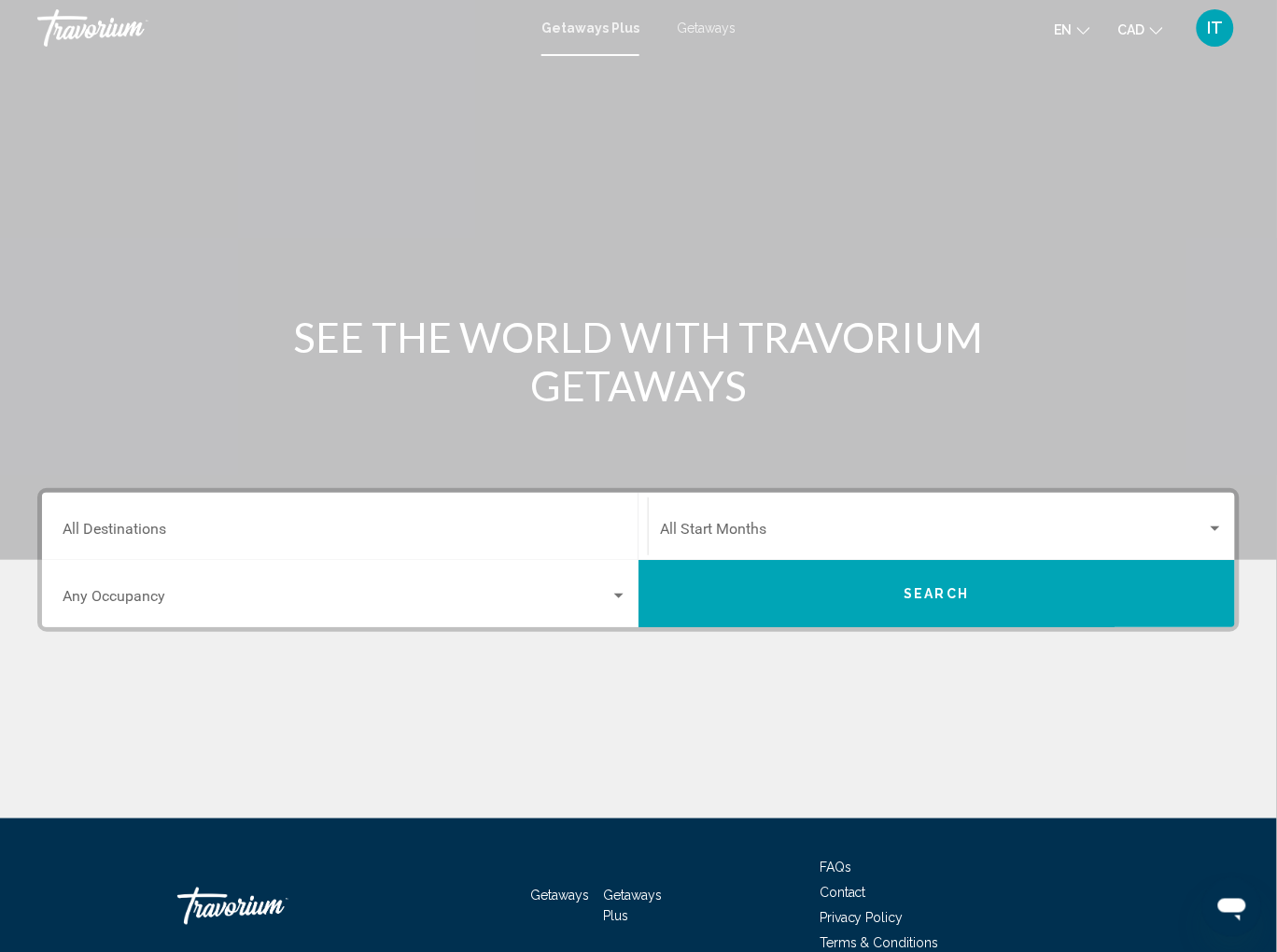 click on "Destination All Destinations" at bounding box center (344, 533) 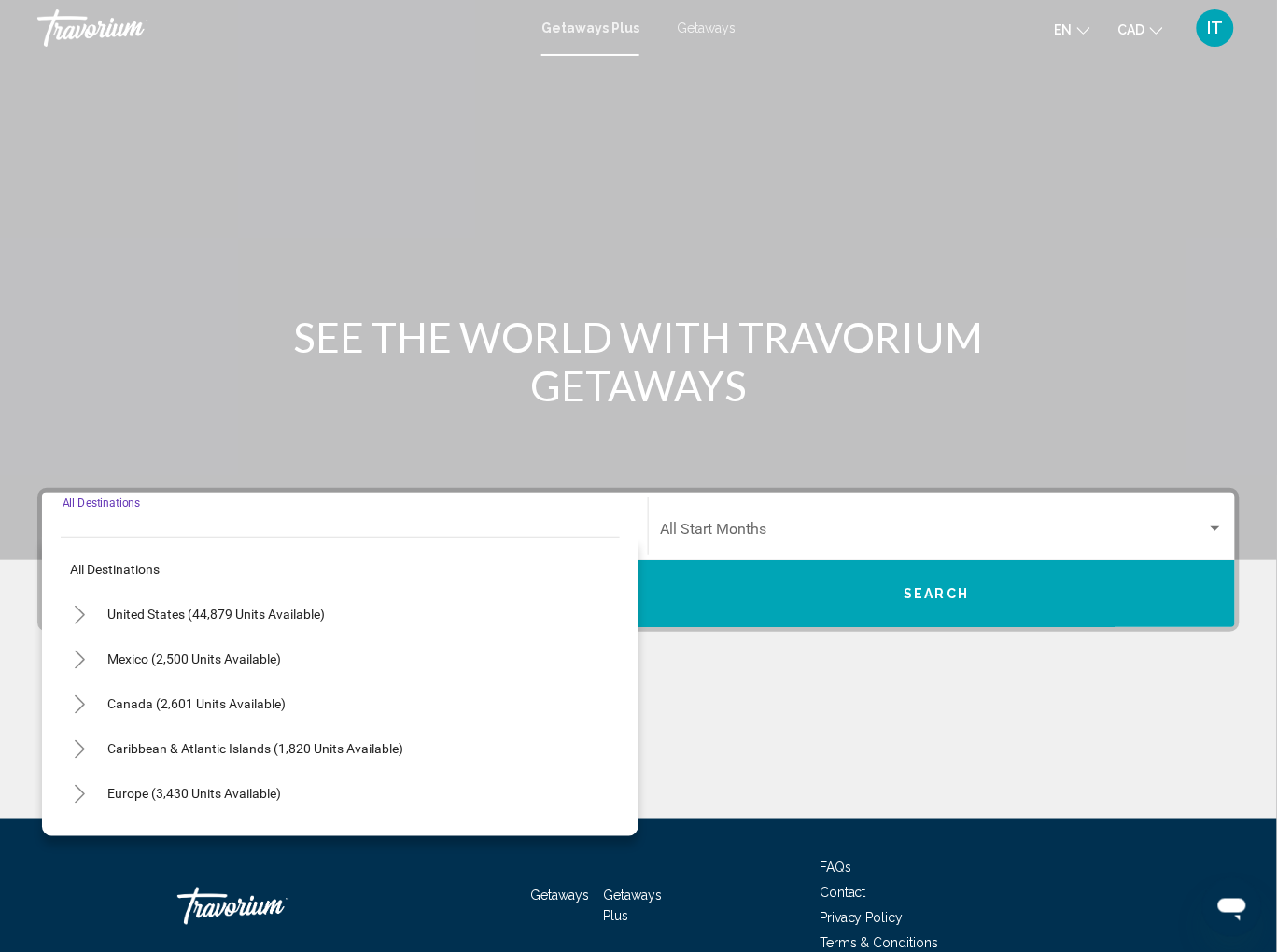 scroll, scrollTop: 95, scrollLeft: 0, axis: vertical 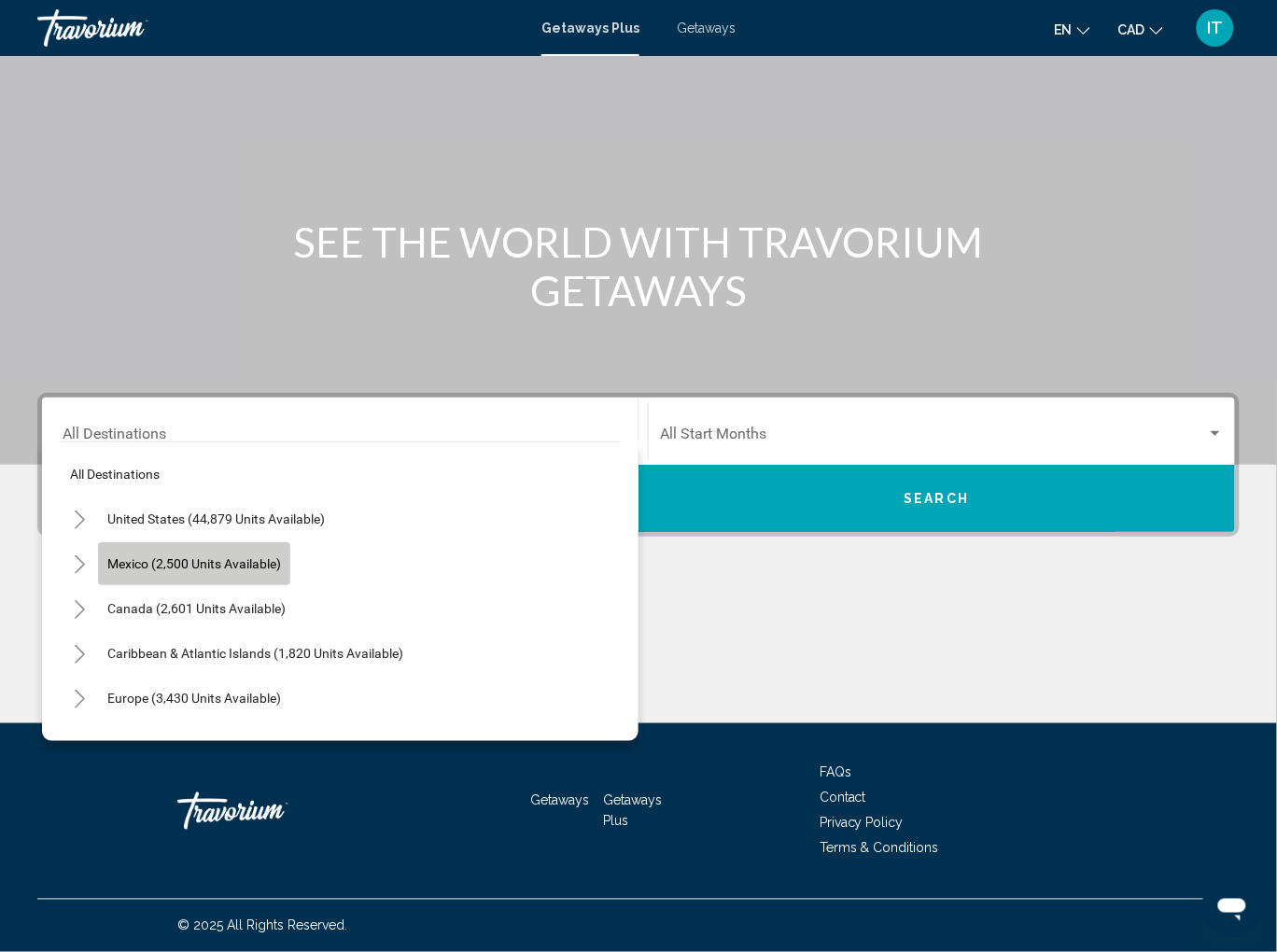 click on "Mexico (2,500 units available)" 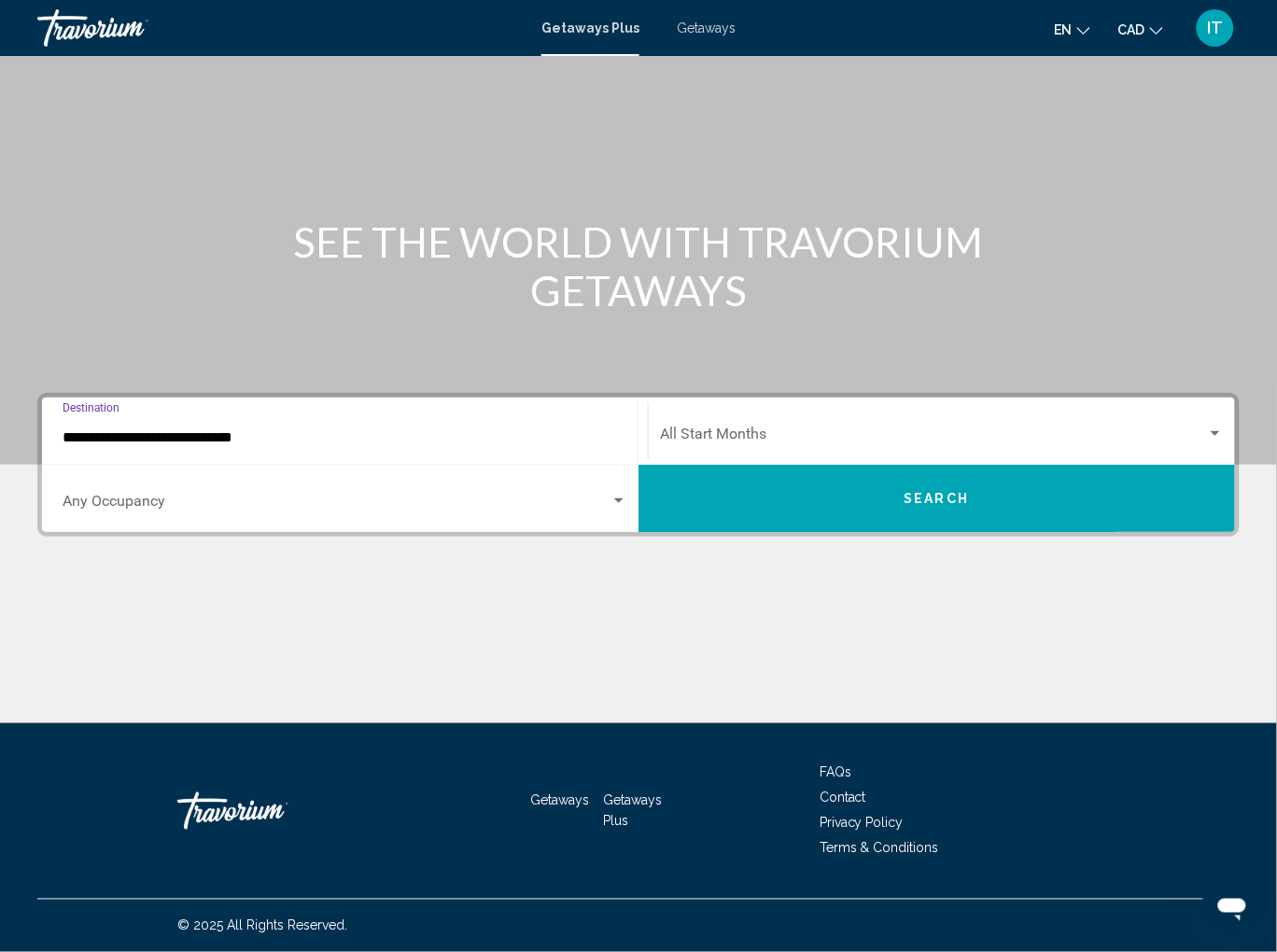 click at bounding box center [336, 505] 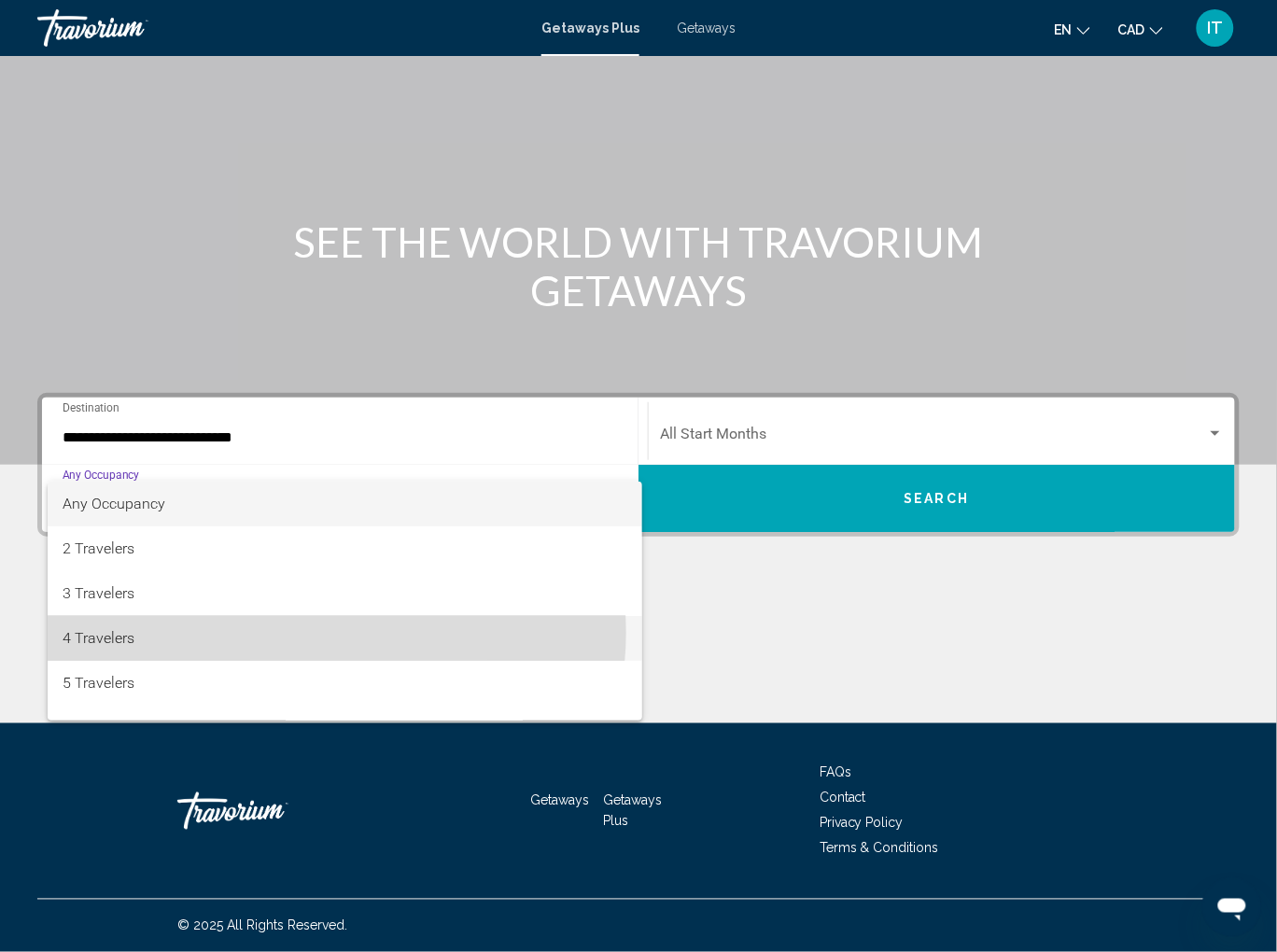 click on "4 Travelers" at bounding box center [344, 638] 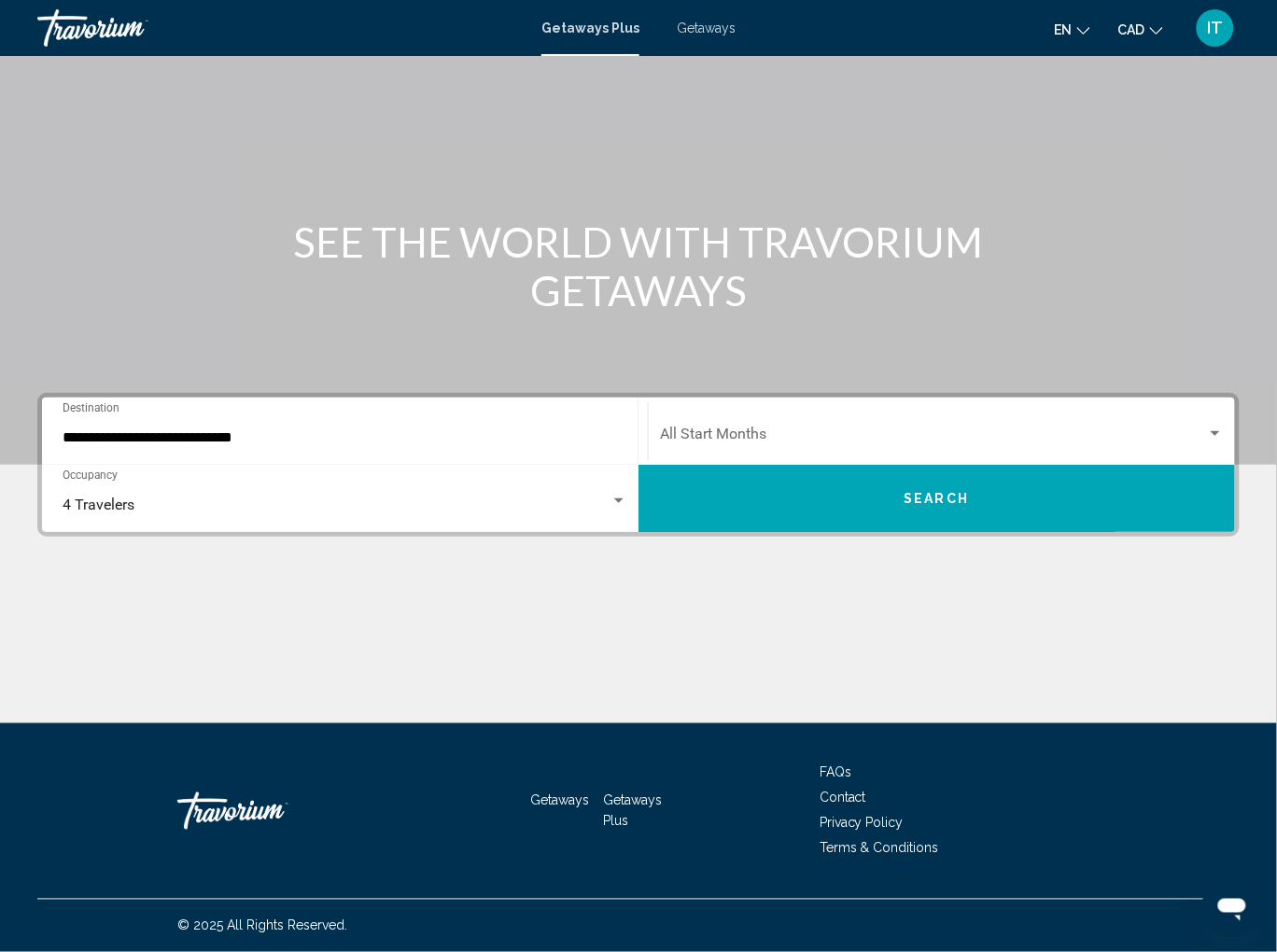 click on "Start Month All Start Months" 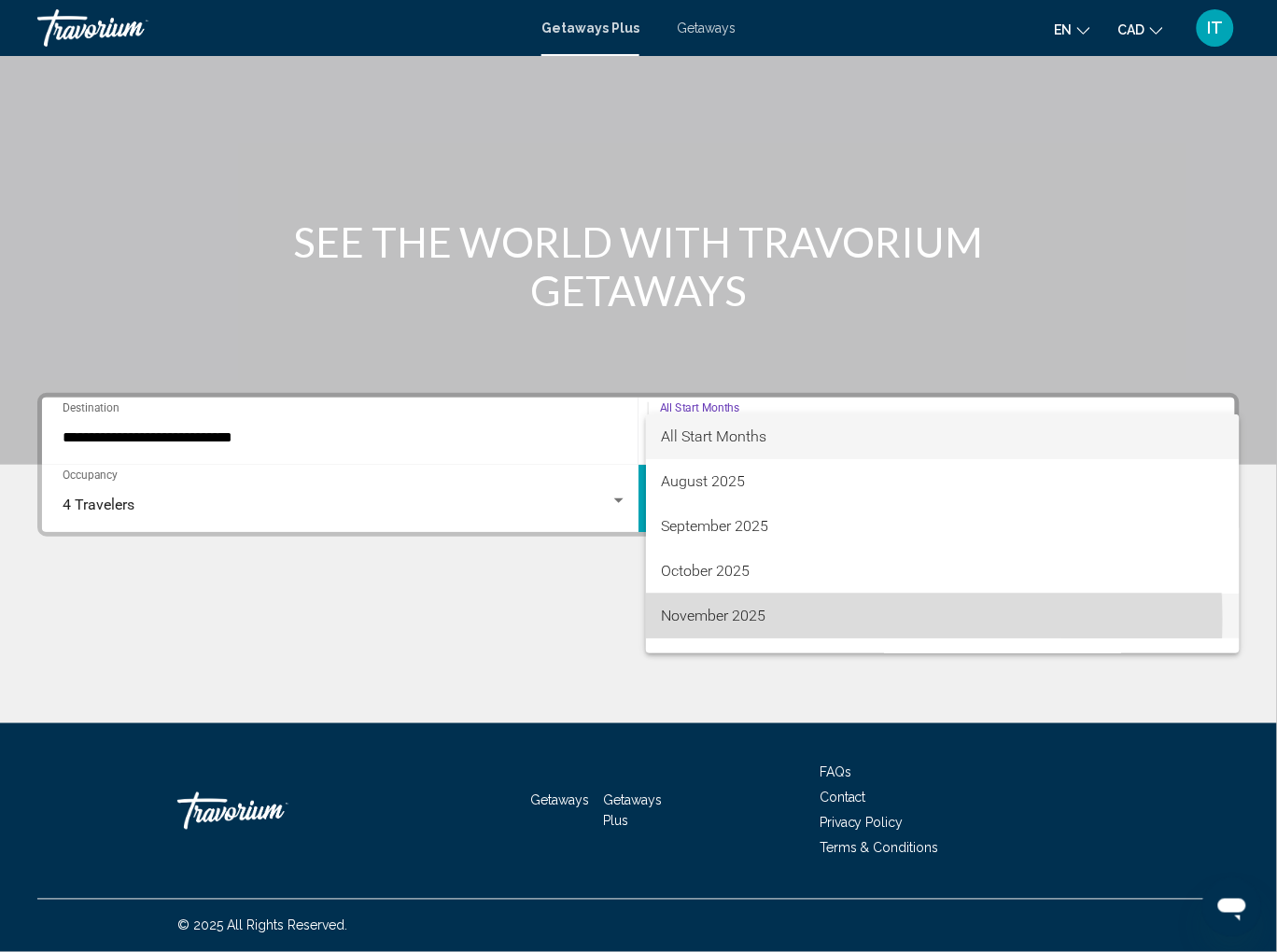 click on "November 2025" at bounding box center [943, 616] 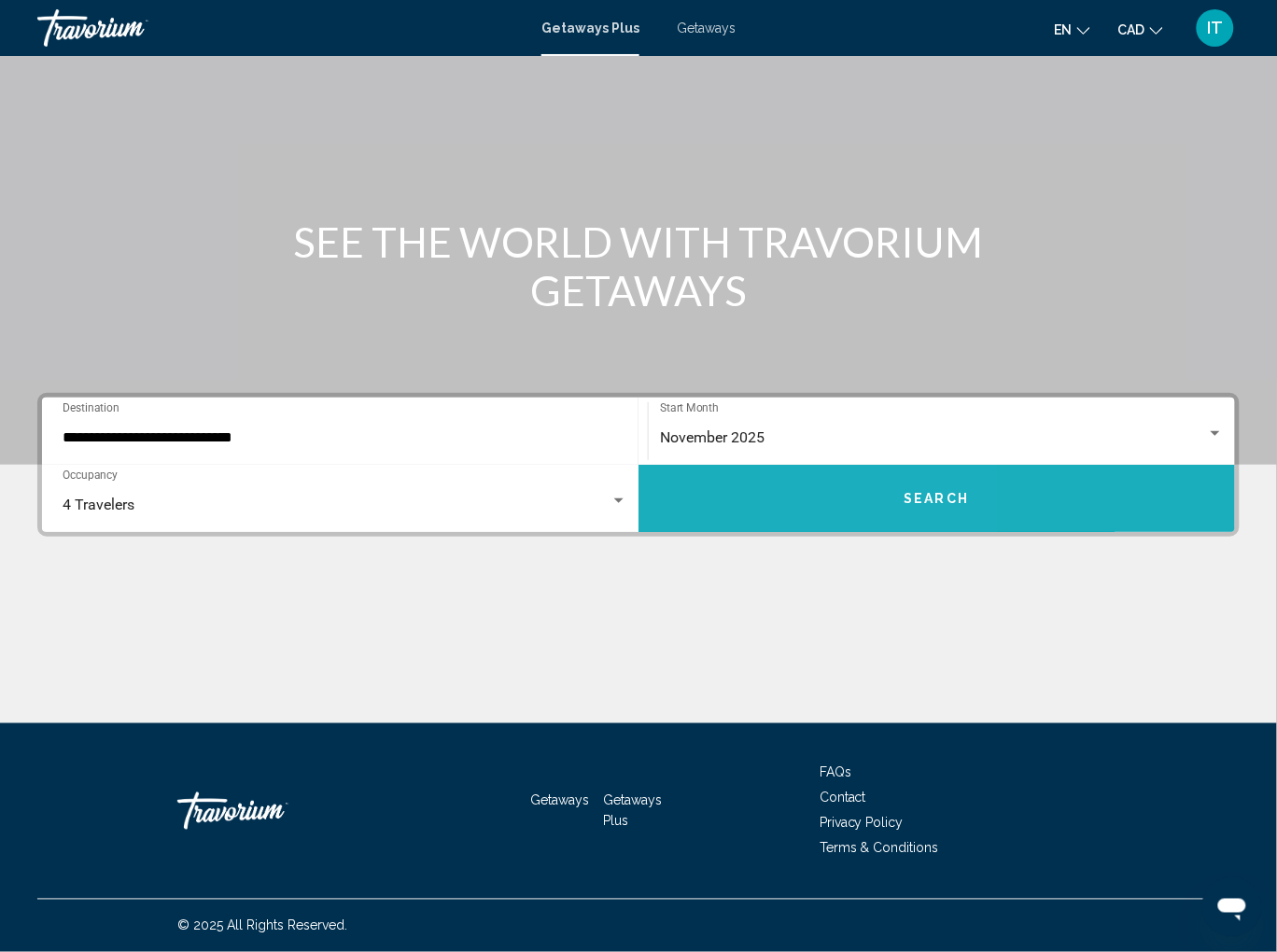 click on "Search" at bounding box center (936, 498) 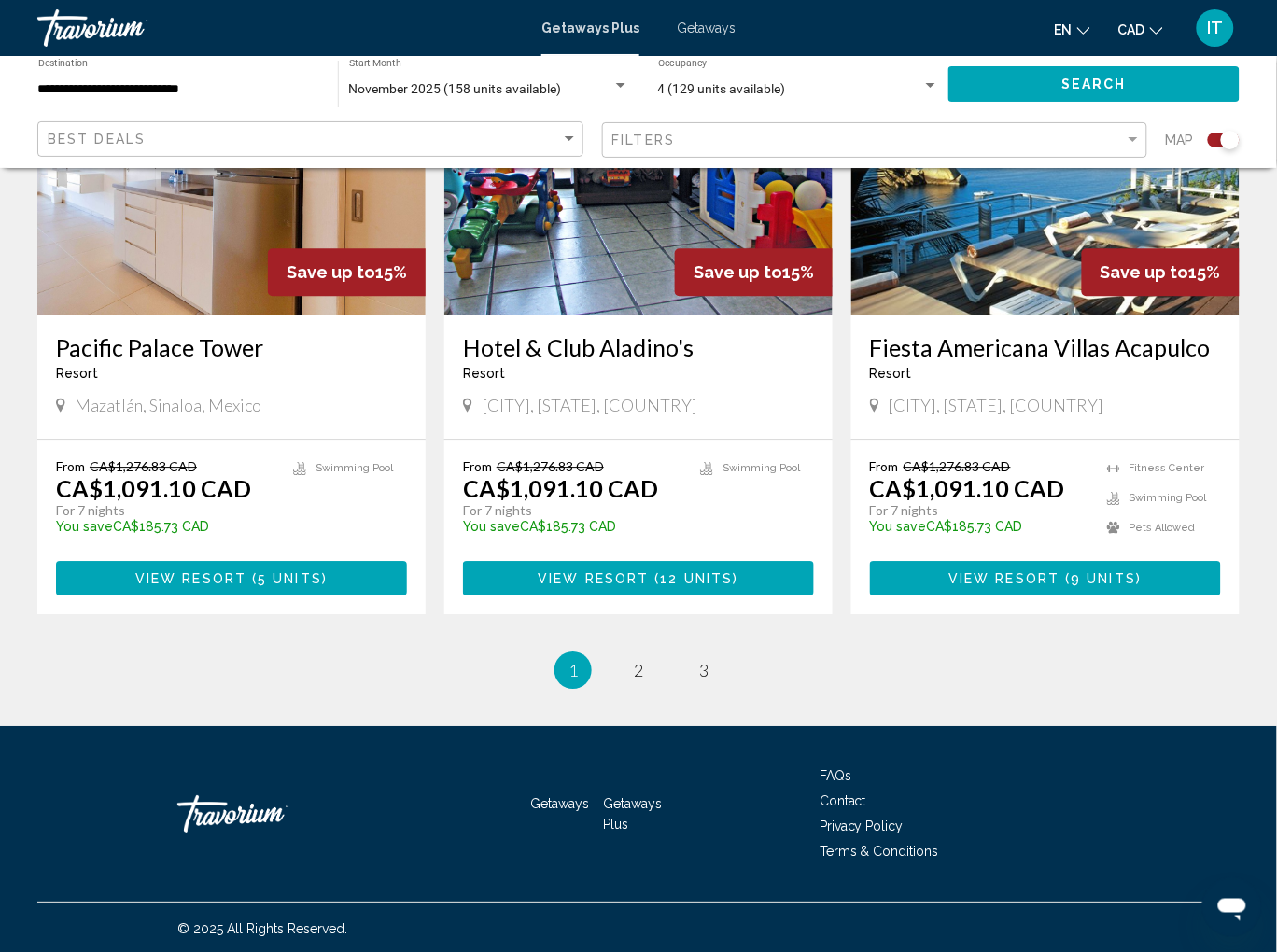 scroll, scrollTop: 2753, scrollLeft: 0, axis: vertical 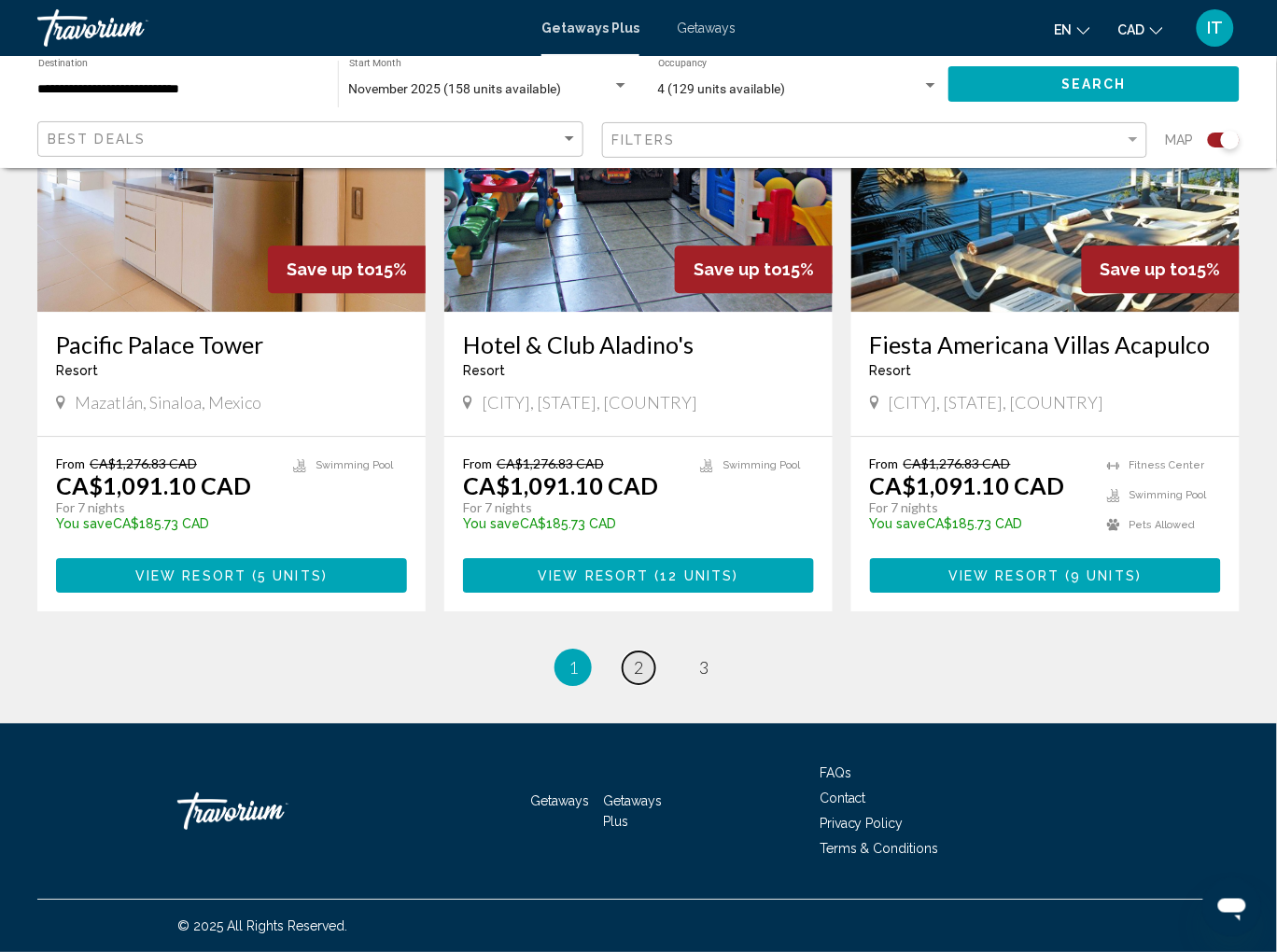 click on "2" at bounding box center [638, 667] 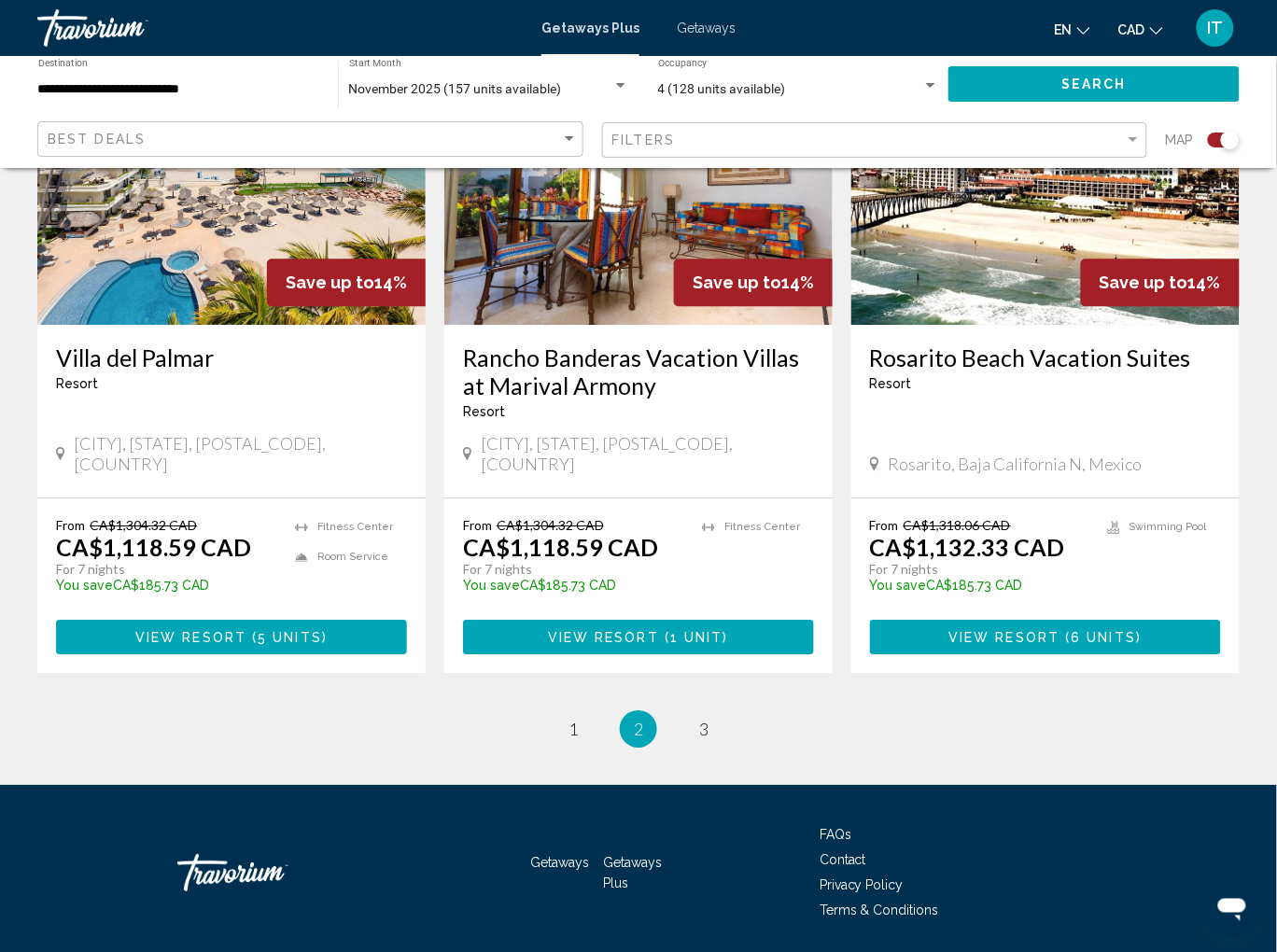 scroll, scrollTop: 2809, scrollLeft: 0, axis: vertical 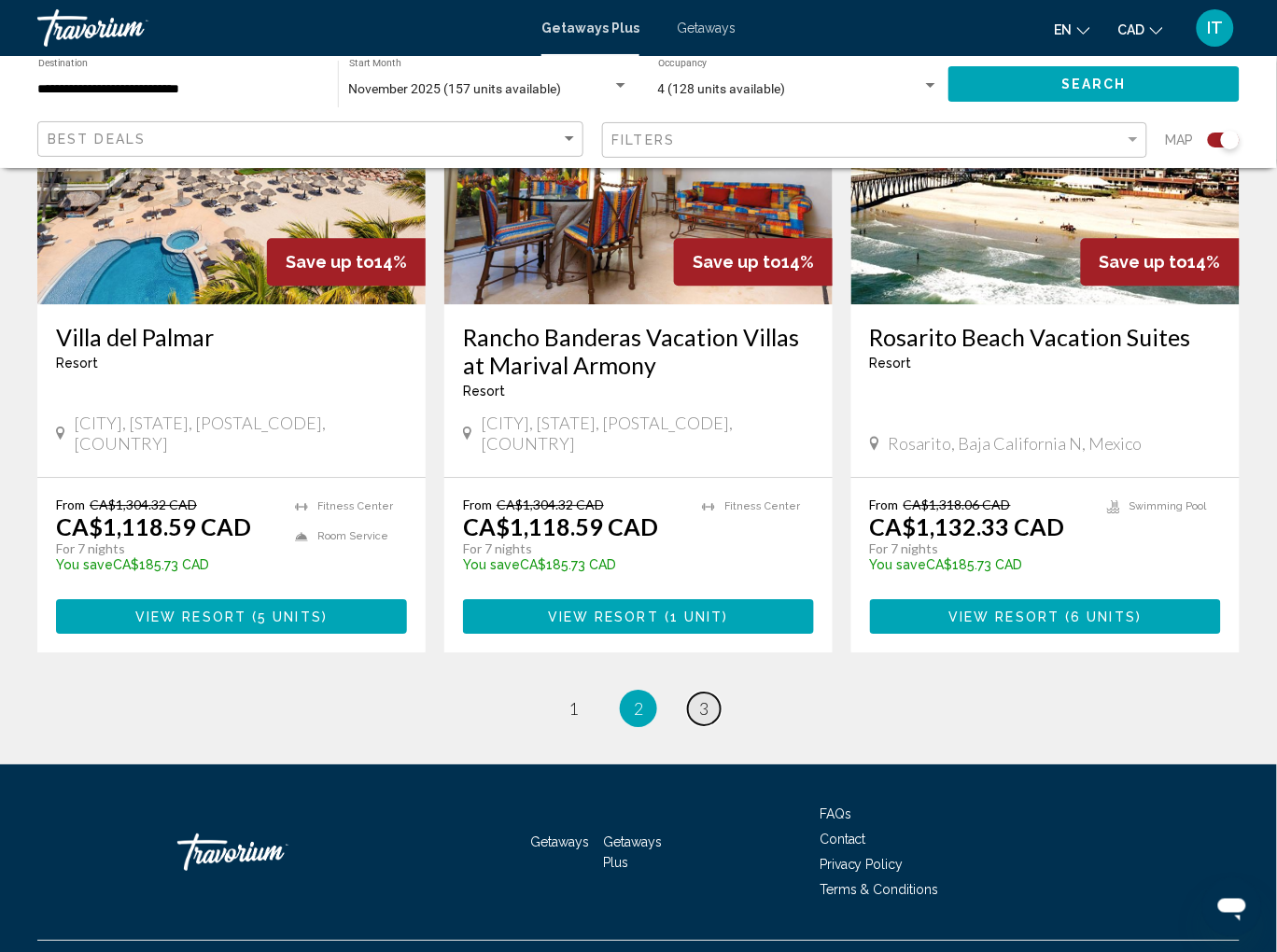 click on "3" at bounding box center (704, 708) 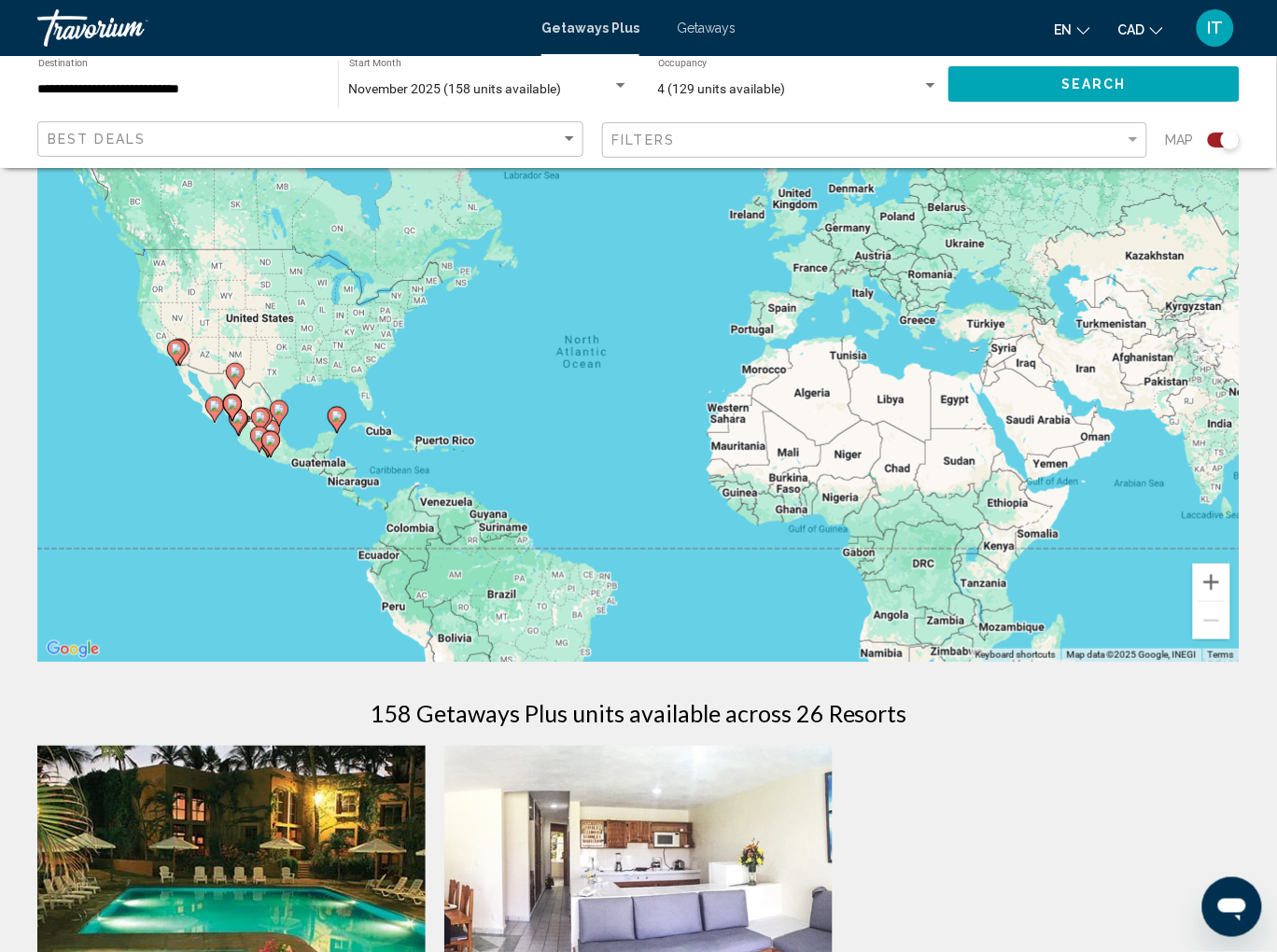 scroll, scrollTop: 29, scrollLeft: 0, axis: vertical 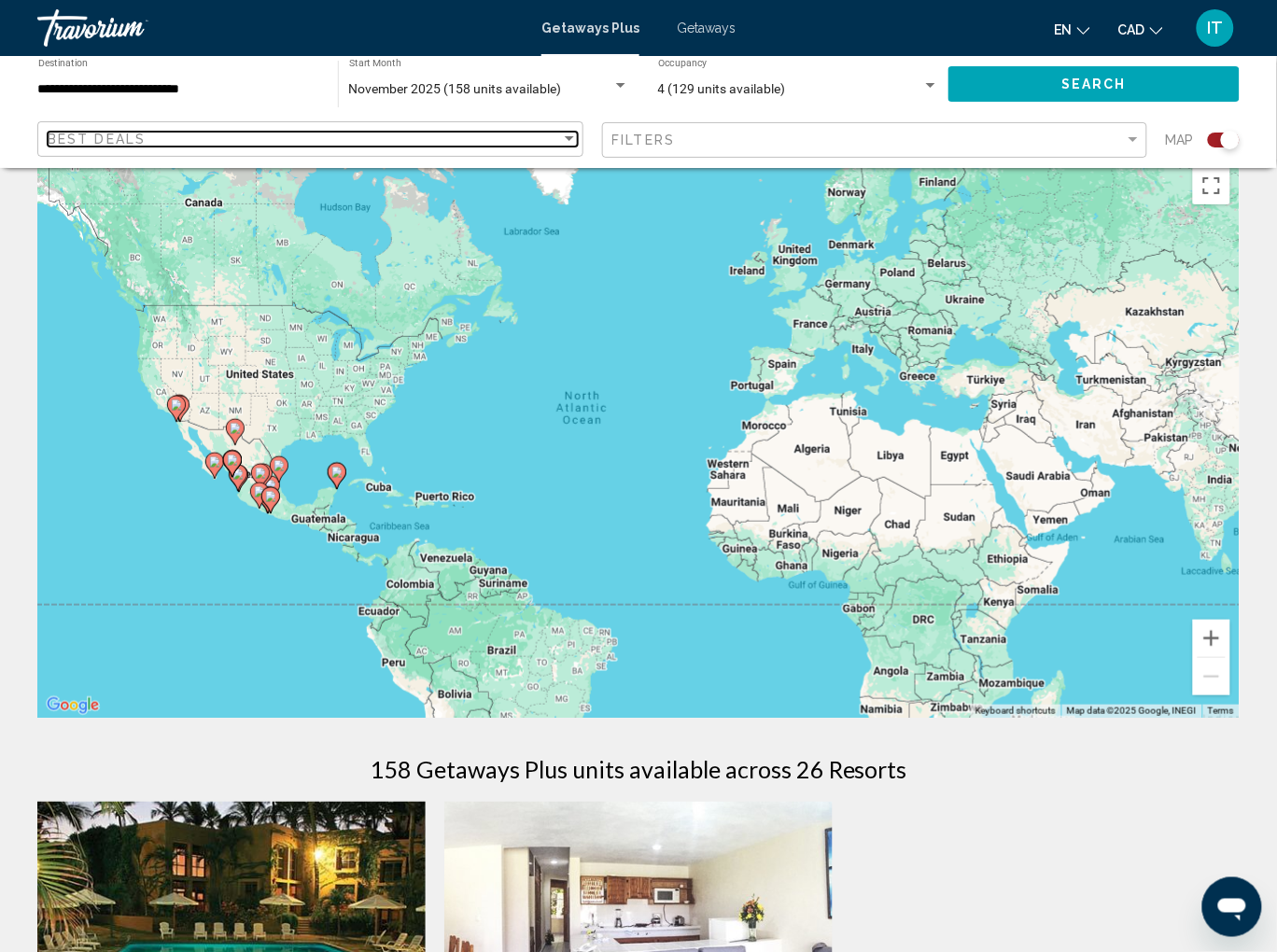 click on "Best Deals" at bounding box center (304, 139) 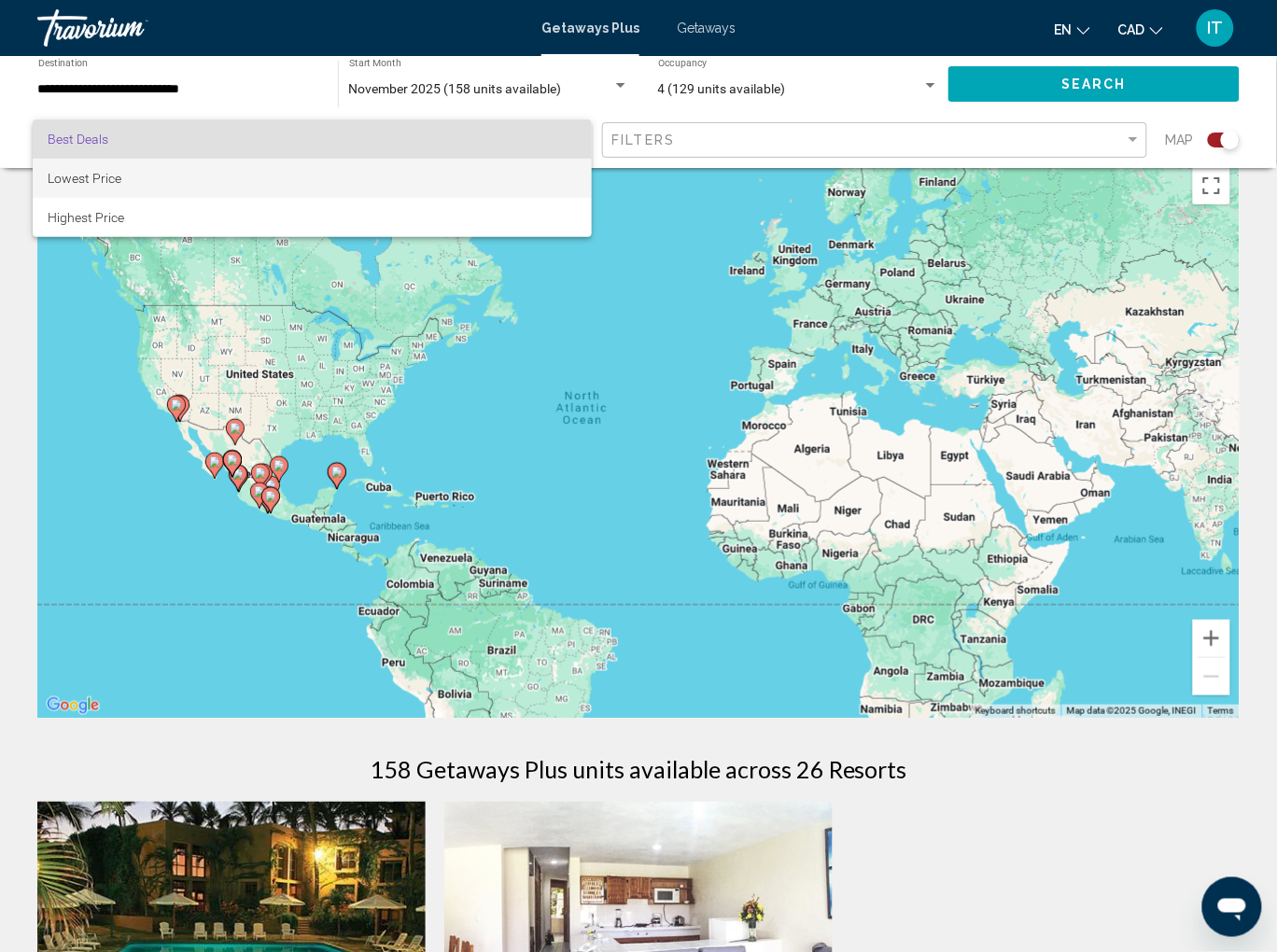 click on "Lowest Price" at bounding box center (312, 178) 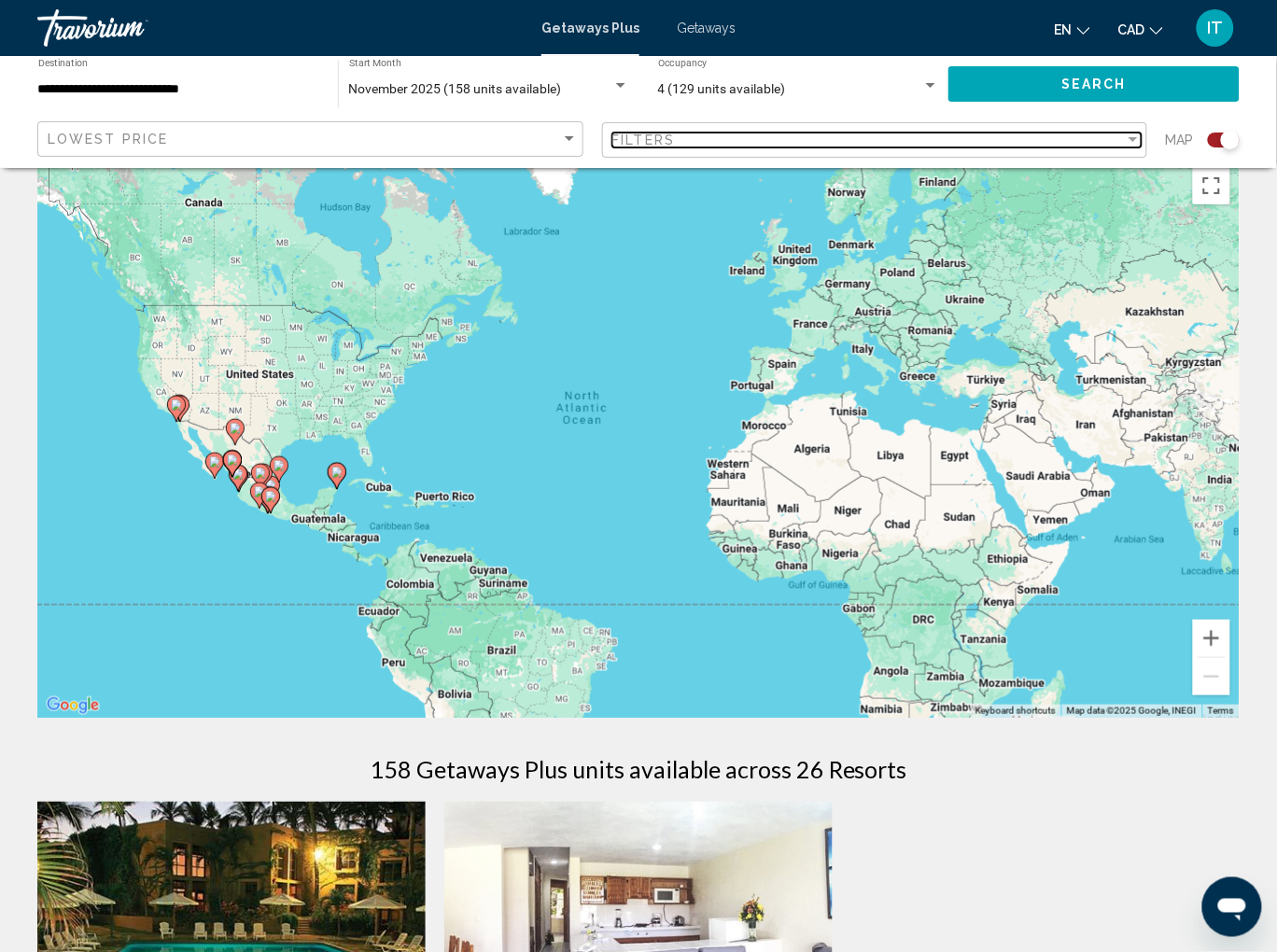 click on "Filters" at bounding box center [869, 140] 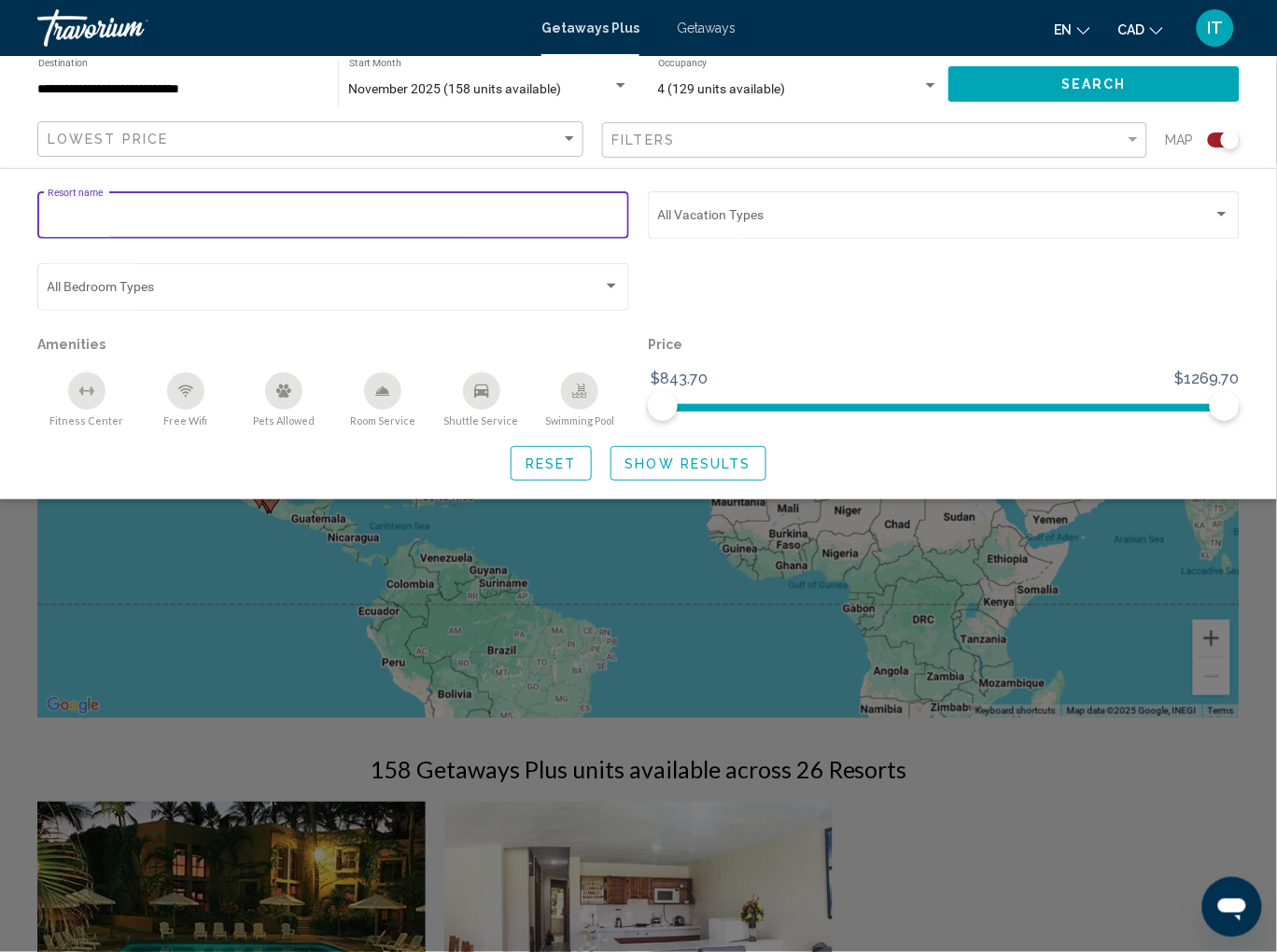 click on "Resort name" at bounding box center [333, 218] 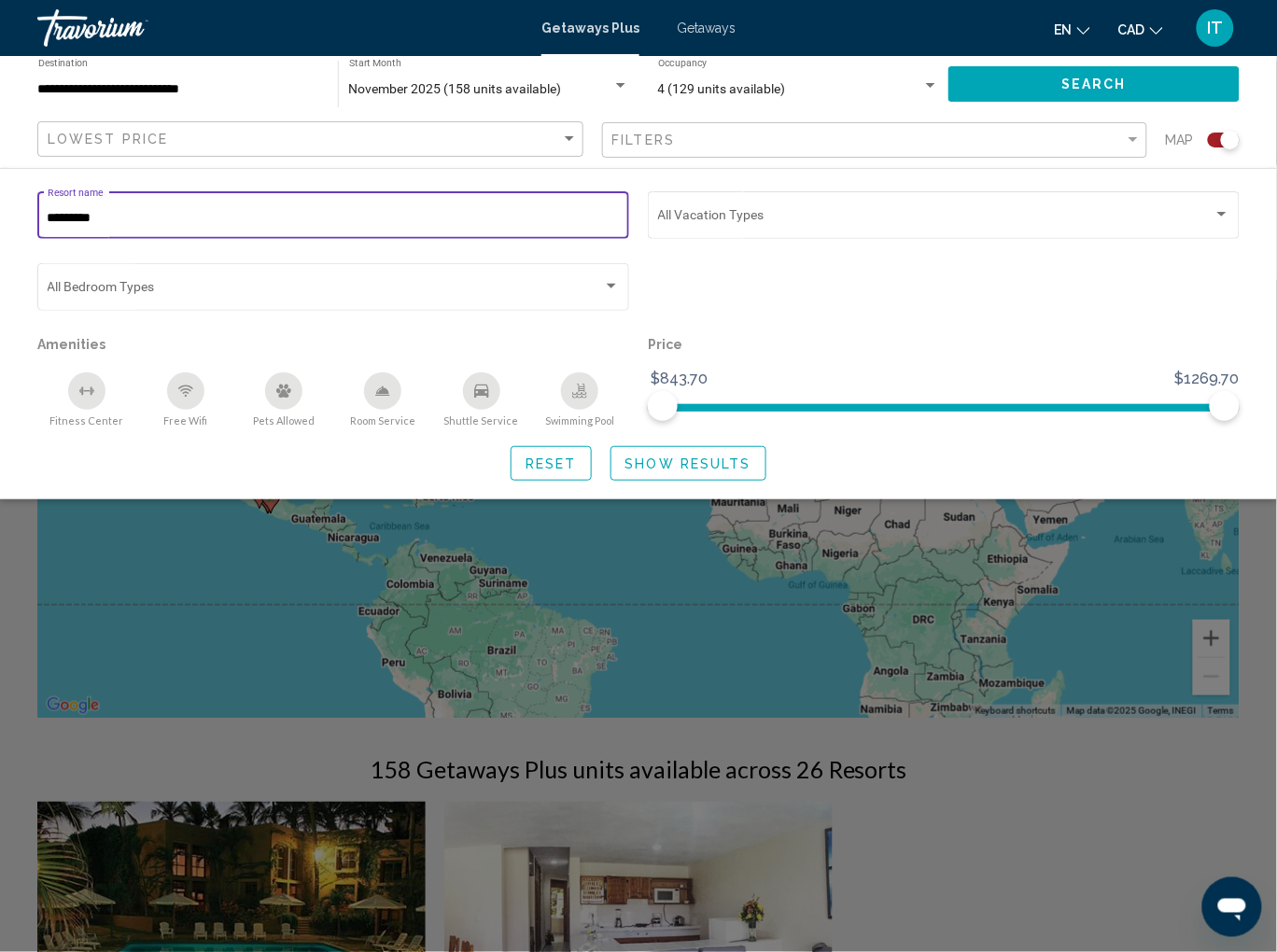 type on "*********" 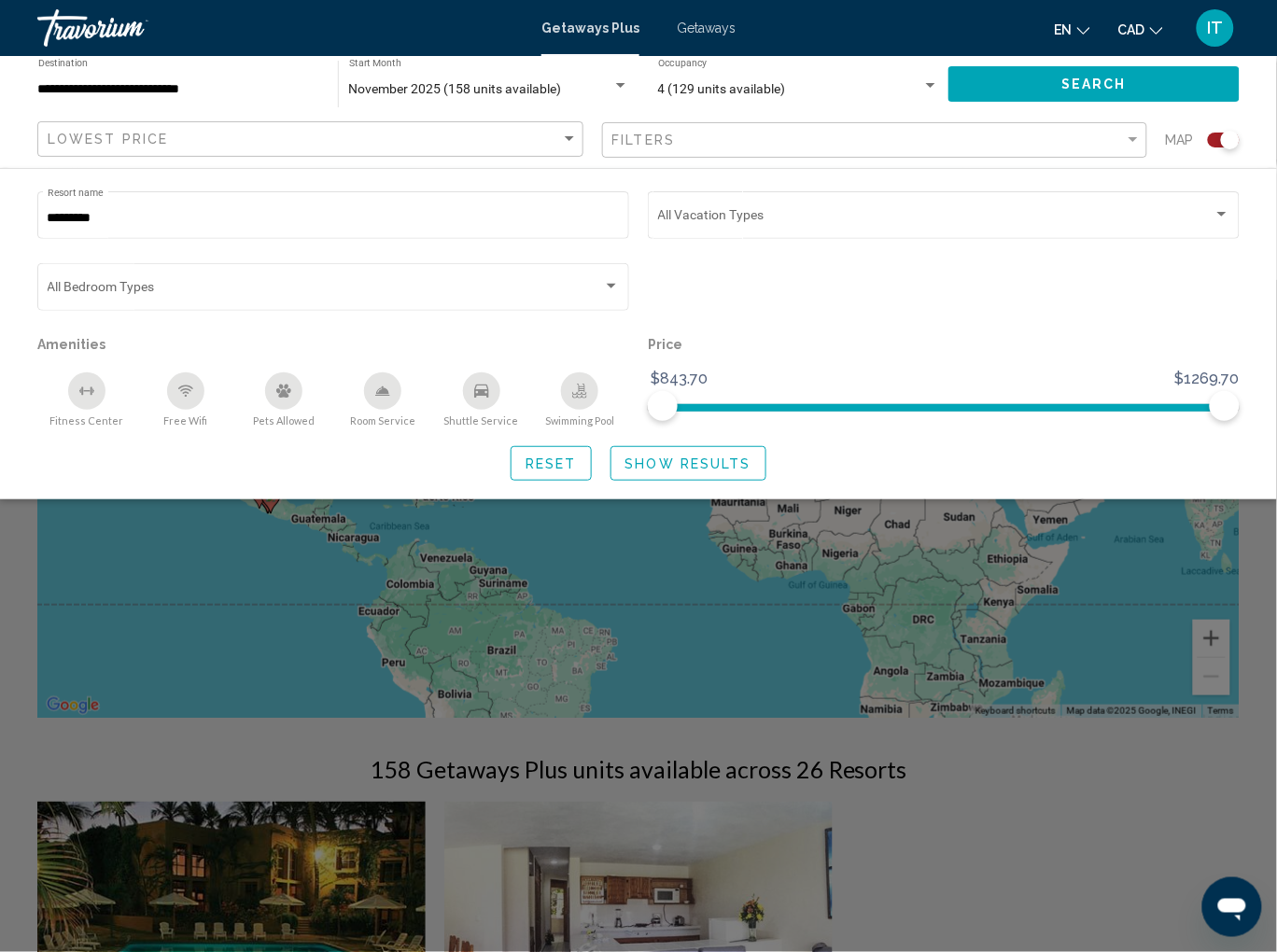 click 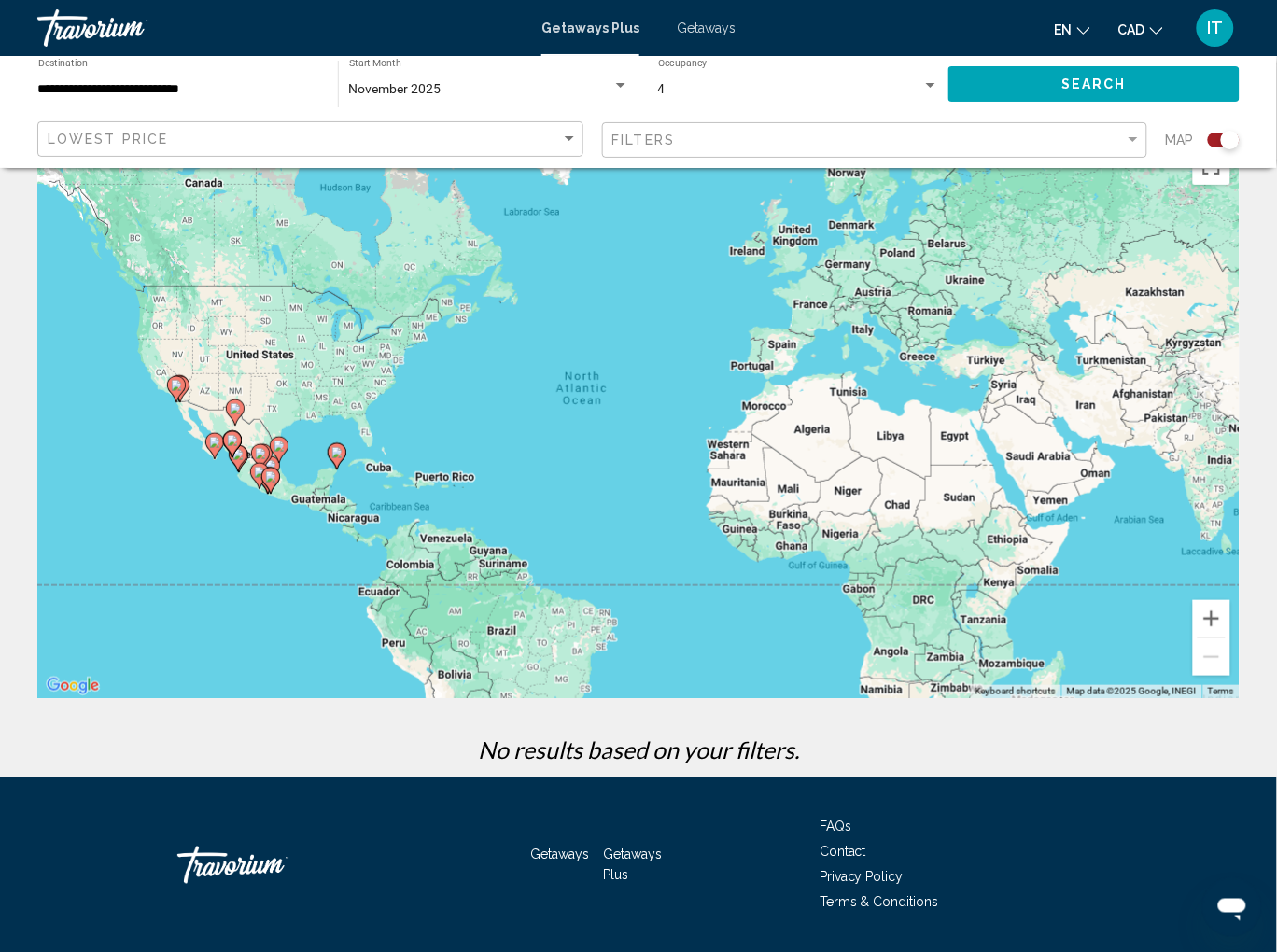 scroll, scrollTop: 0, scrollLeft: 0, axis: both 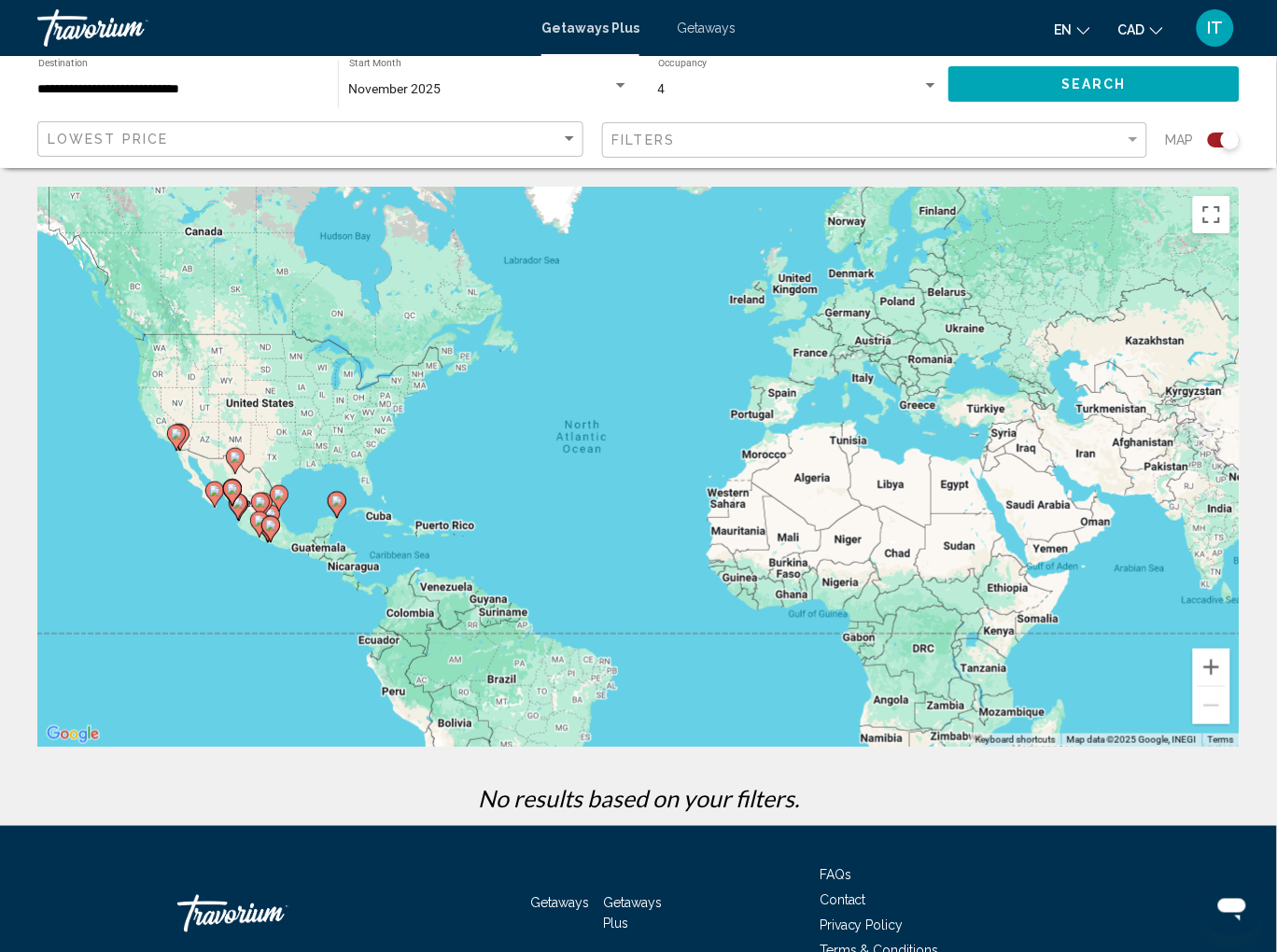 click on "Search" 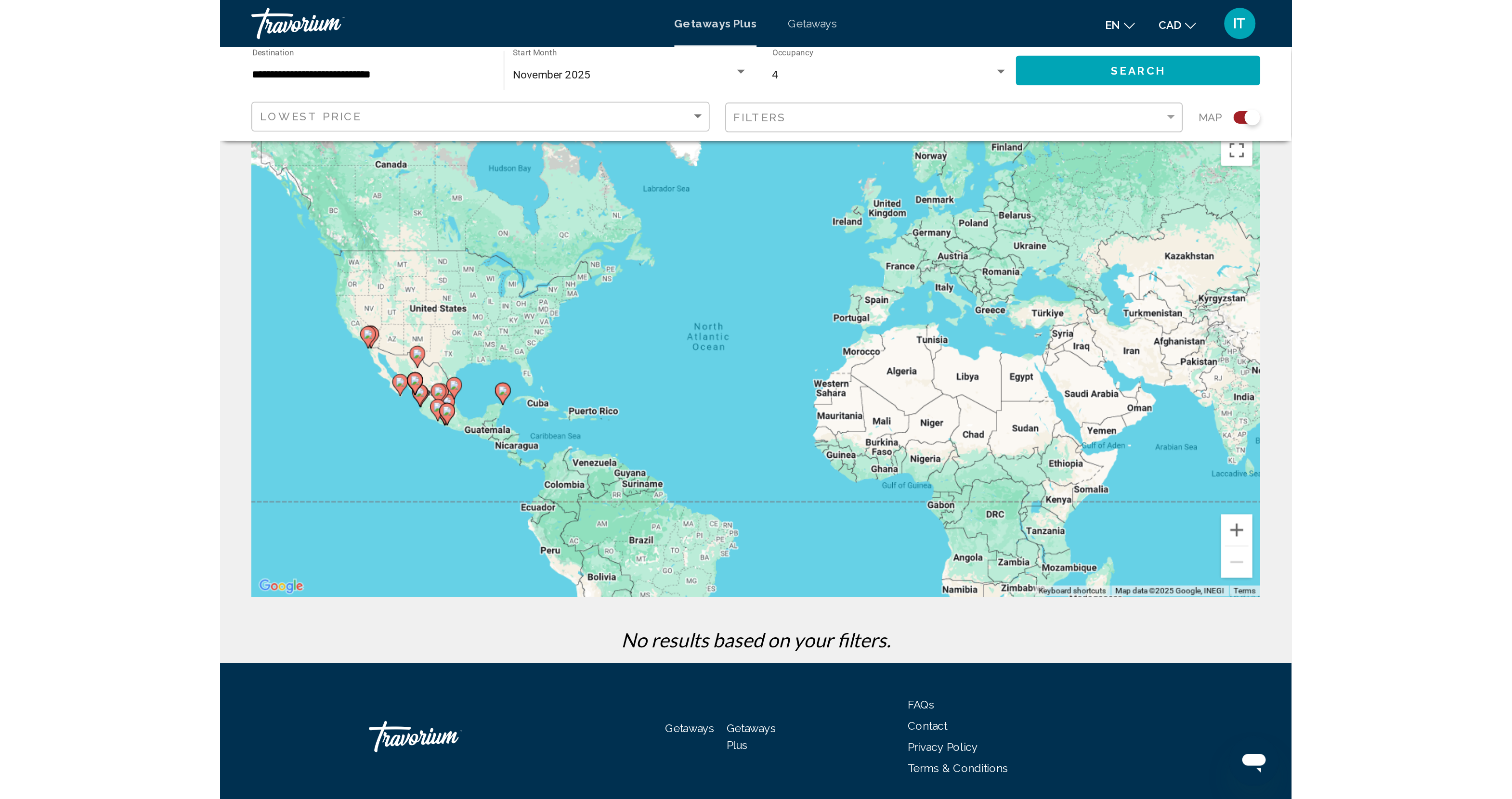 scroll, scrollTop: 0, scrollLeft: 0, axis: both 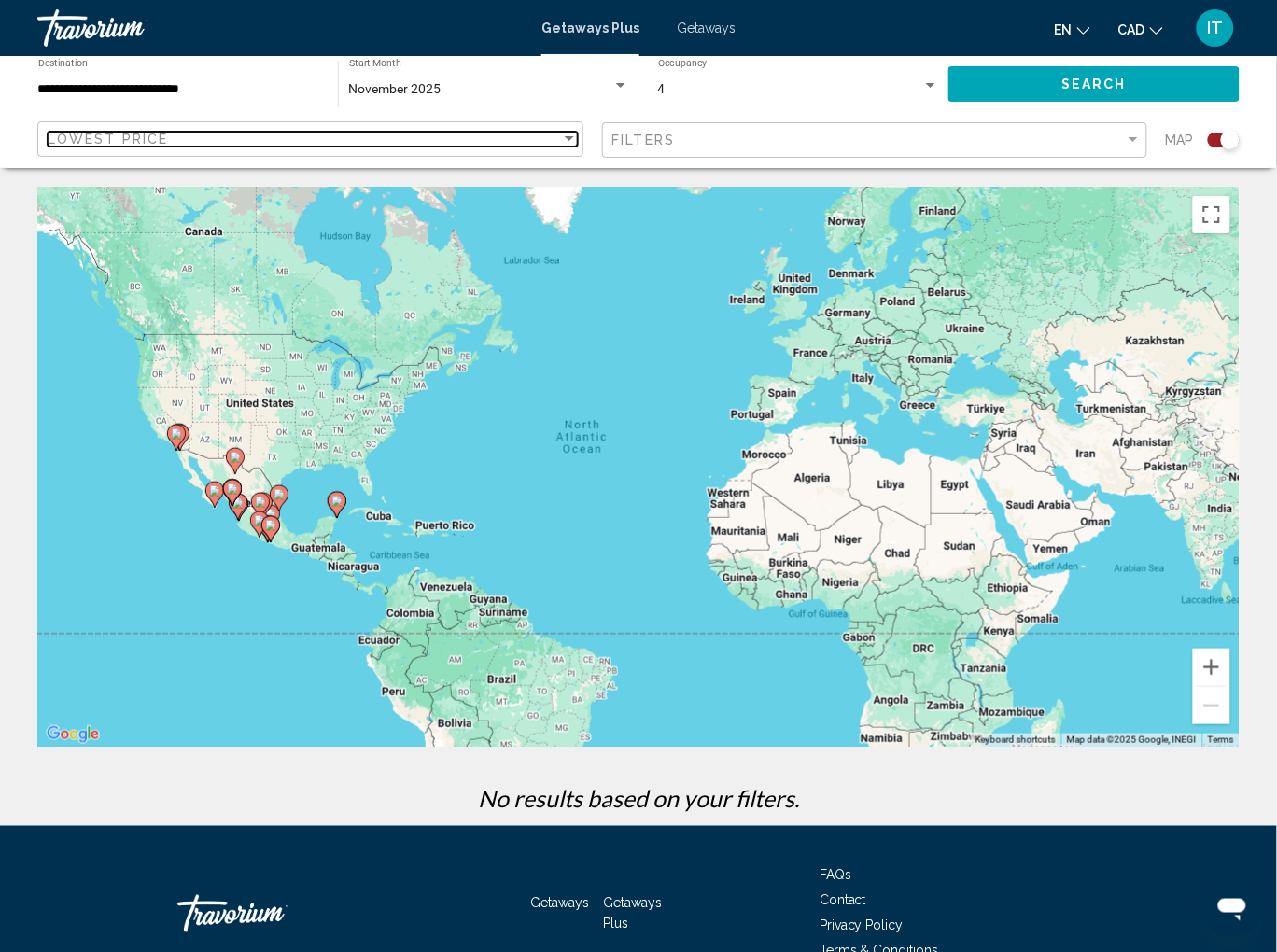 click on "Lowest Price" at bounding box center (304, 139) 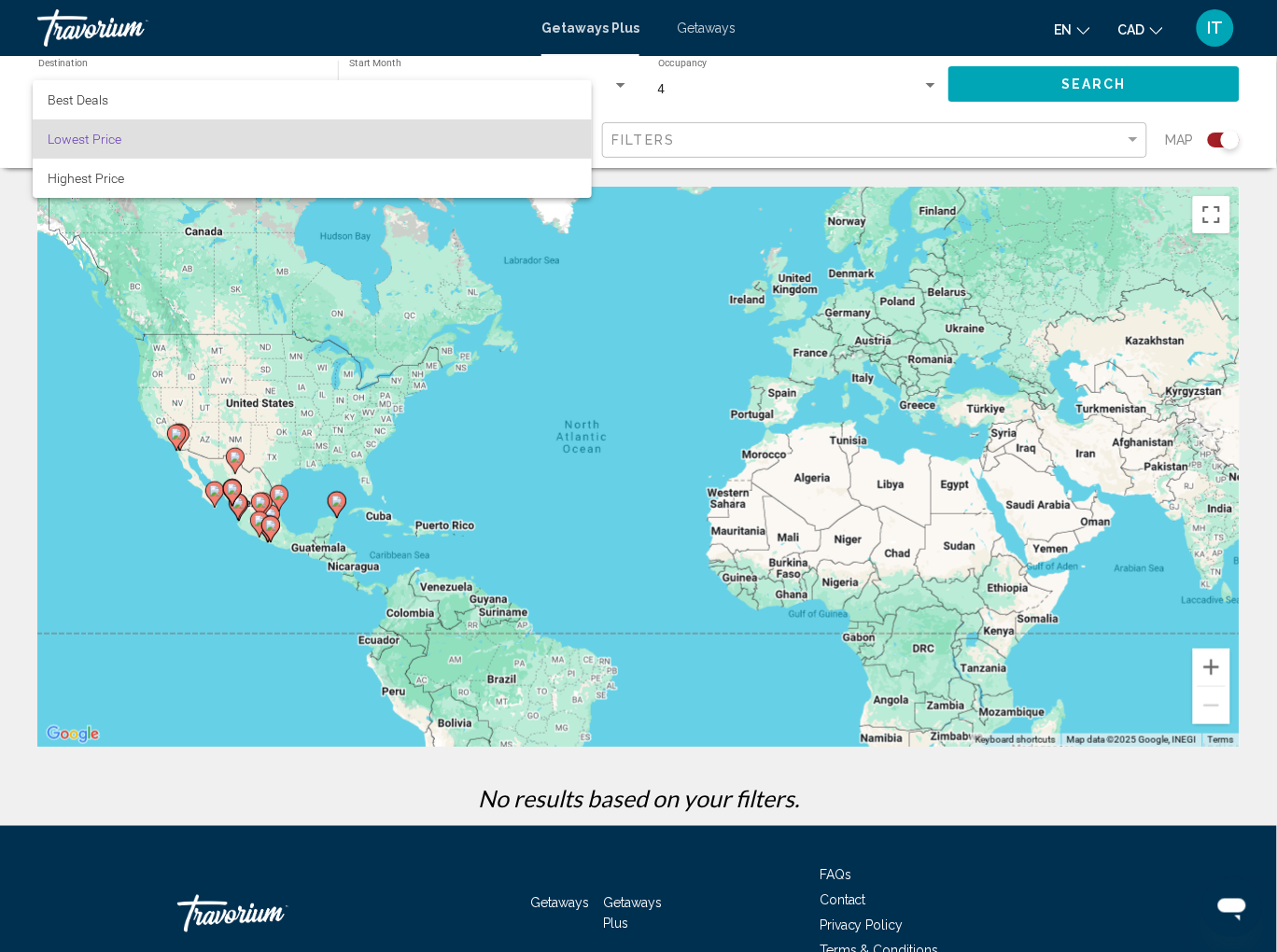 click at bounding box center [638, 476] 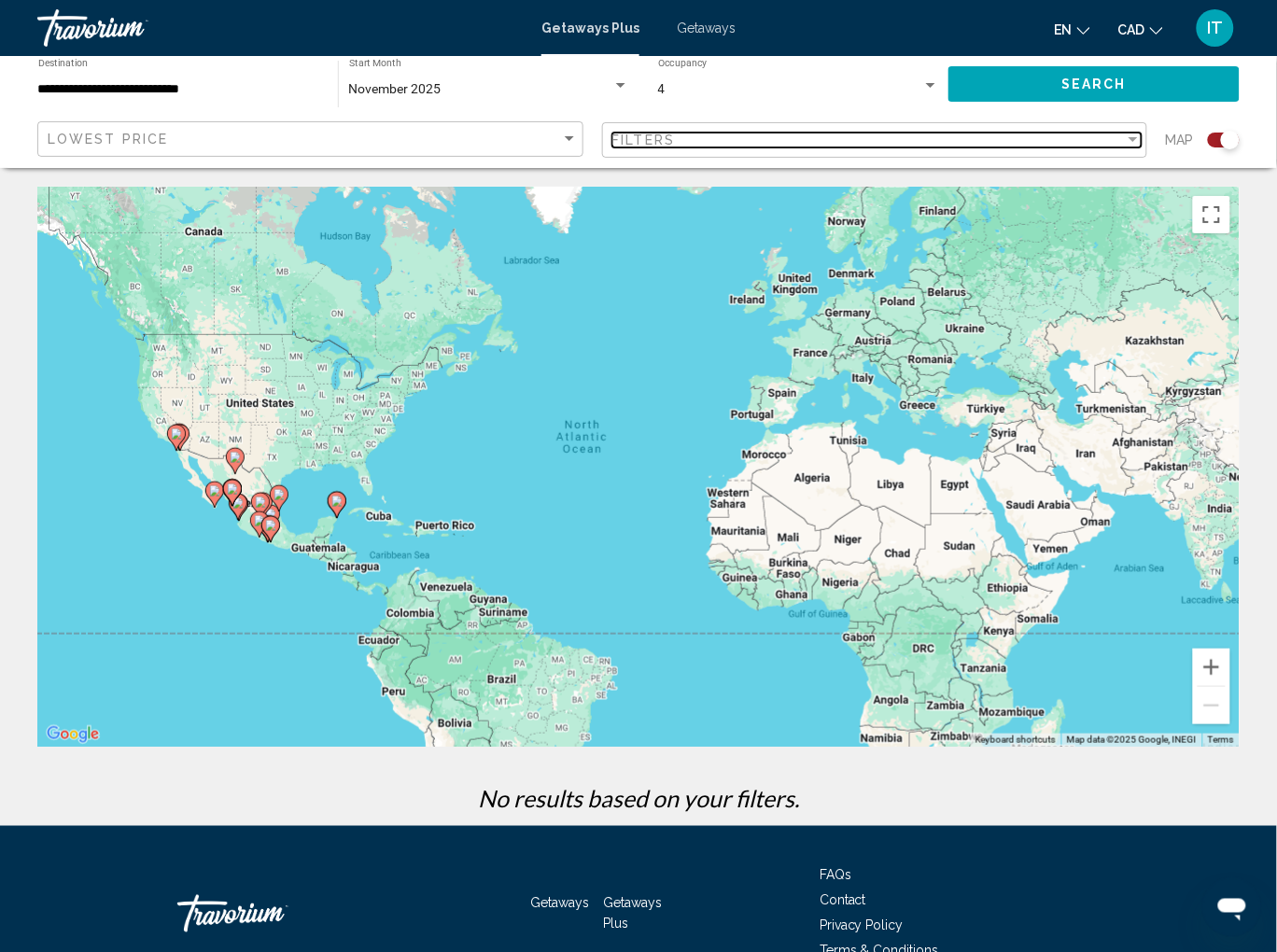 click on "Filters" at bounding box center [869, 140] 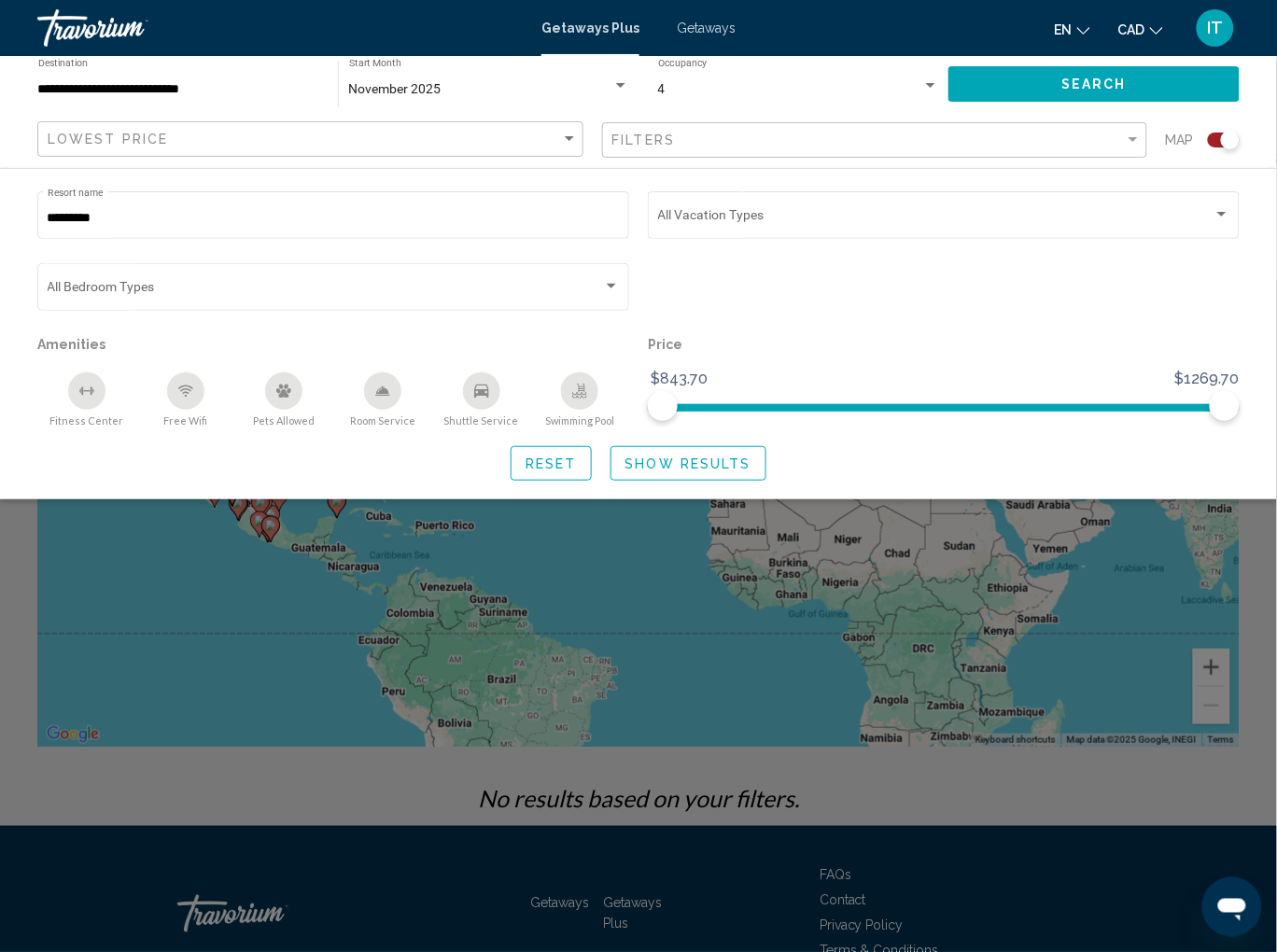 click 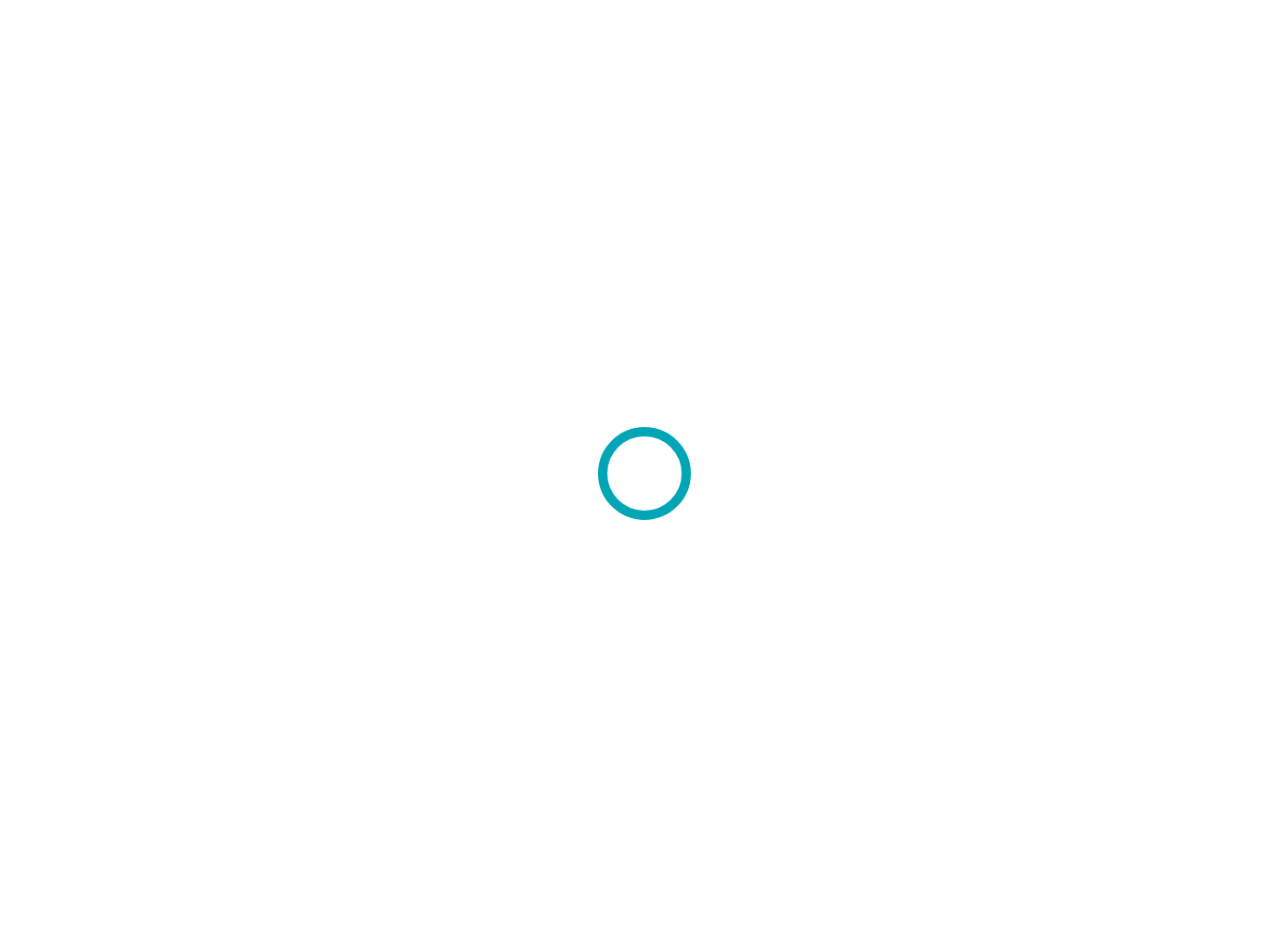scroll, scrollTop: 0, scrollLeft: 0, axis: both 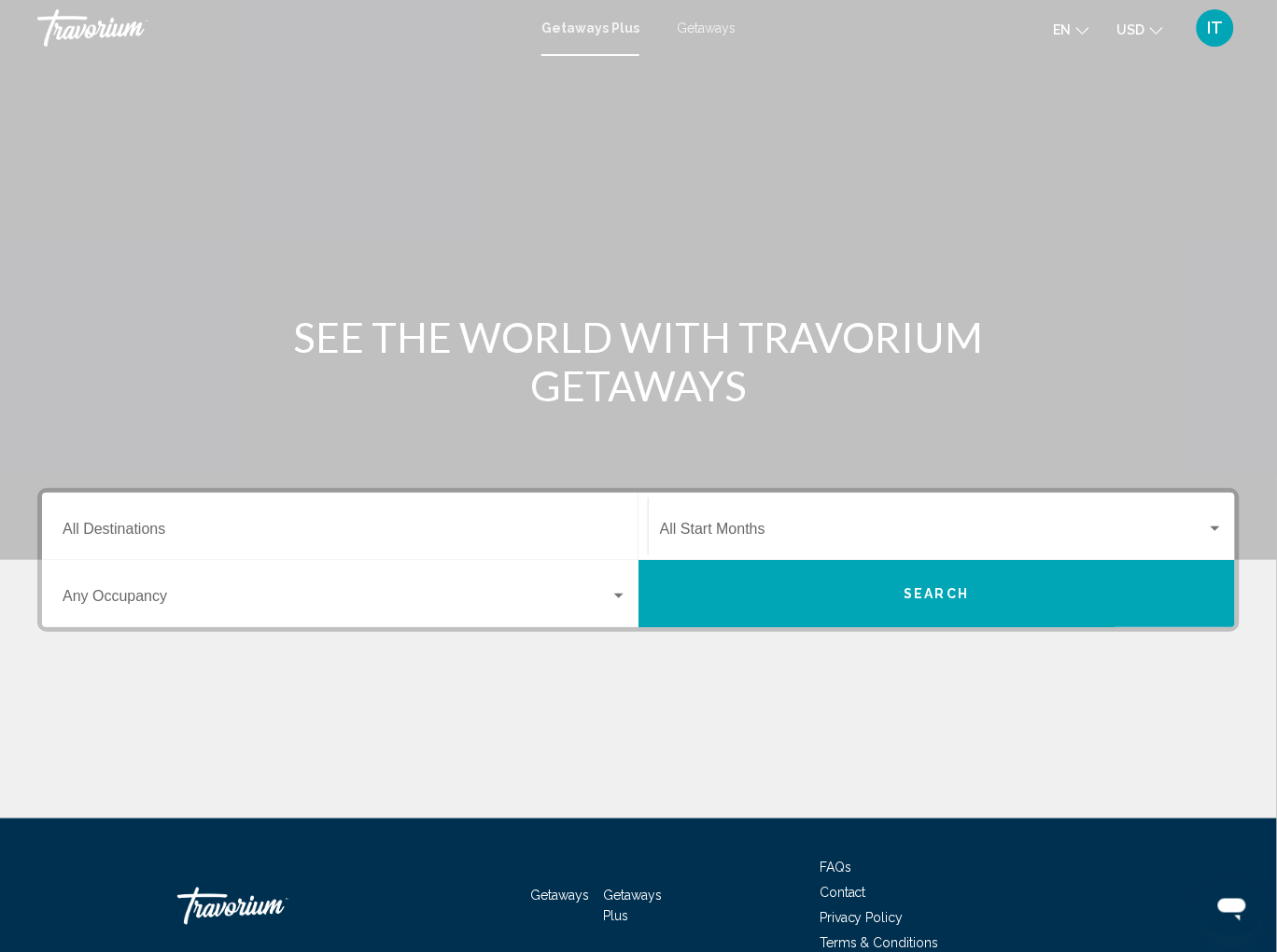 click at bounding box center [638, 749] 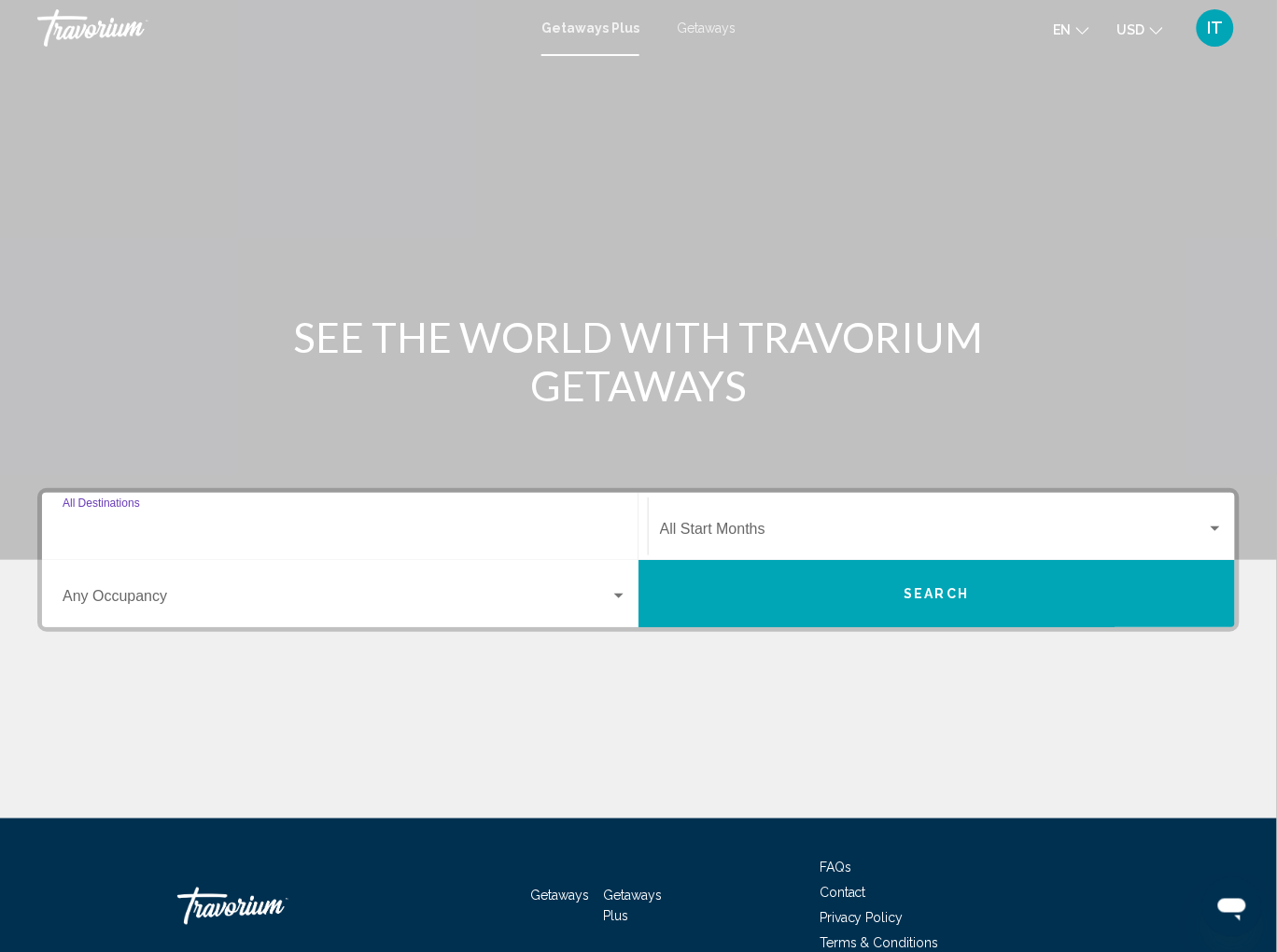 click on "Destination All Destinations" at bounding box center [344, 533] 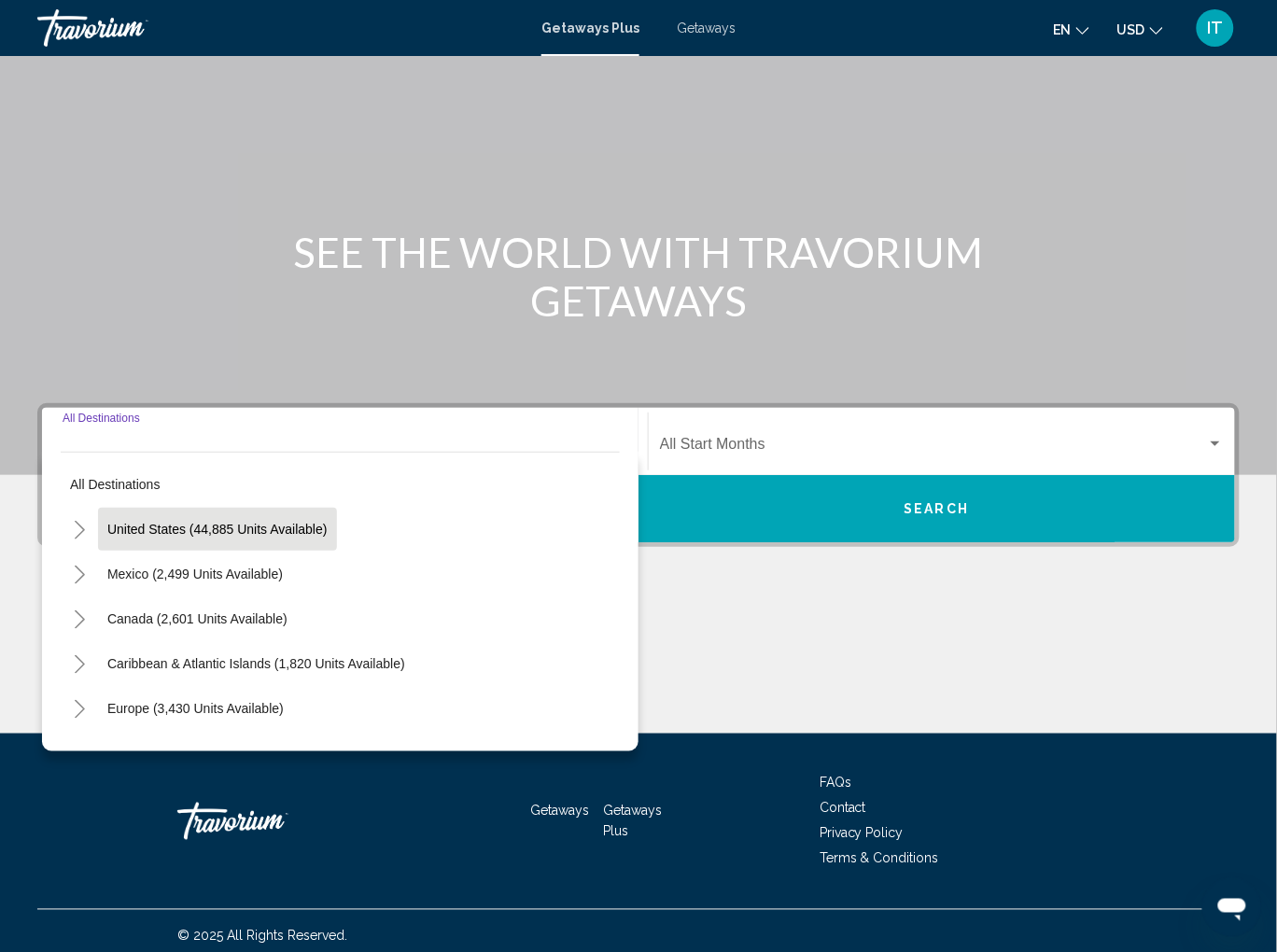 scroll, scrollTop: 95, scrollLeft: 0, axis: vertical 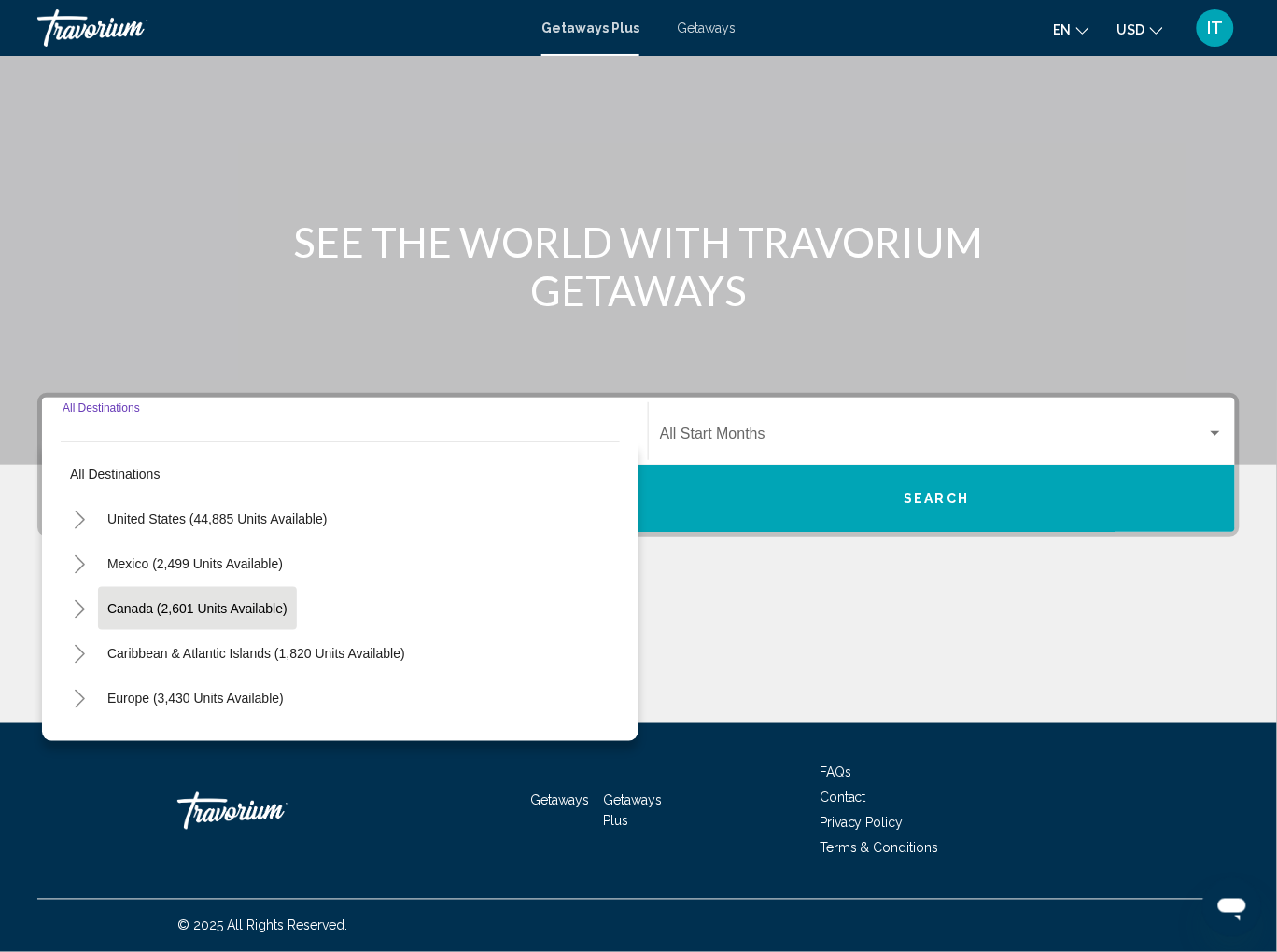 click on "Canada (2,601 units available)" at bounding box center [256, 653] 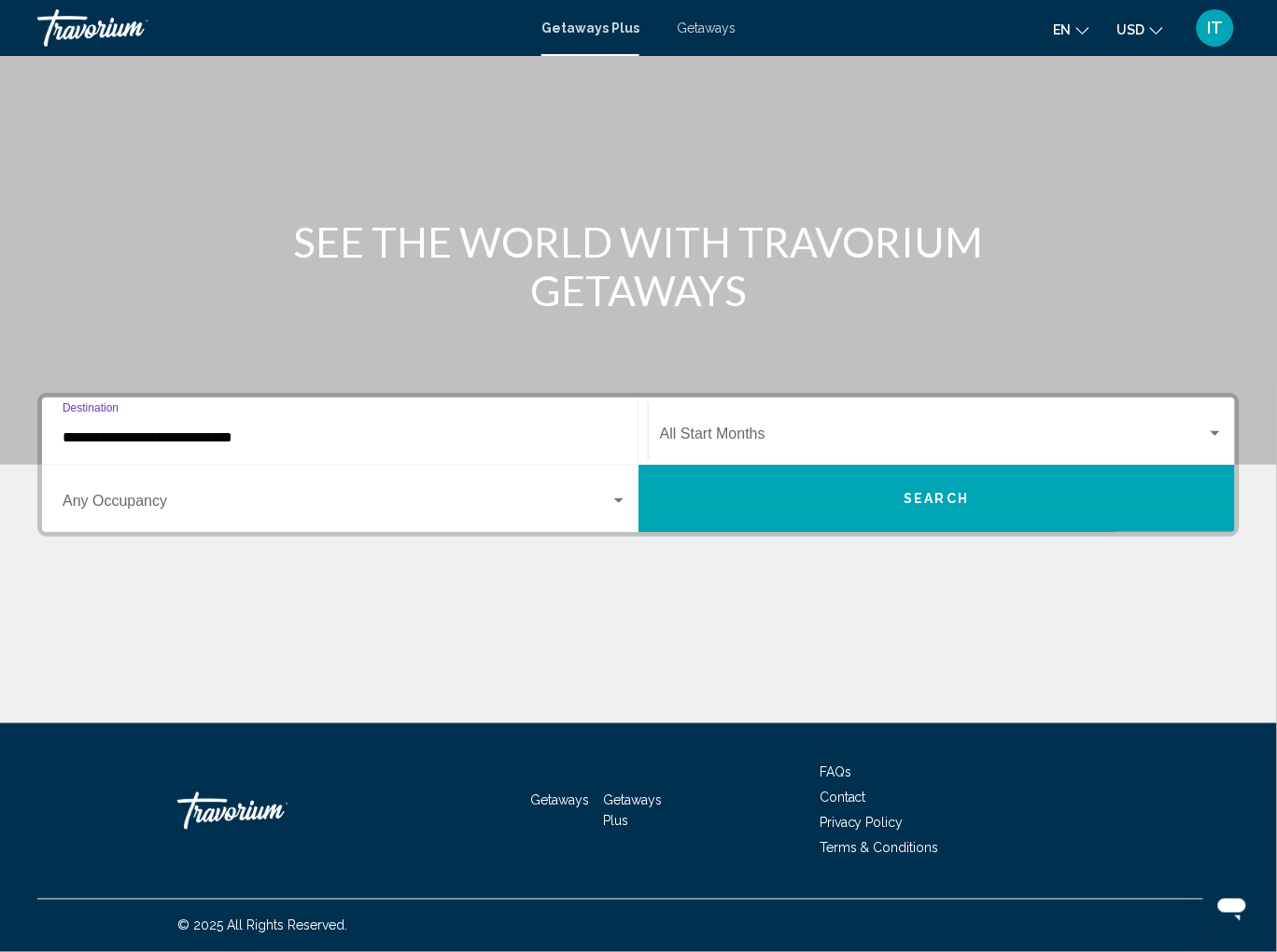 click at bounding box center (933, 438) 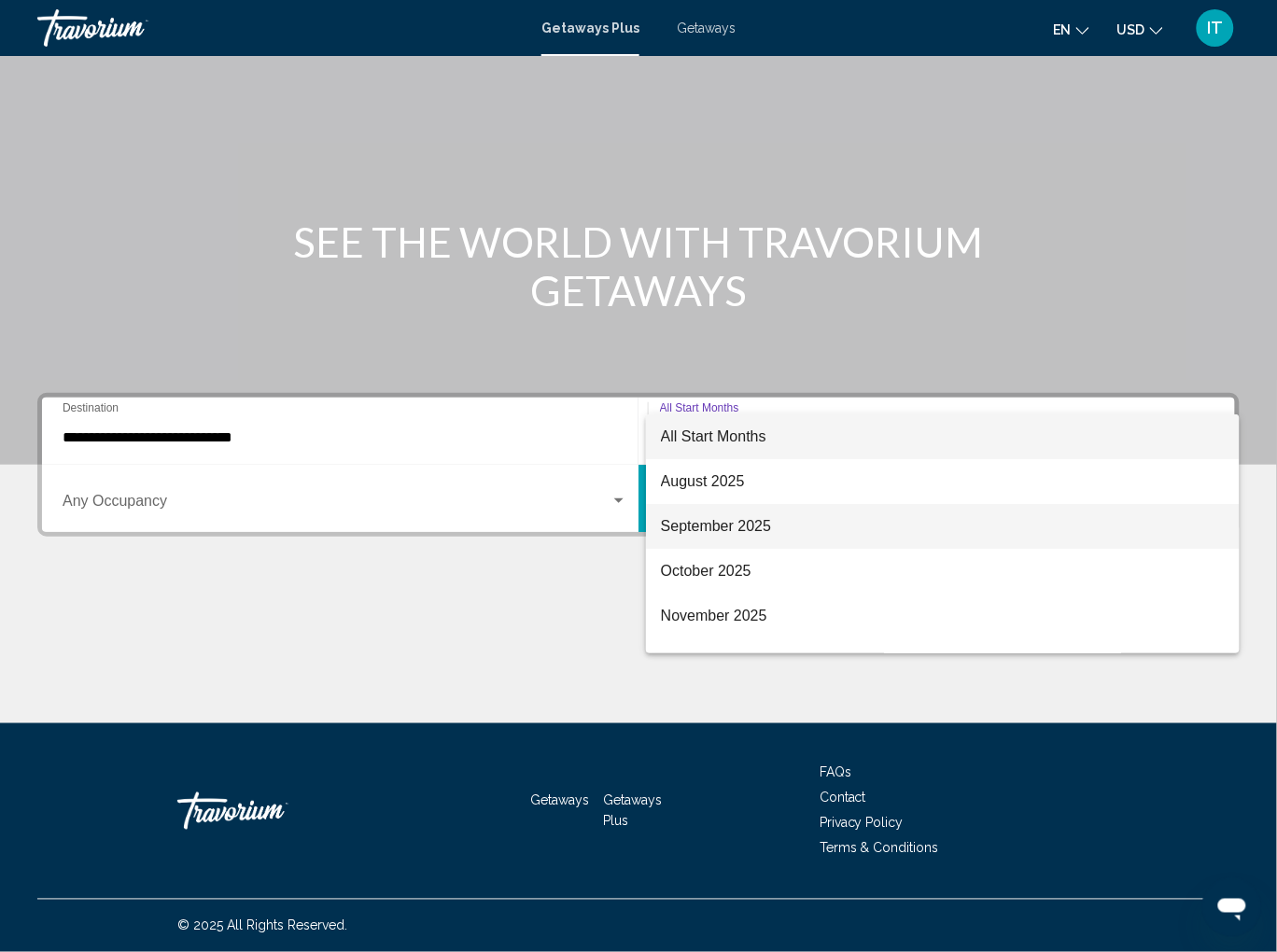 click on "September 2025" at bounding box center [943, 526] 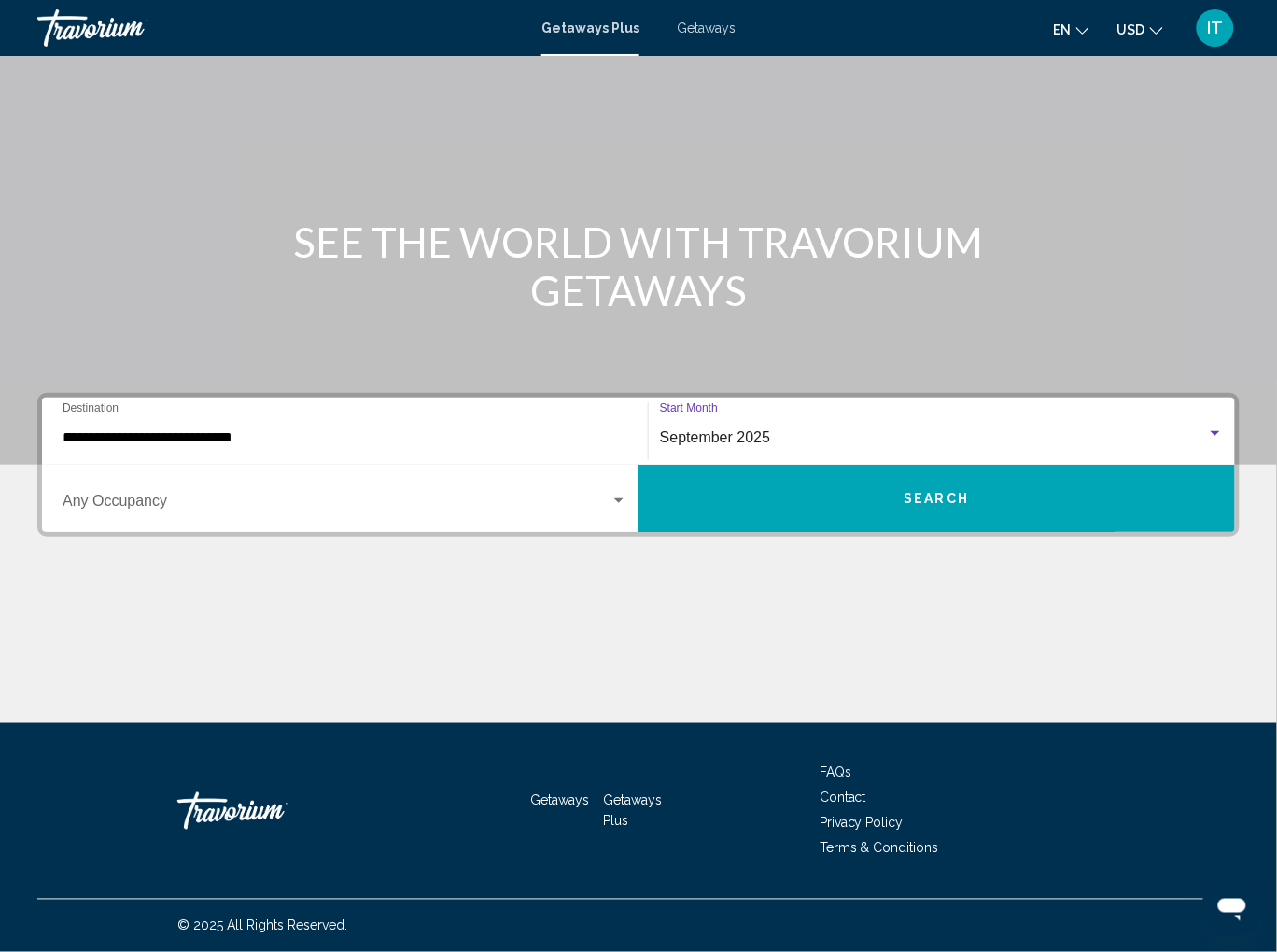 click at bounding box center (336, 505) 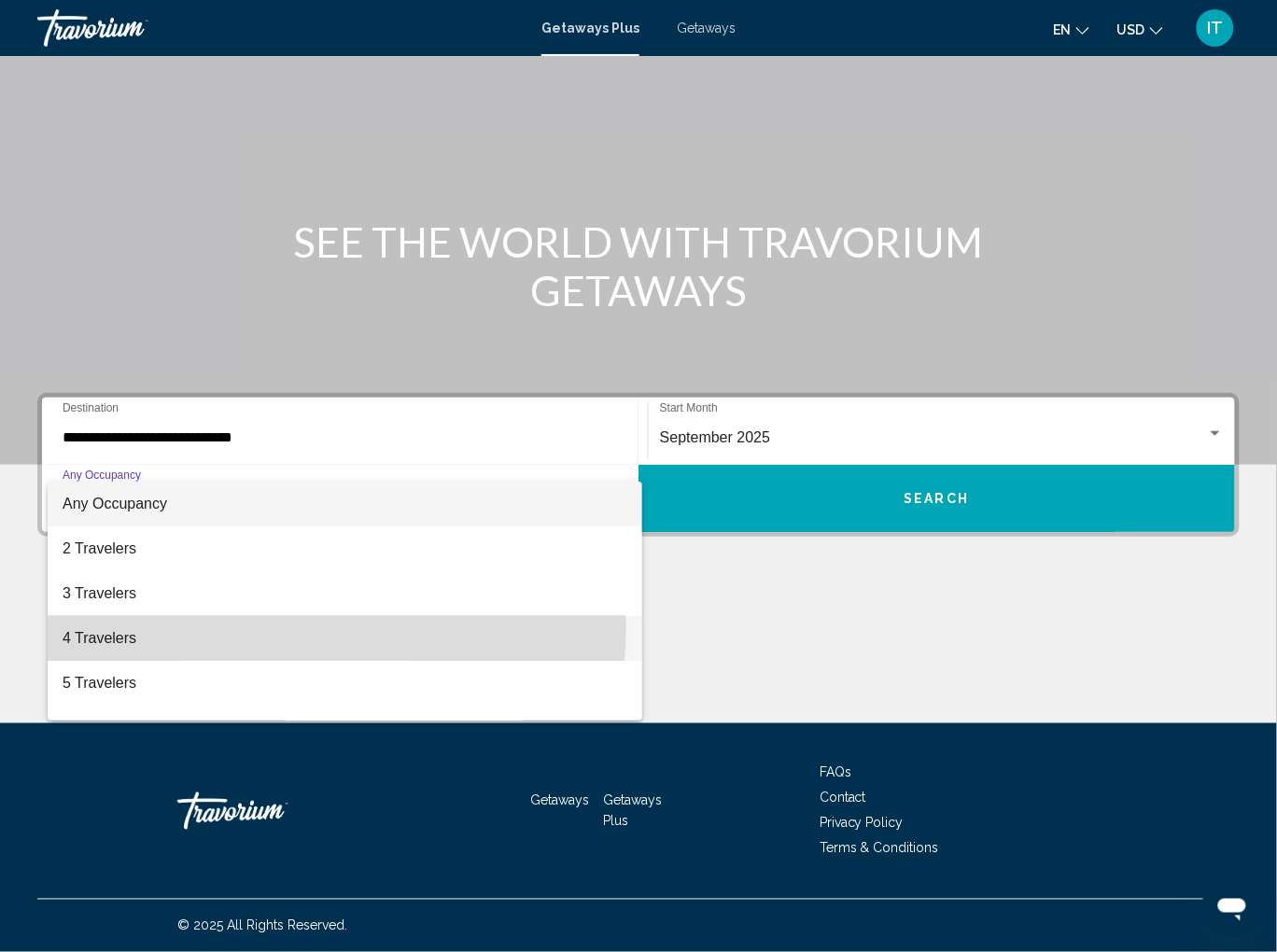 click on "4 Travelers" at bounding box center [344, 638] 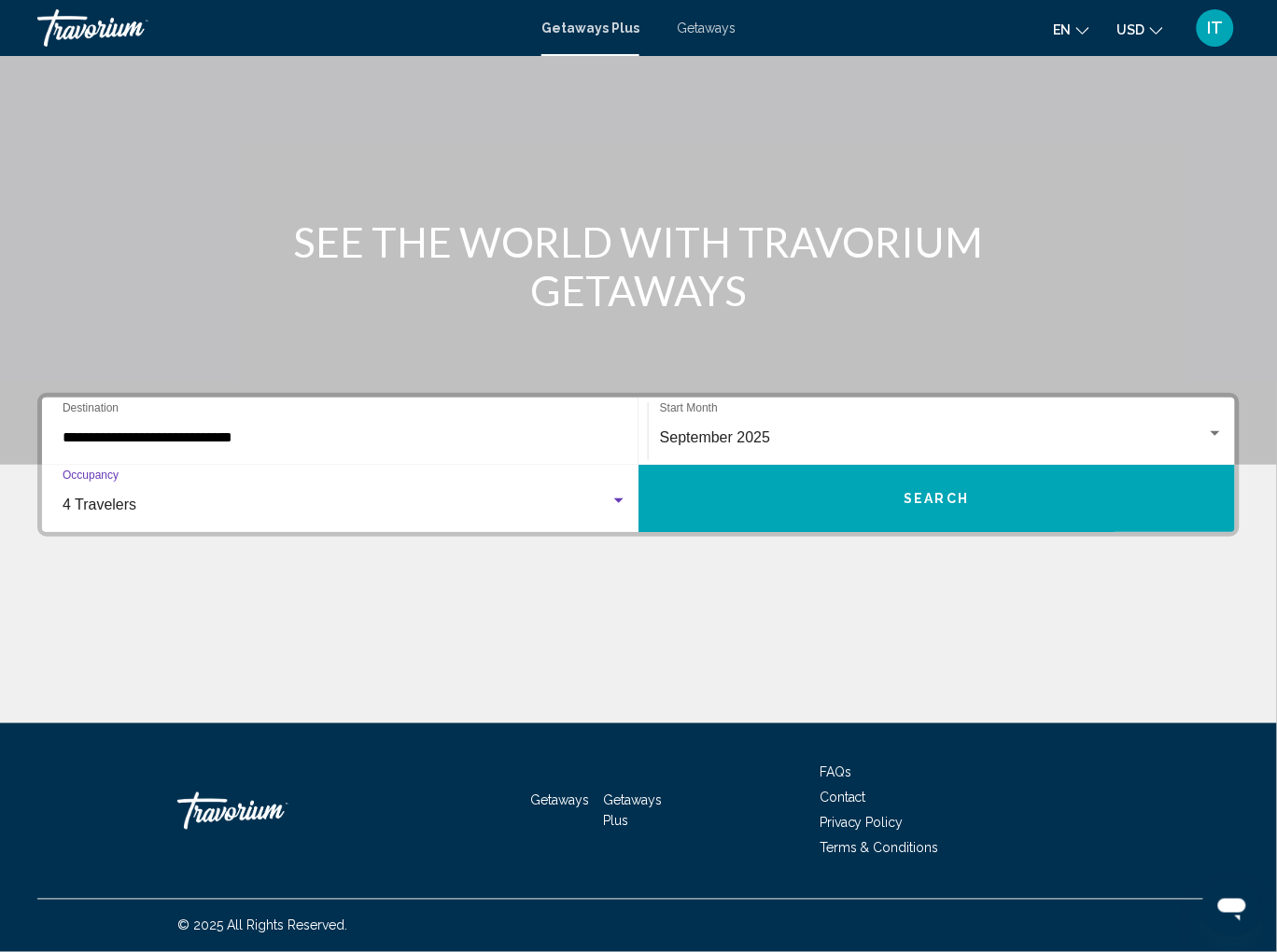 click on "Search" at bounding box center [936, 498] 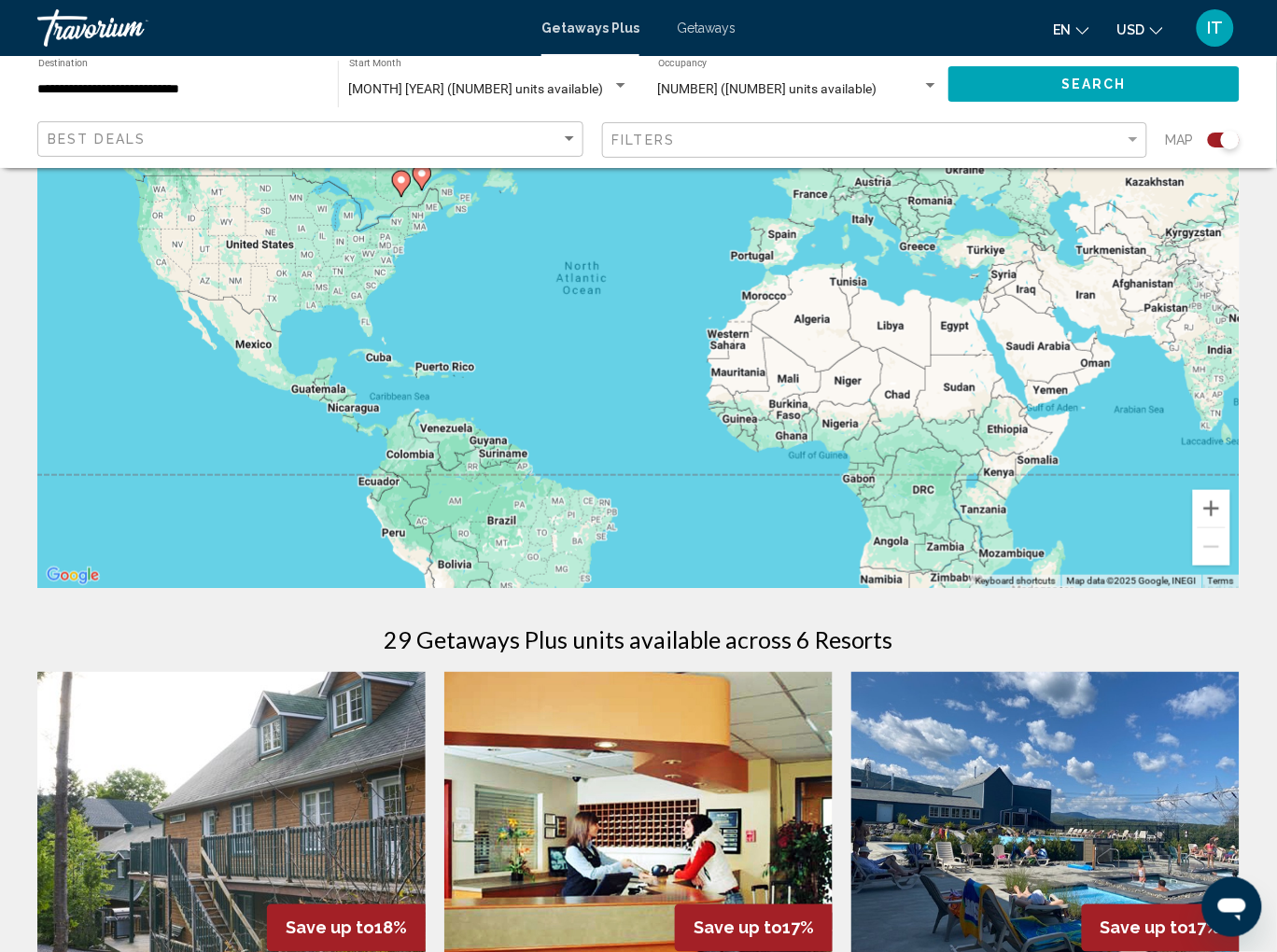 scroll, scrollTop: 0, scrollLeft: 0, axis: both 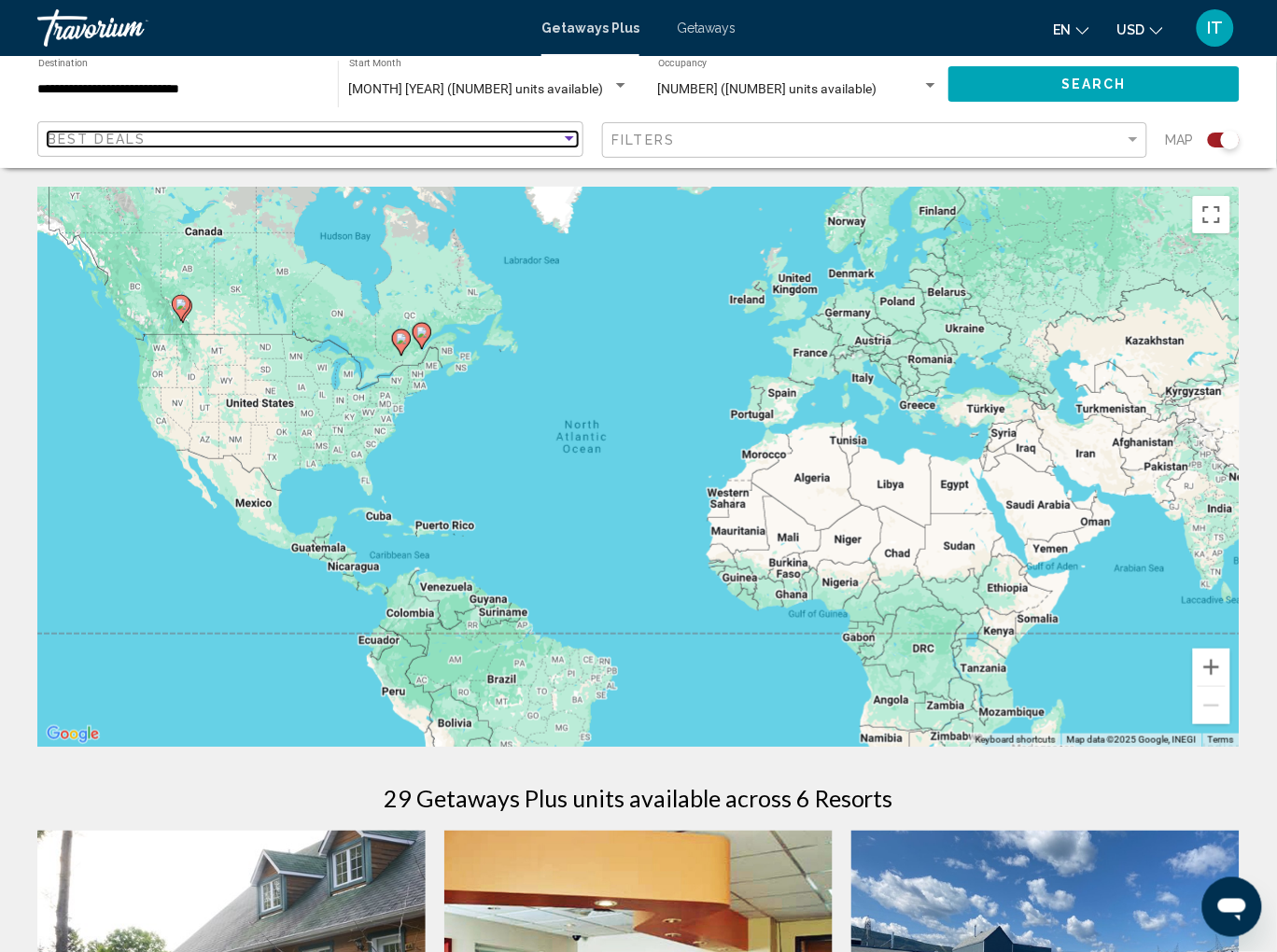 click on "Best Deals" at bounding box center [304, 139] 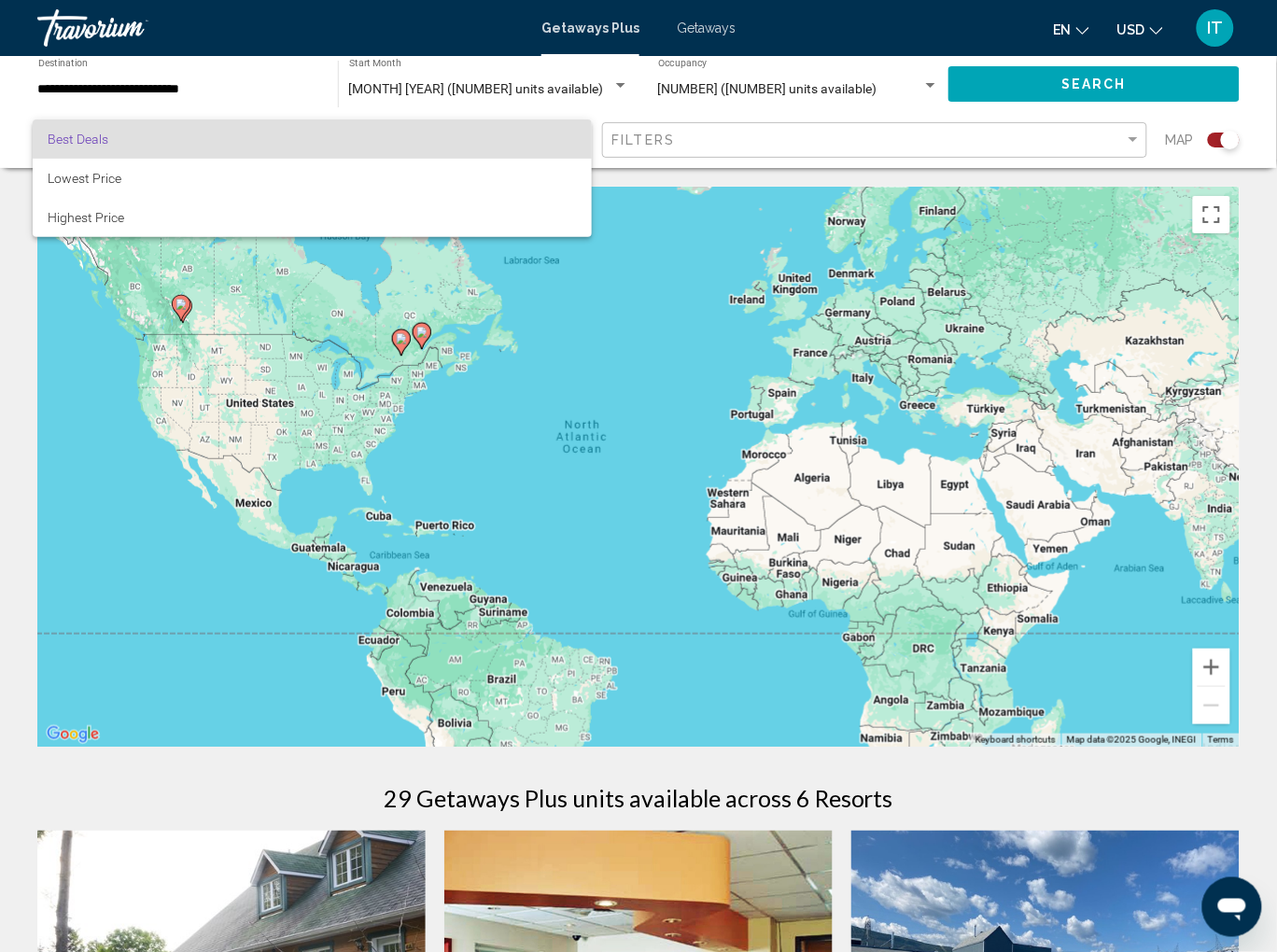 click on "Best Deals" at bounding box center [312, 139] 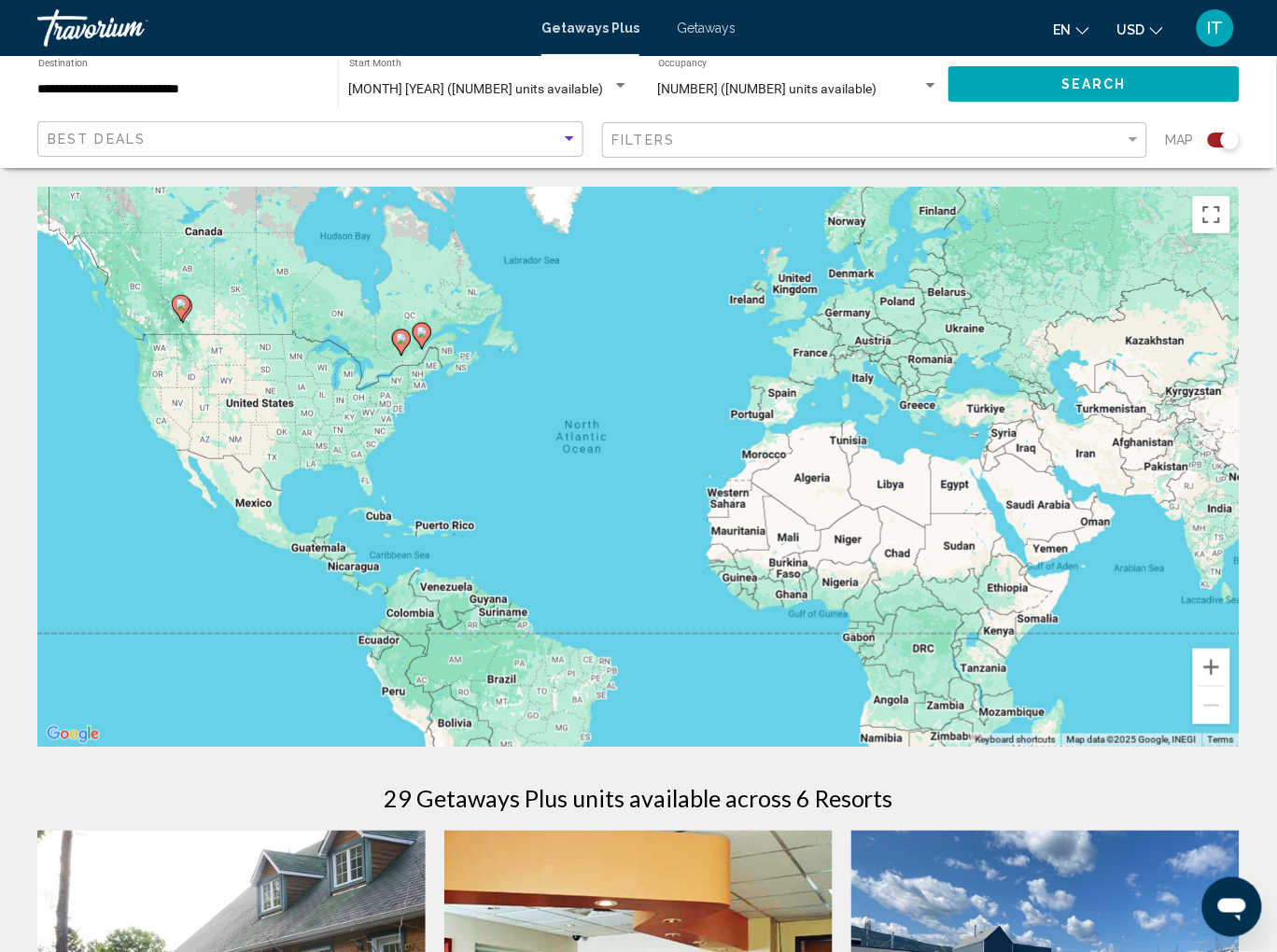 click at bounding box center [422, 336] 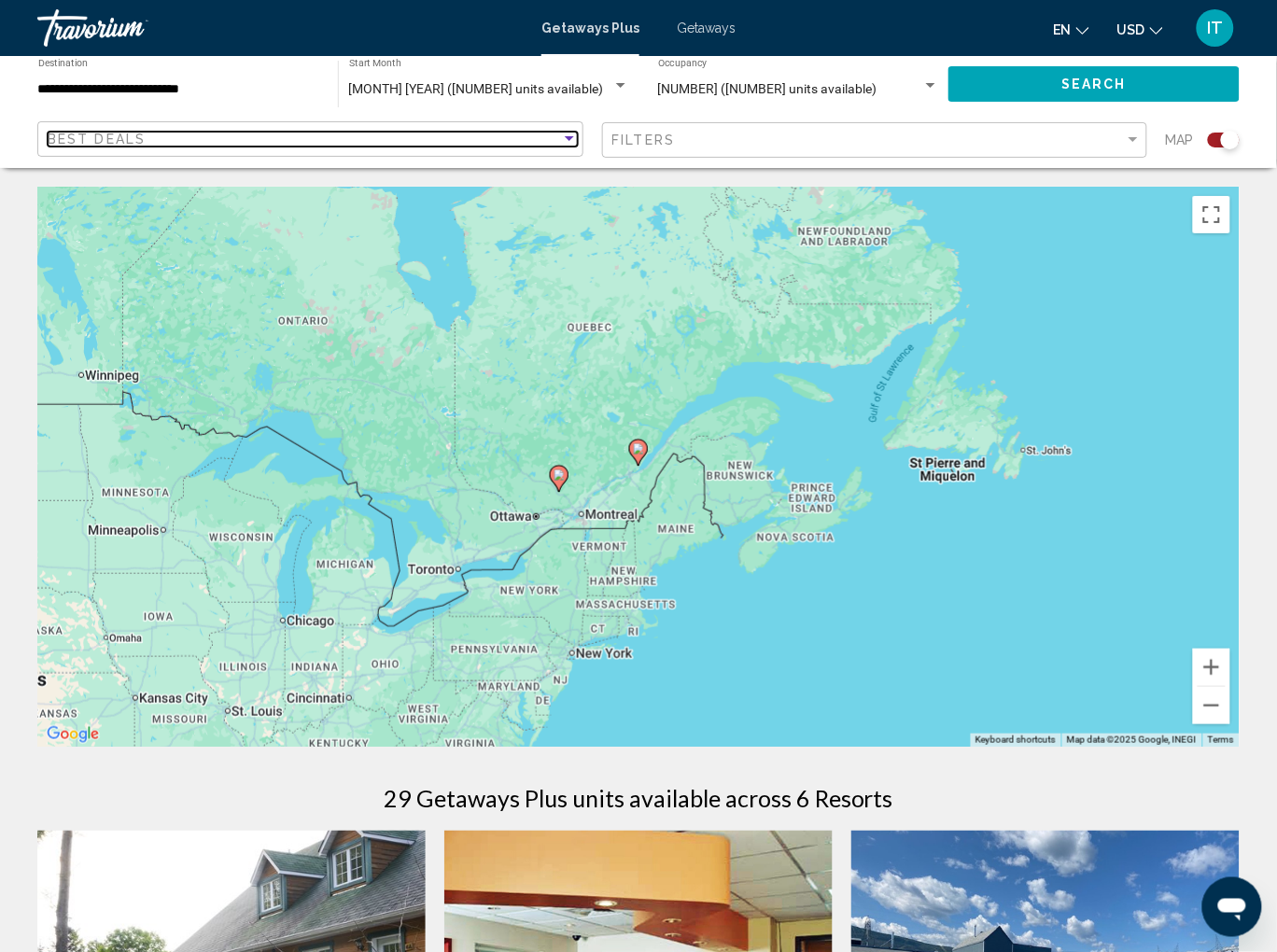 click on "Best Deals" at bounding box center [304, 139] 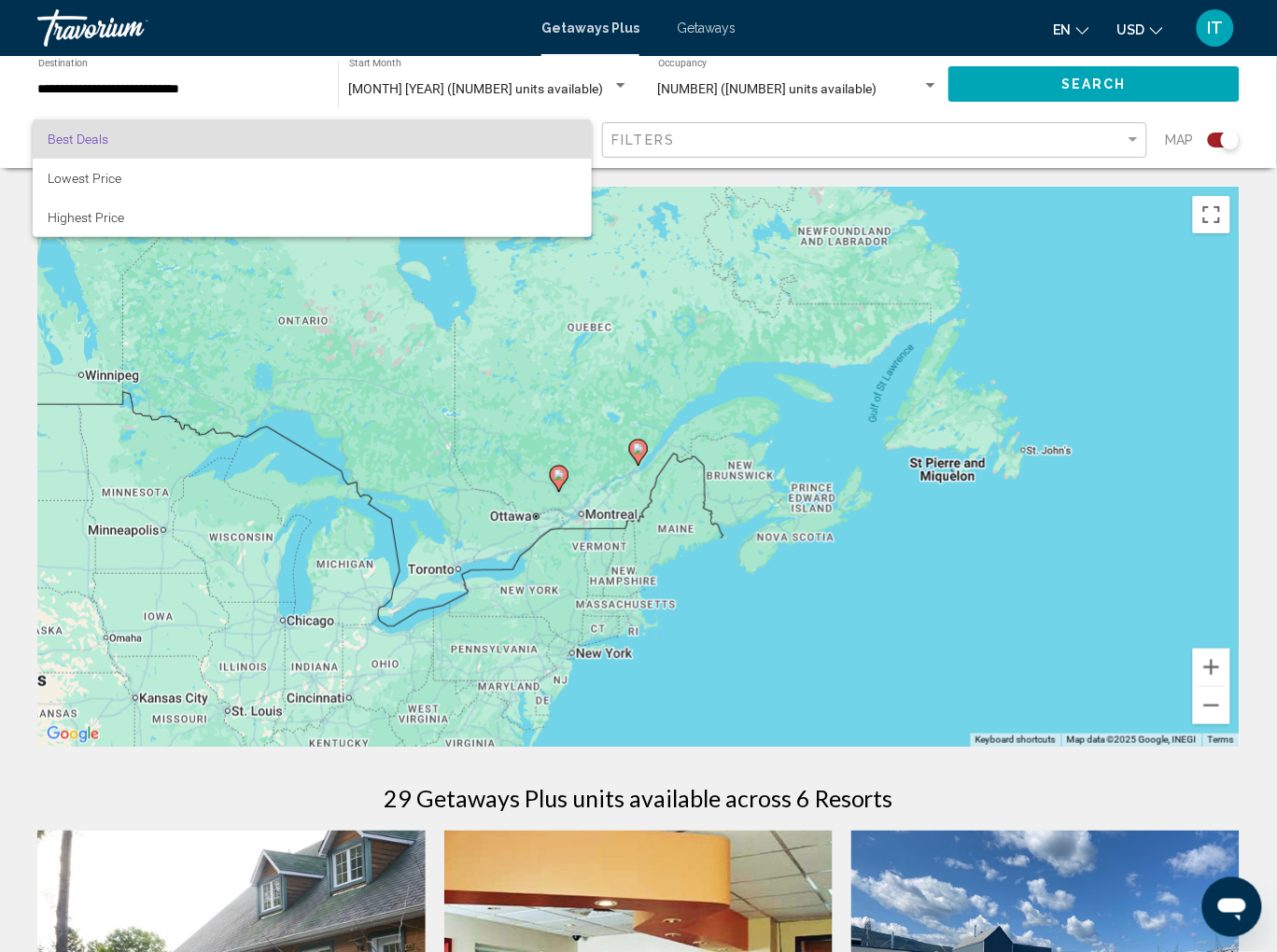 click at bounding box center [638, 476] 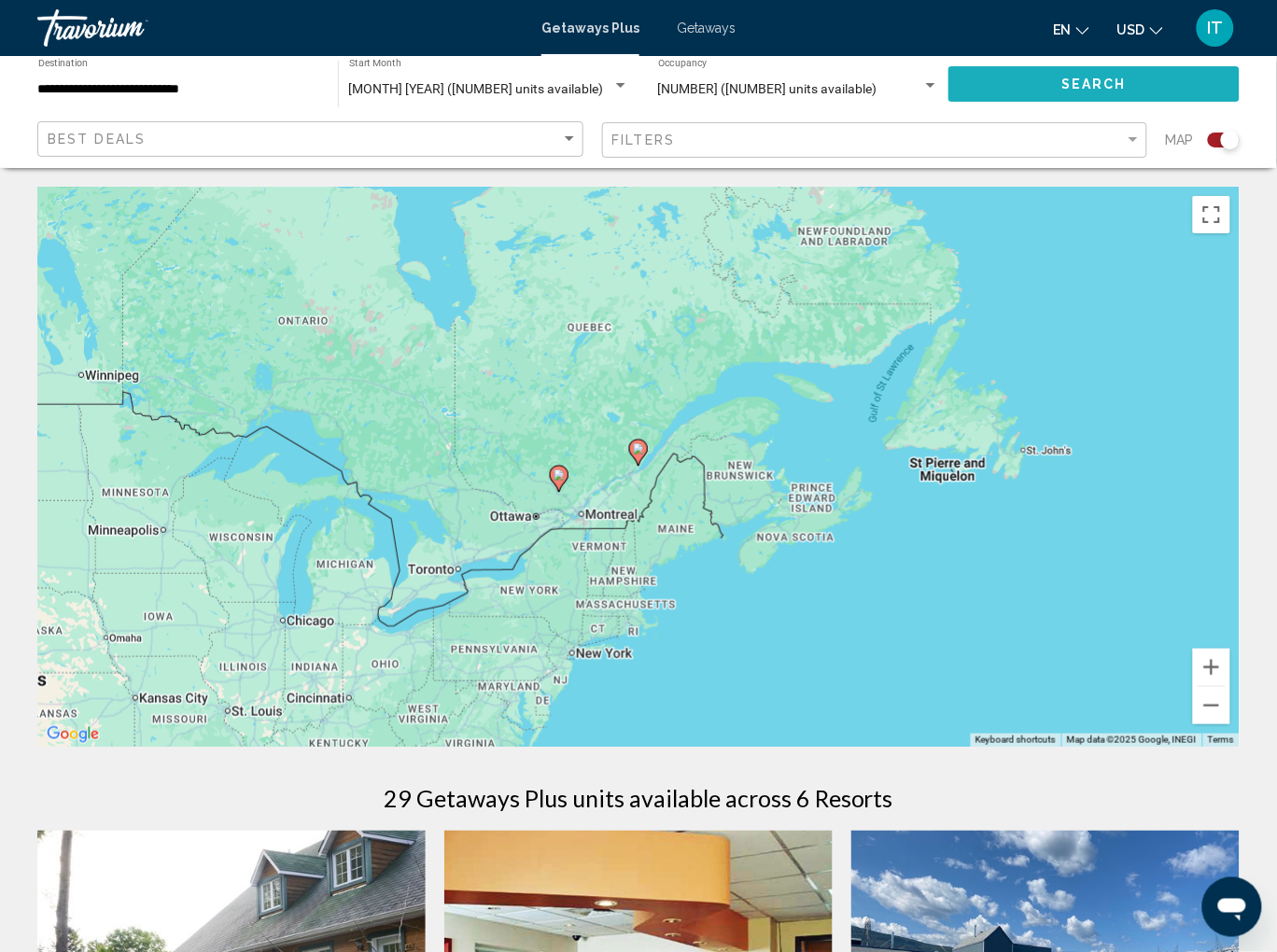 click on "Search" 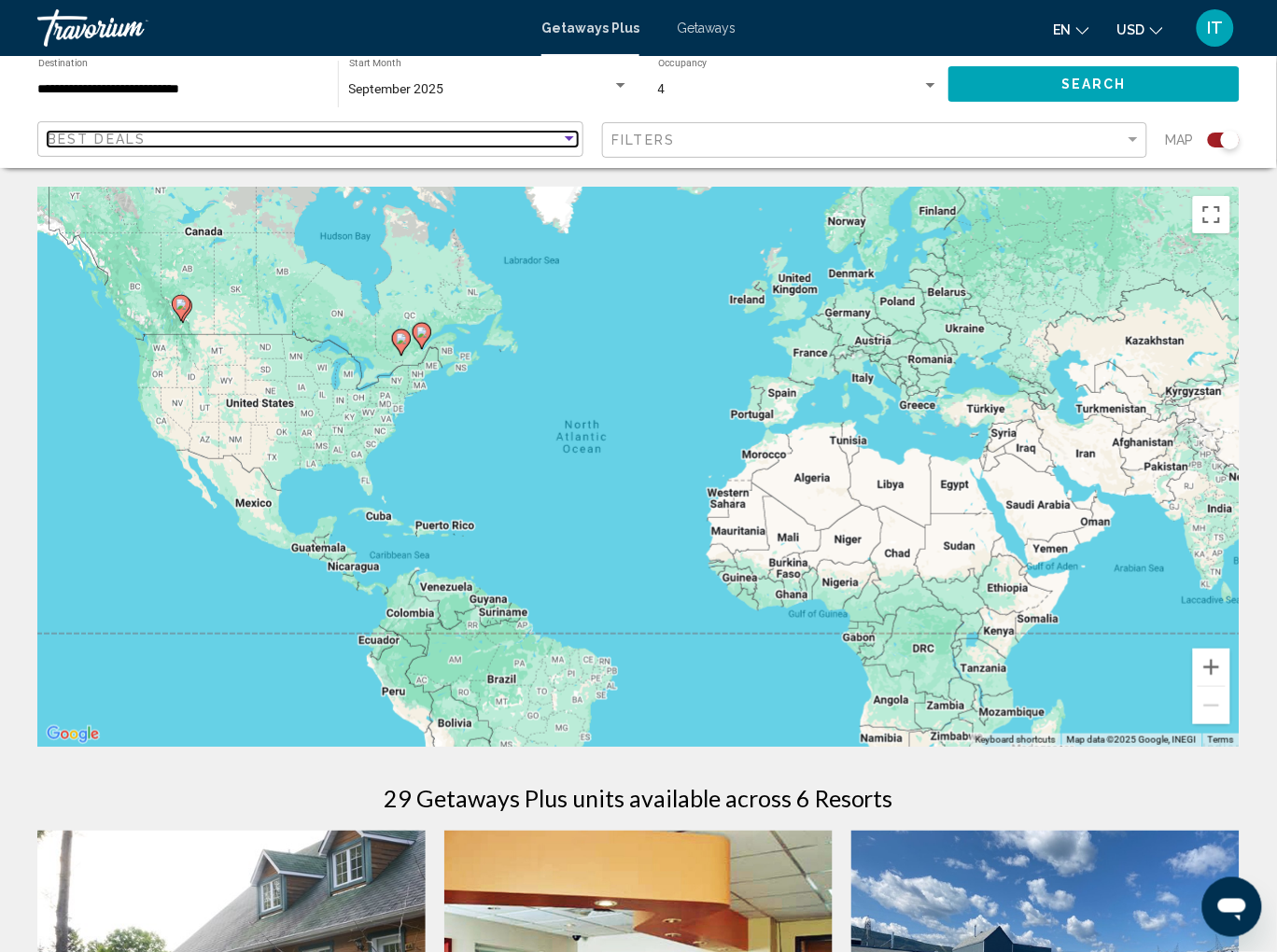 click on "Best Deals" at bounding box center (304, 139) 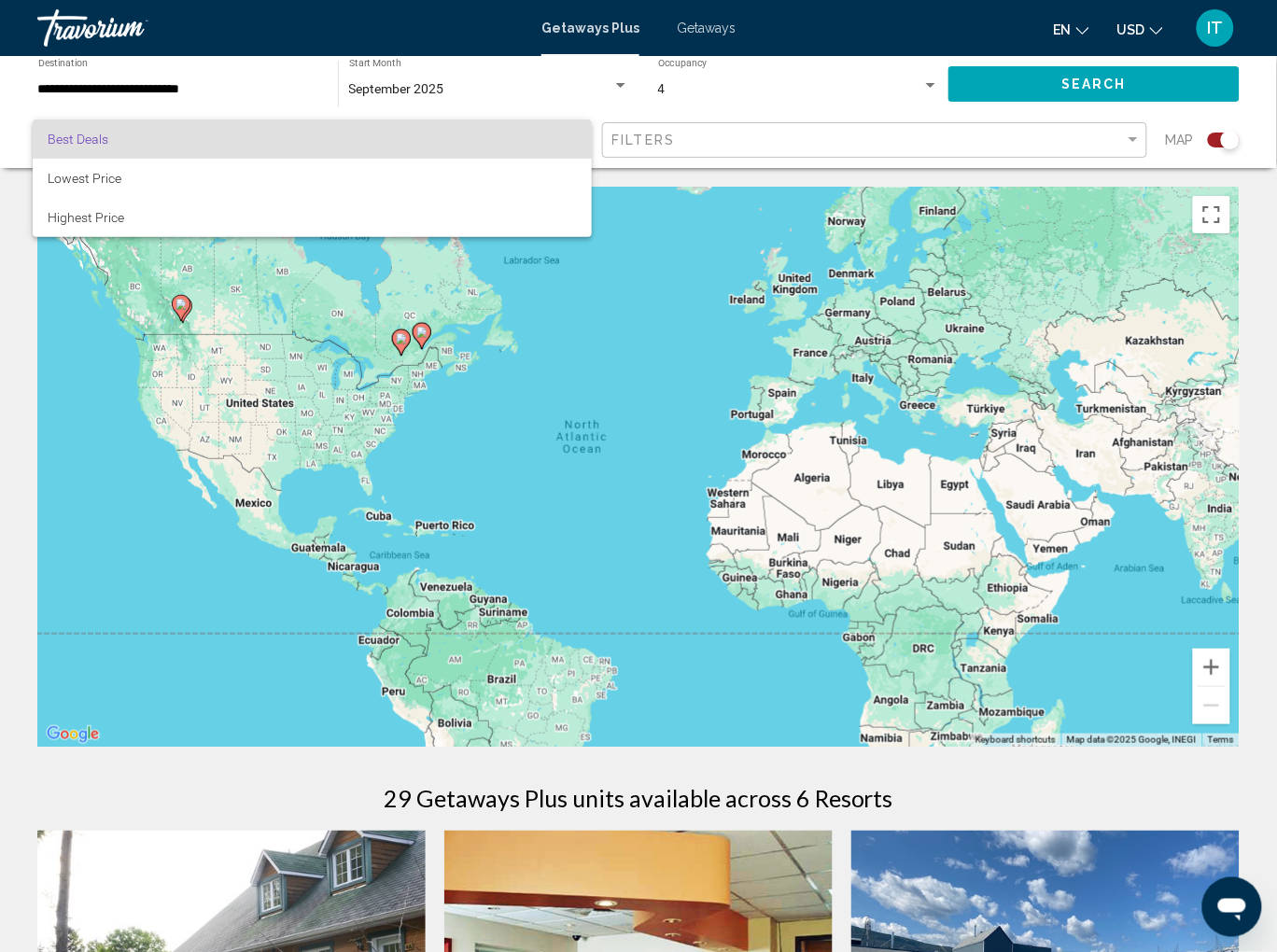 drag, startPoint x: 627, startPoint y: 305, endPoint x: 617, endPoint y: 305, distance: 10 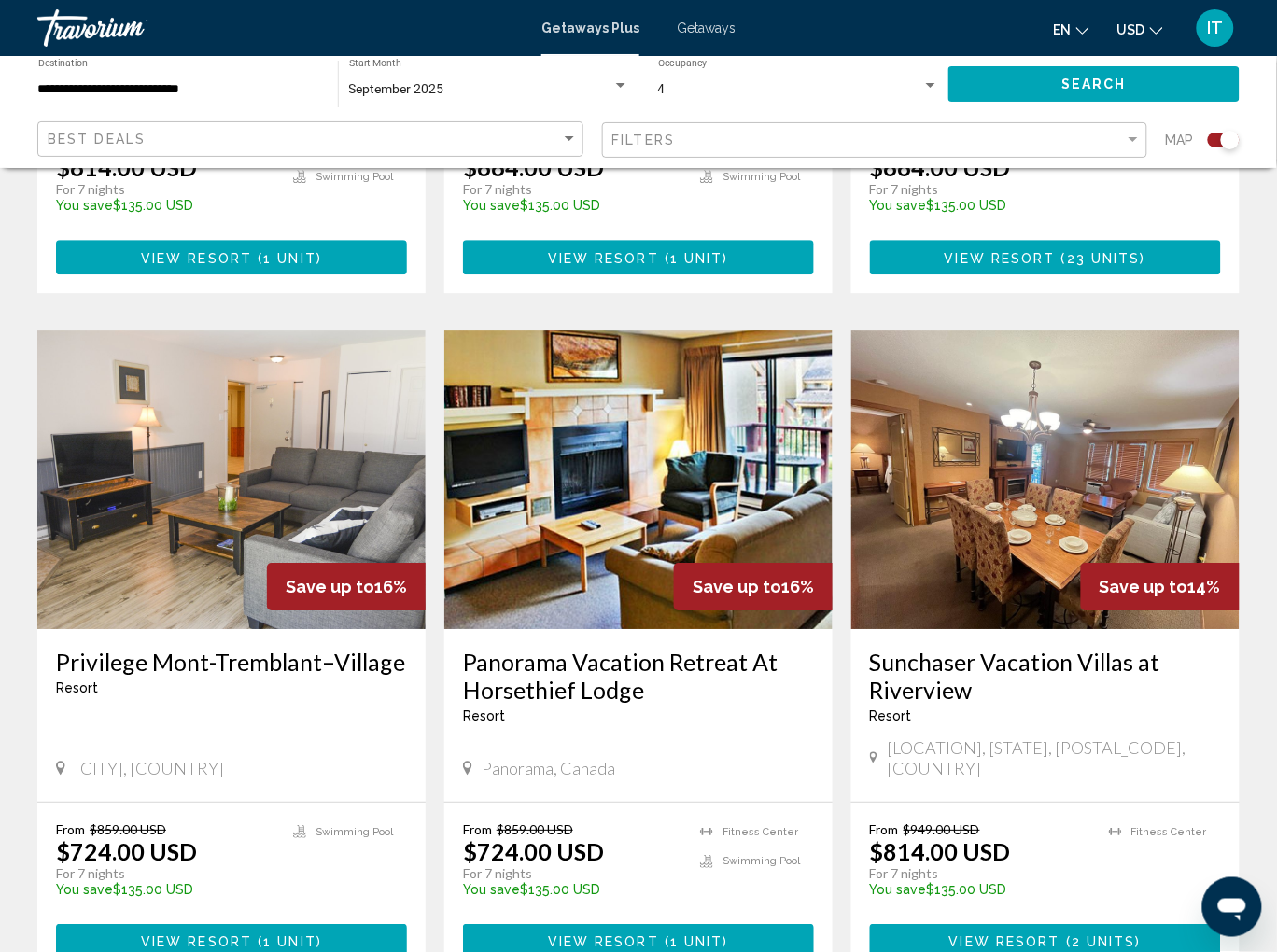 scroll, scrollTop: 1167, scrollLeft: 0, axis: vertical 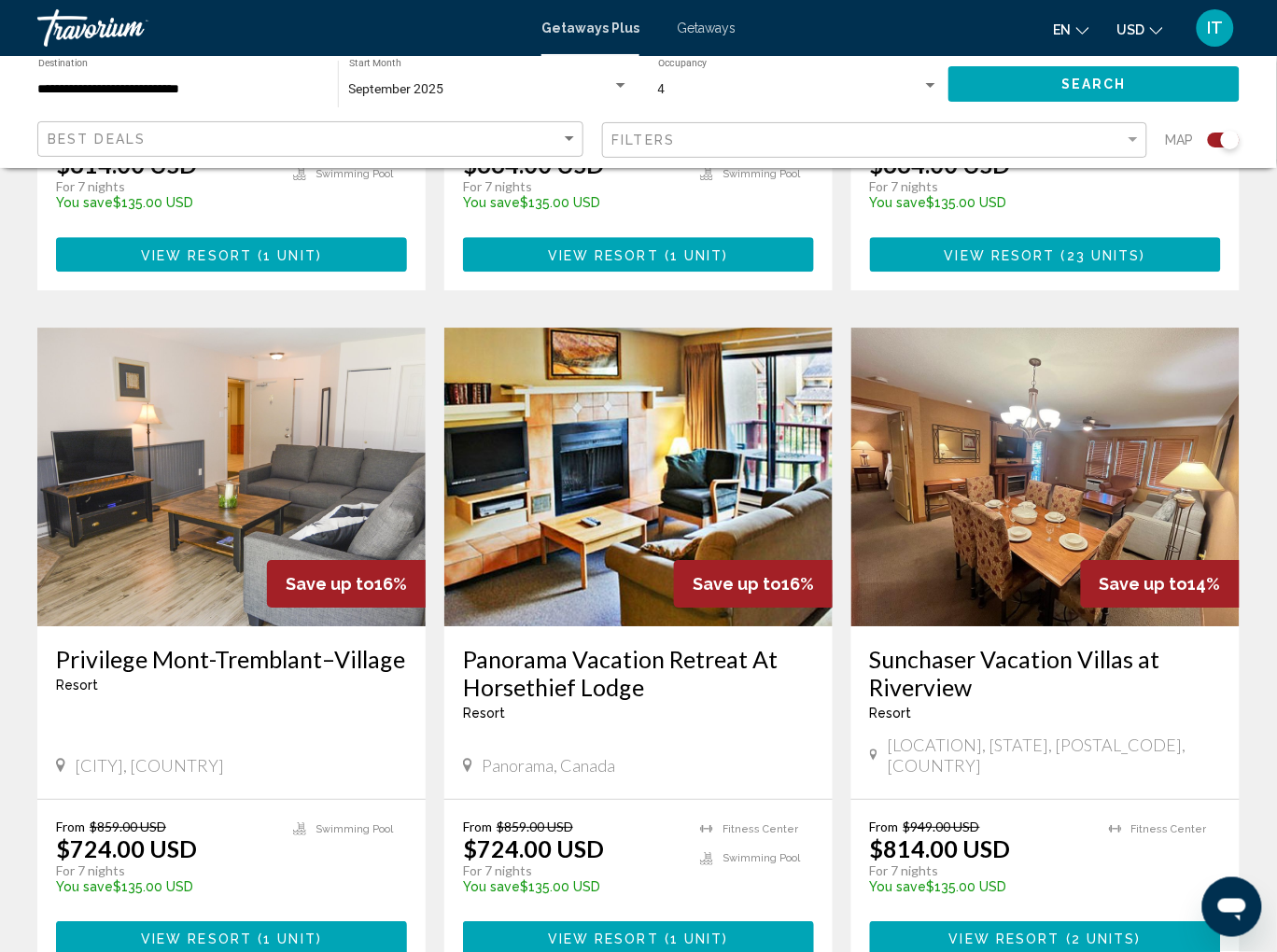 click on "USD
USD ($) MXN (Mex$) CAD (Can$) GBP (£) EUR (€) AUD (A$) NZD (NZ$) CNY (CN¥)" 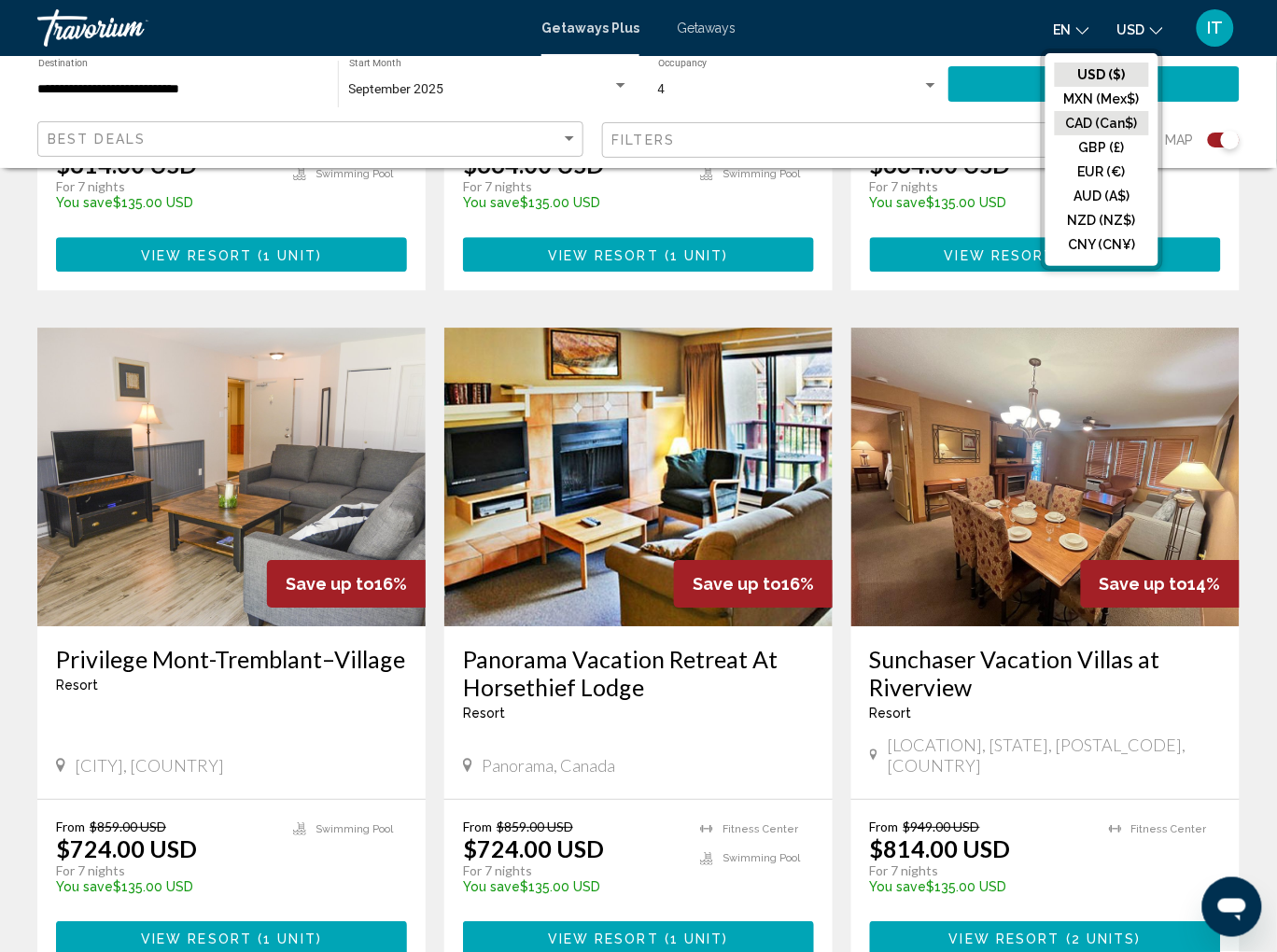 click on "CAD (Can$)" 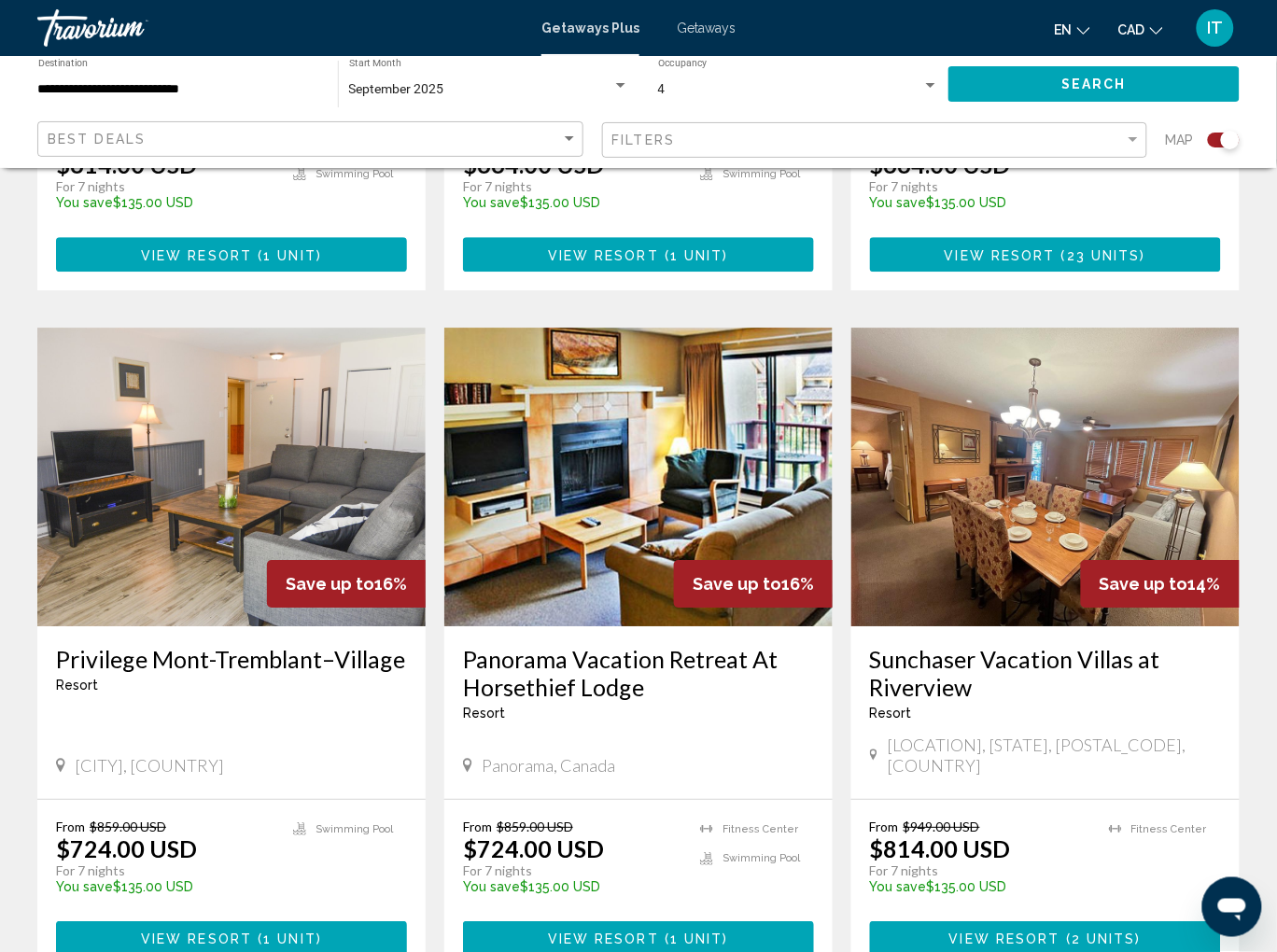 click on "Fairmont Hot Springs, BC, V0B 1L1, CAN" at bounding box center (1054, 755) 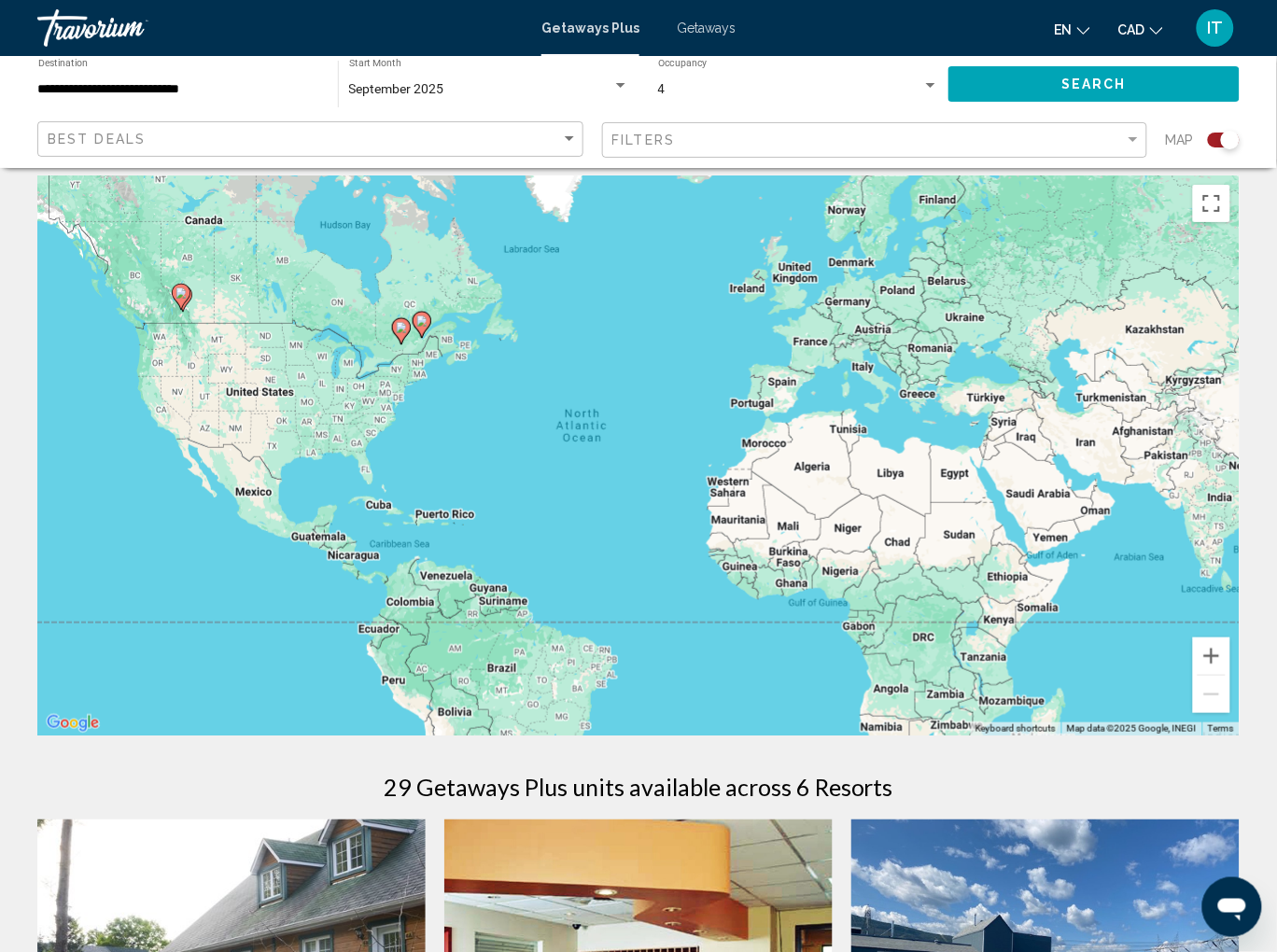 scroll, scrollTop: 0, scrollLeft: 0, axis: both 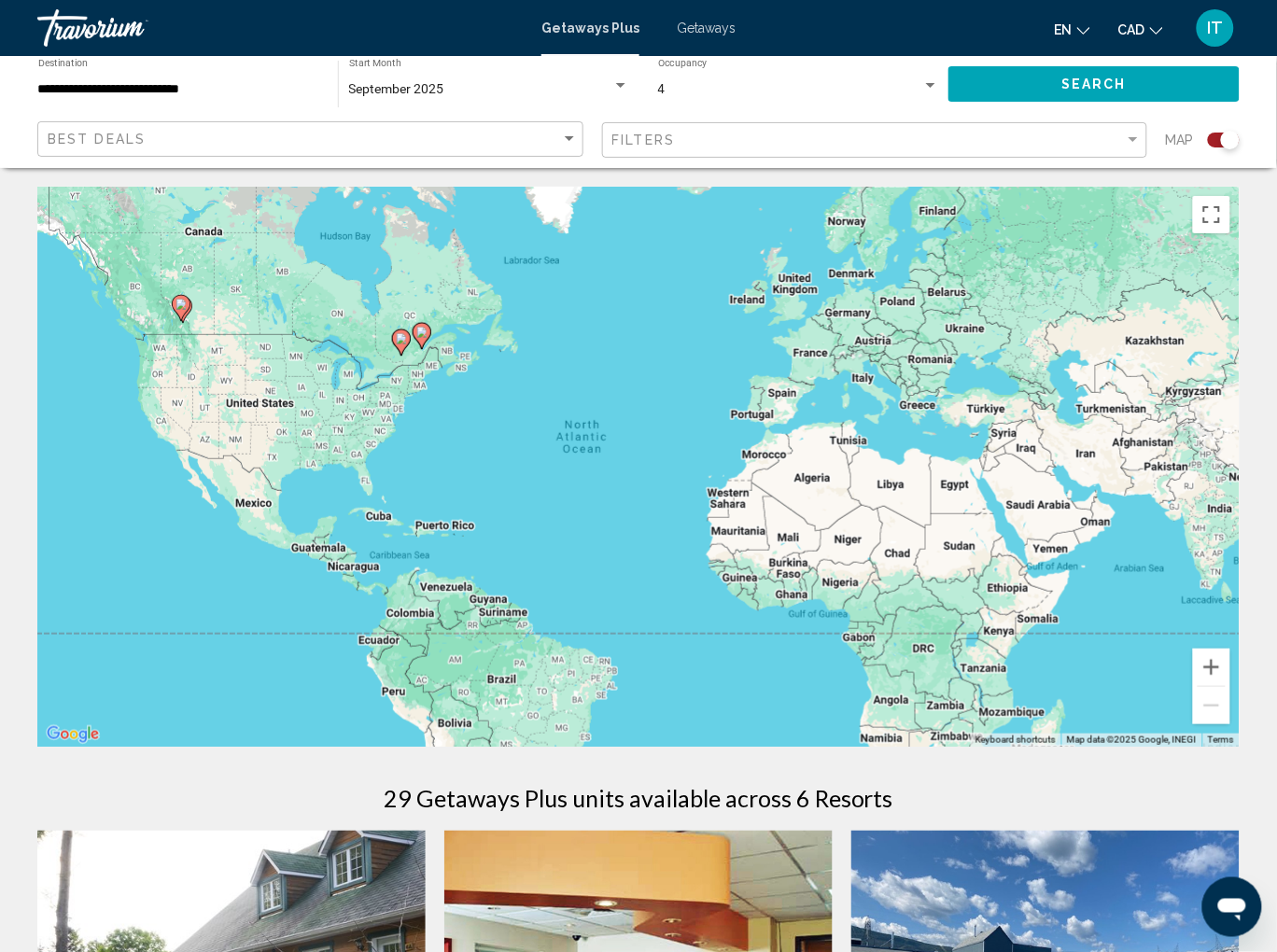 click on "Best Deals" 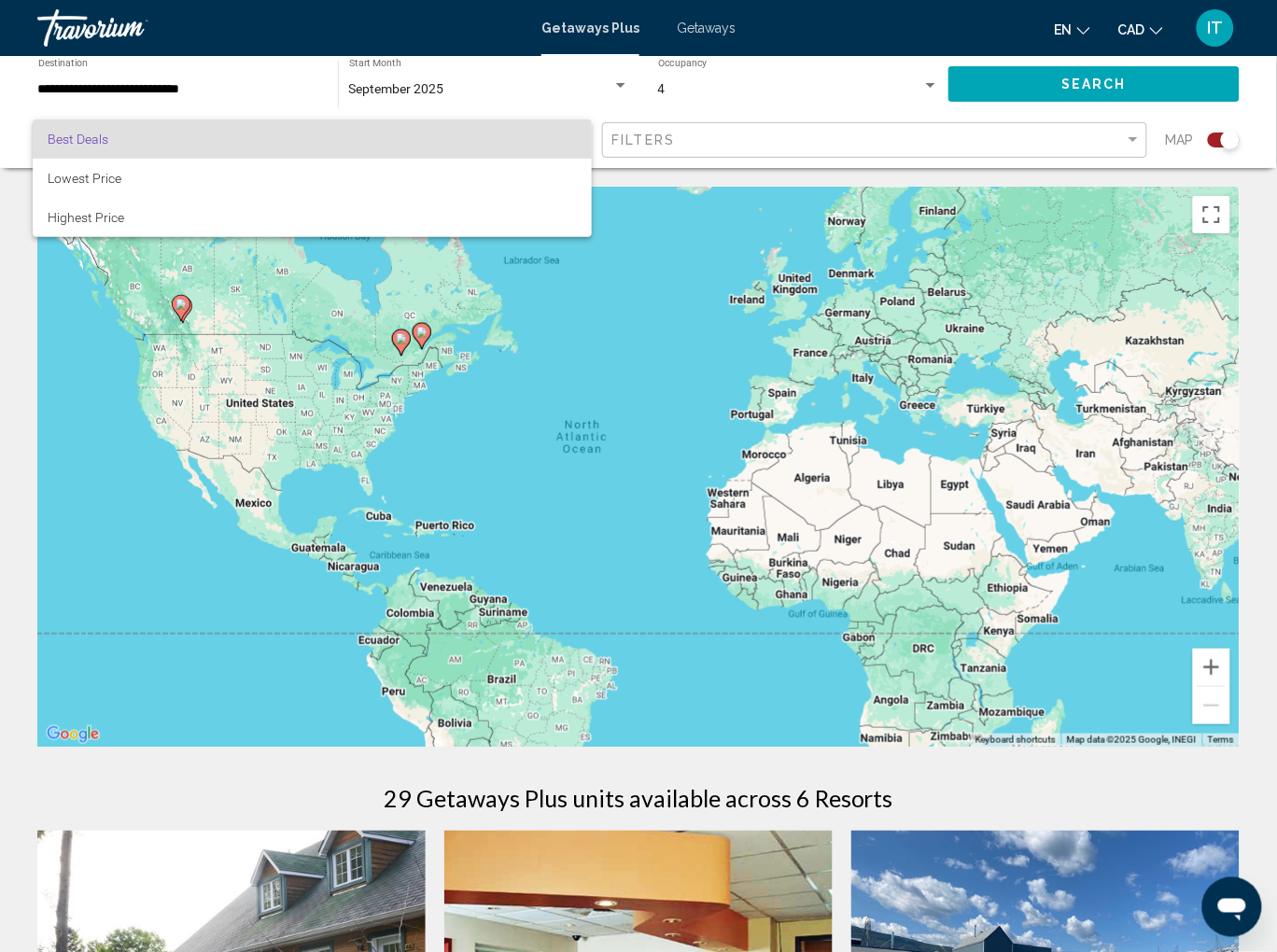 click at bounding box center (638, 476) 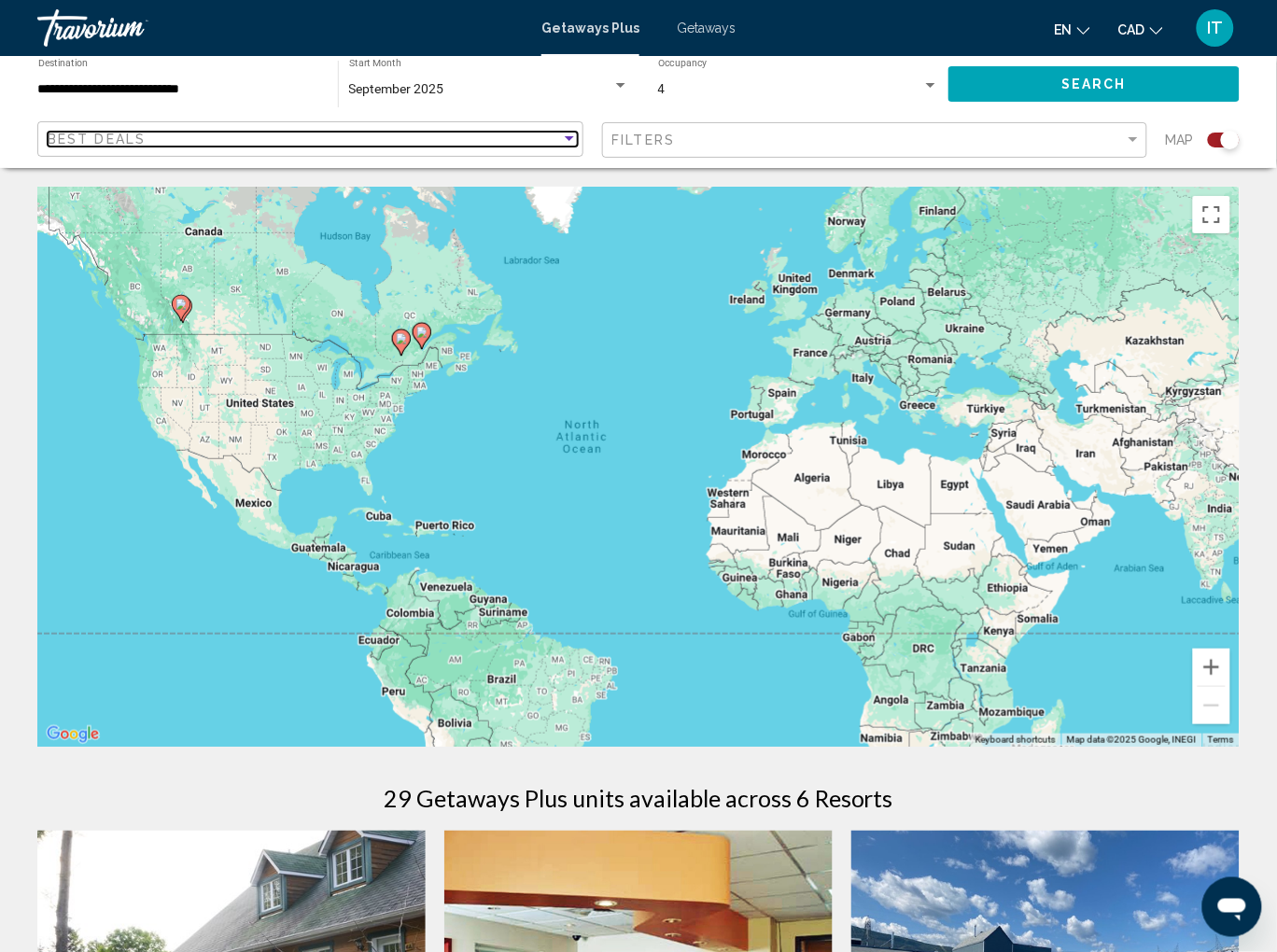 click at bounding box center (569, 139) 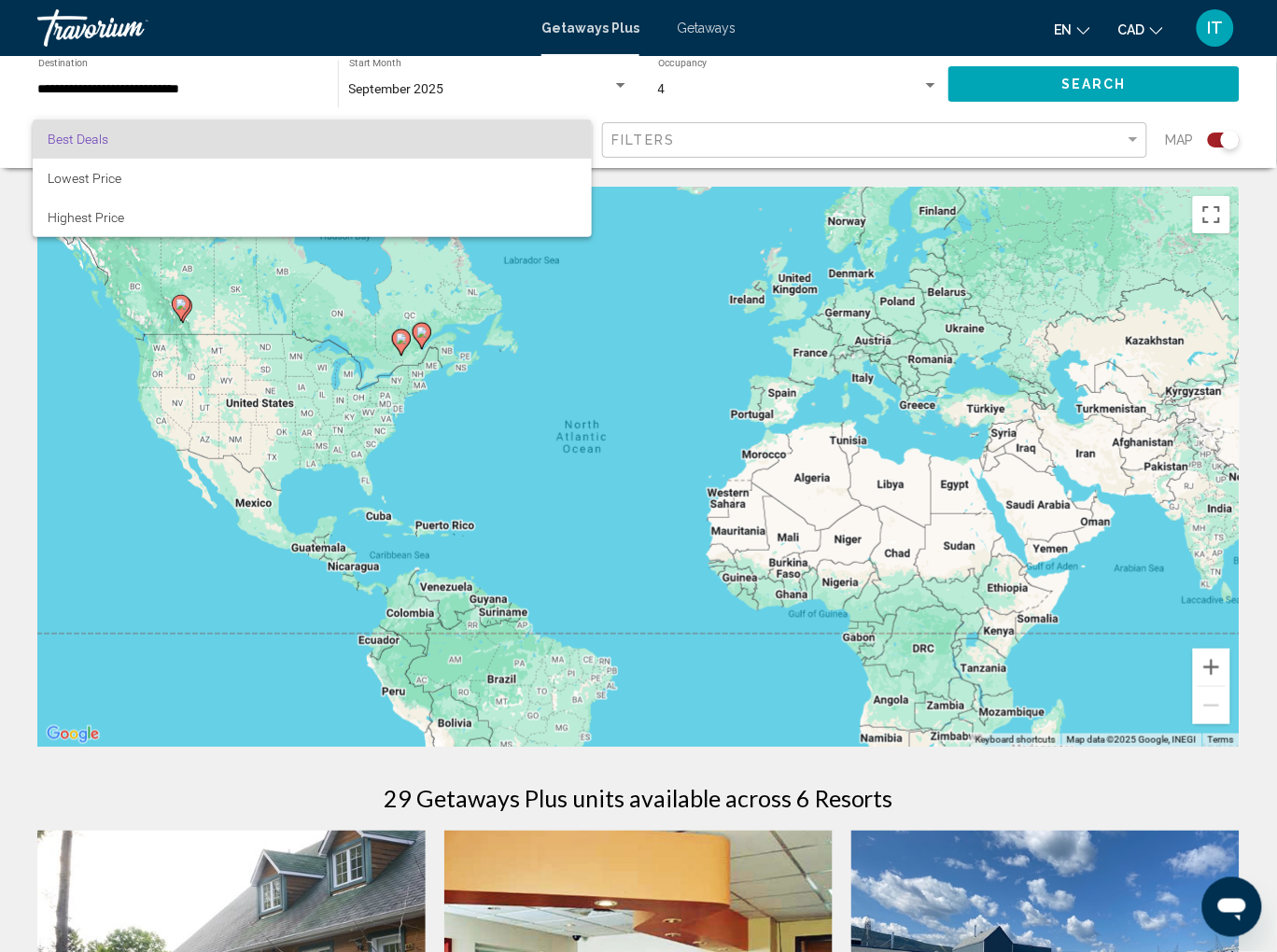click at bounding box center [638, 476] 